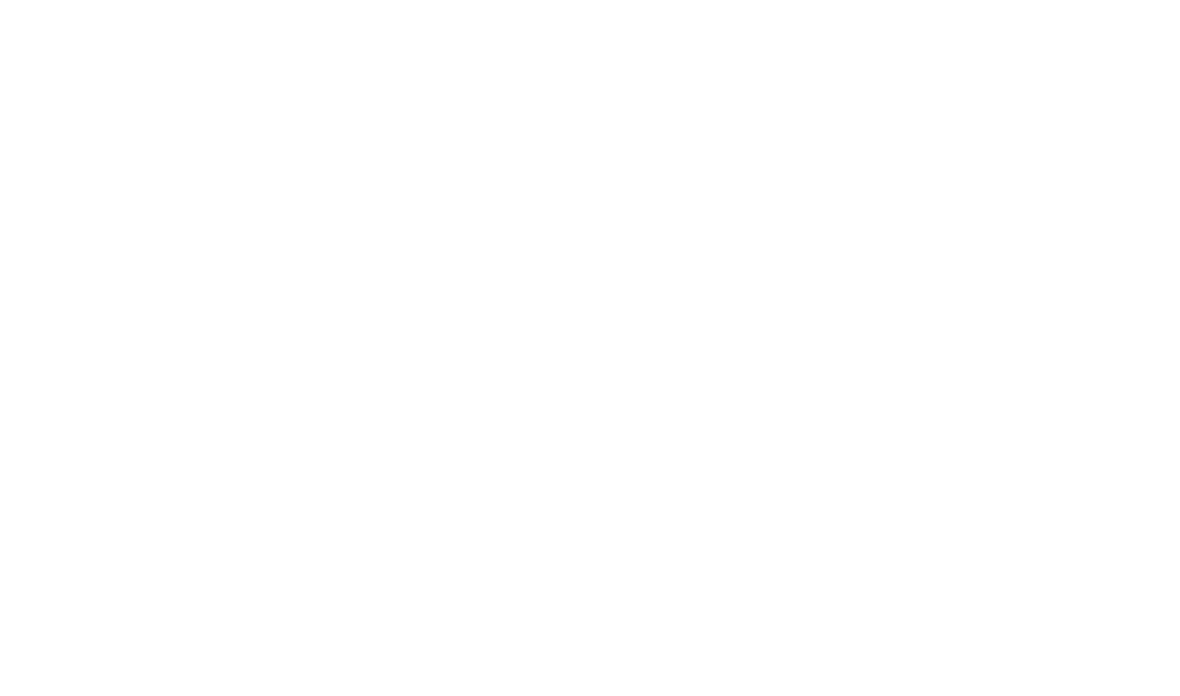 scroll, scrollTop: 0, scrollLeft: 0, axis: both 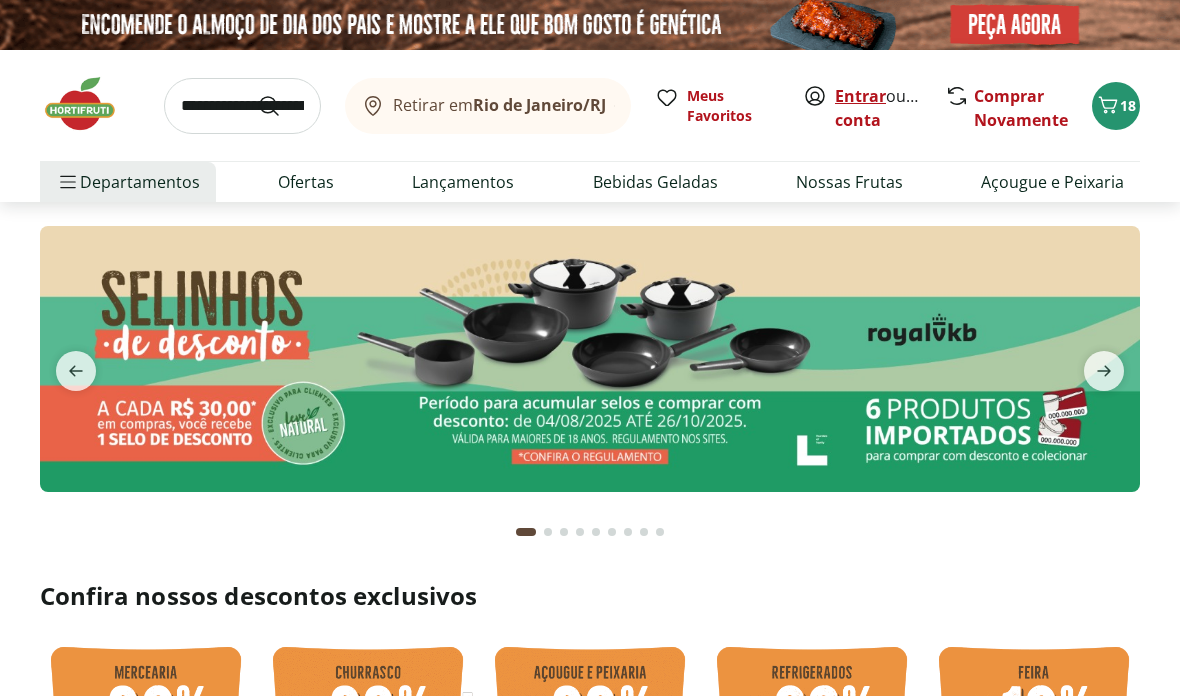 click on "Entrar" at bounding box center (860, 96) 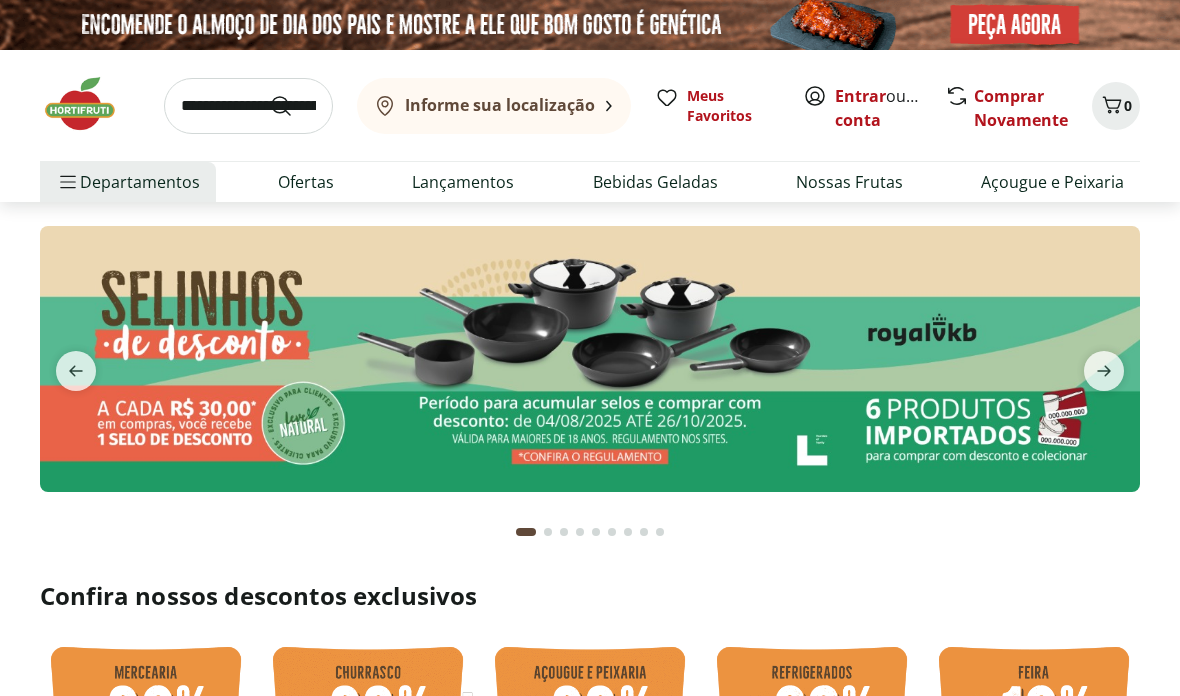 scroll, scrollTop: 0, scrollLeft: 0, axis: both 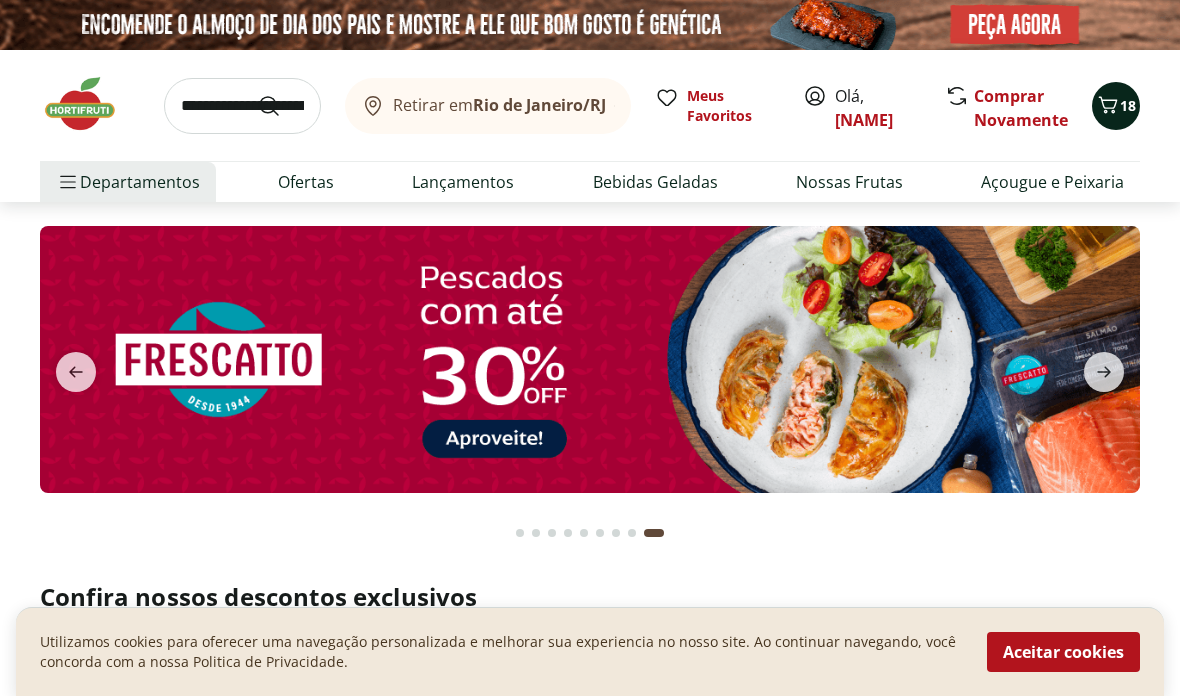 click 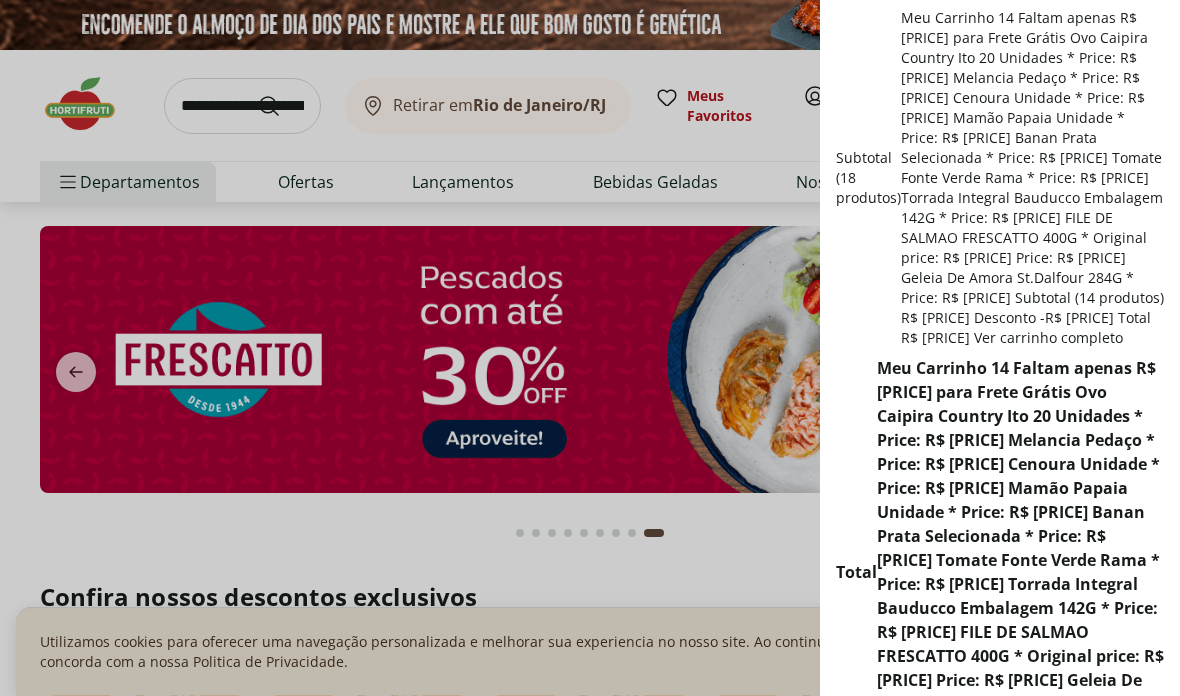 scroll, scrollTop: 859, scrollLeft: 0, axis: vertical 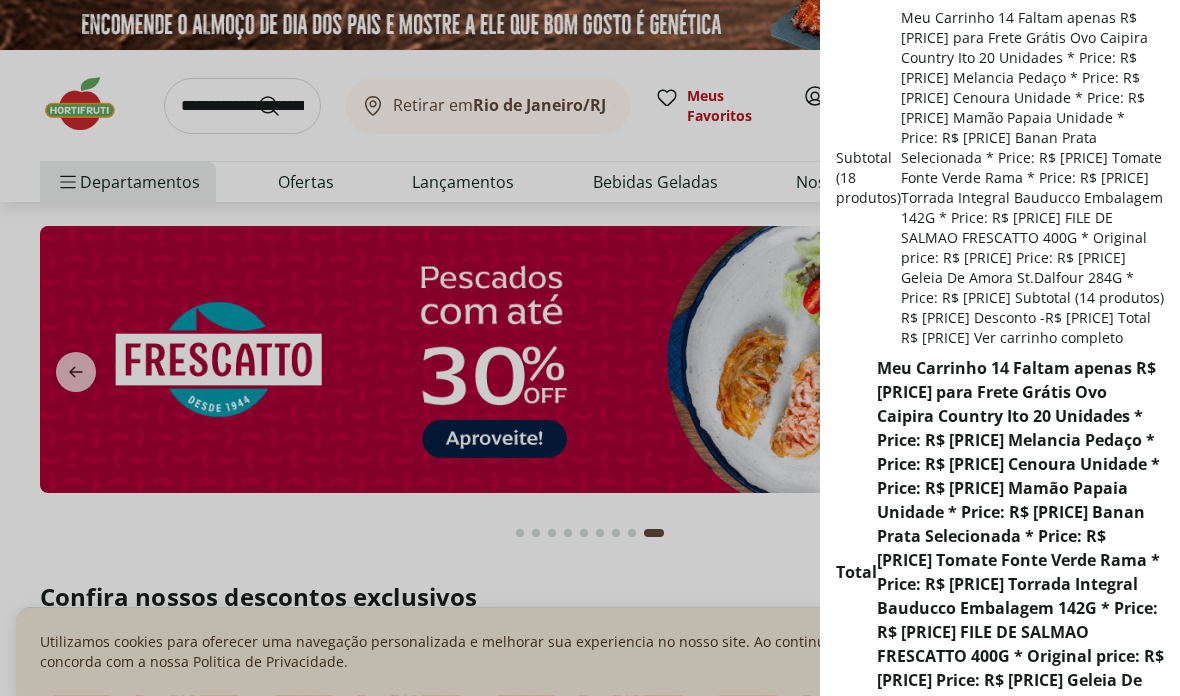 click 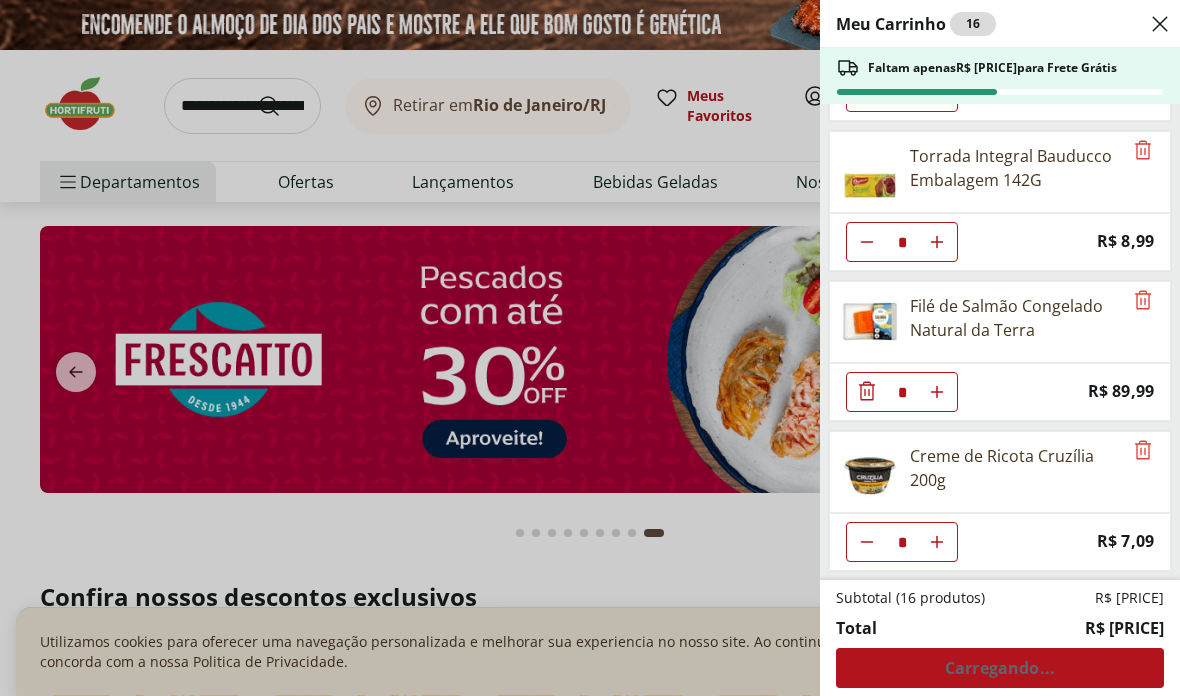 scroll, scrollTop: 882, scrollLeft: 0, axis: vertical 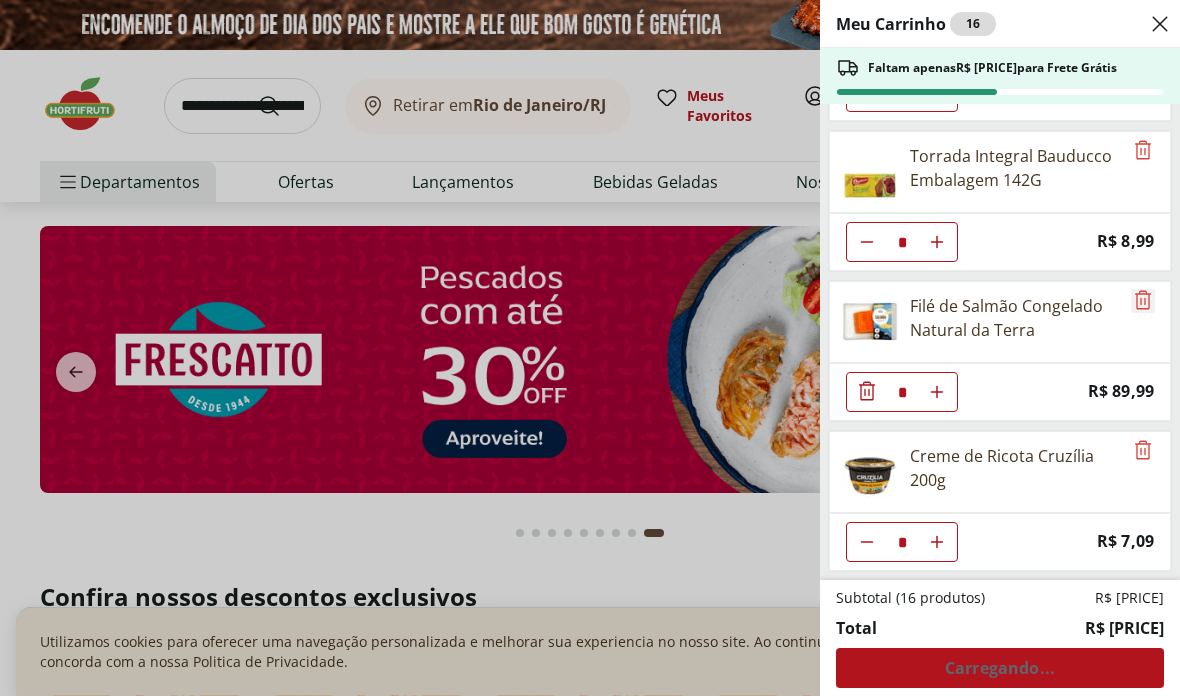 click 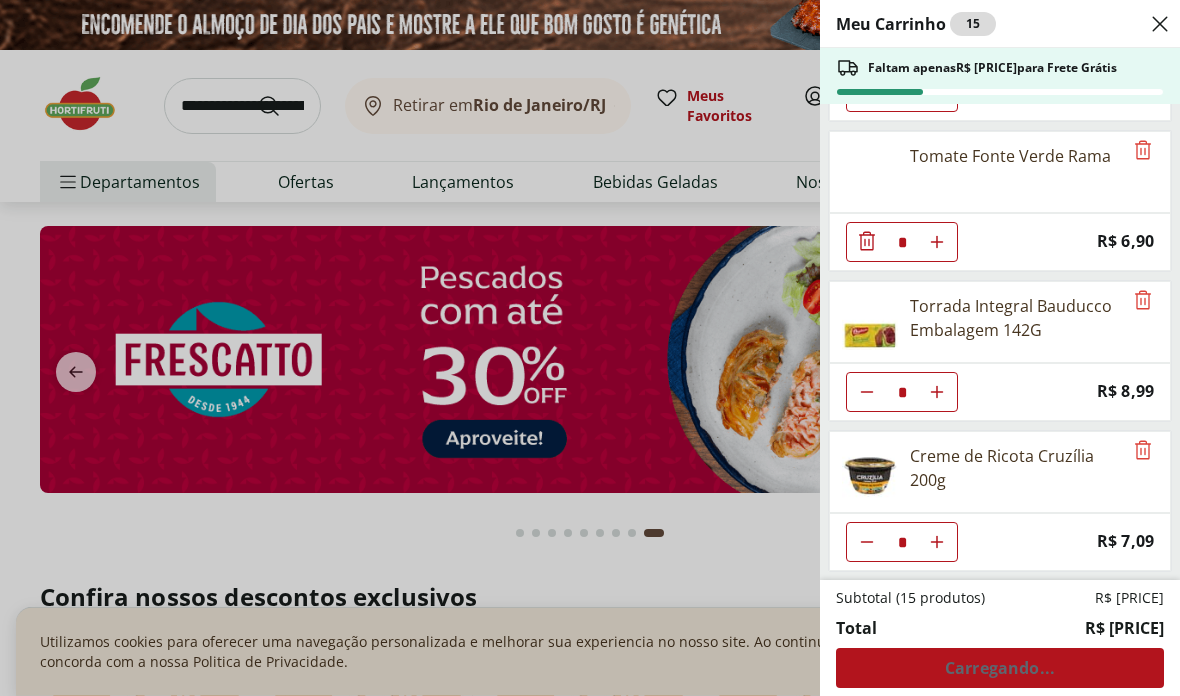 scroll, scrollTop: 732, scrollLeft: 0, axis: vertical 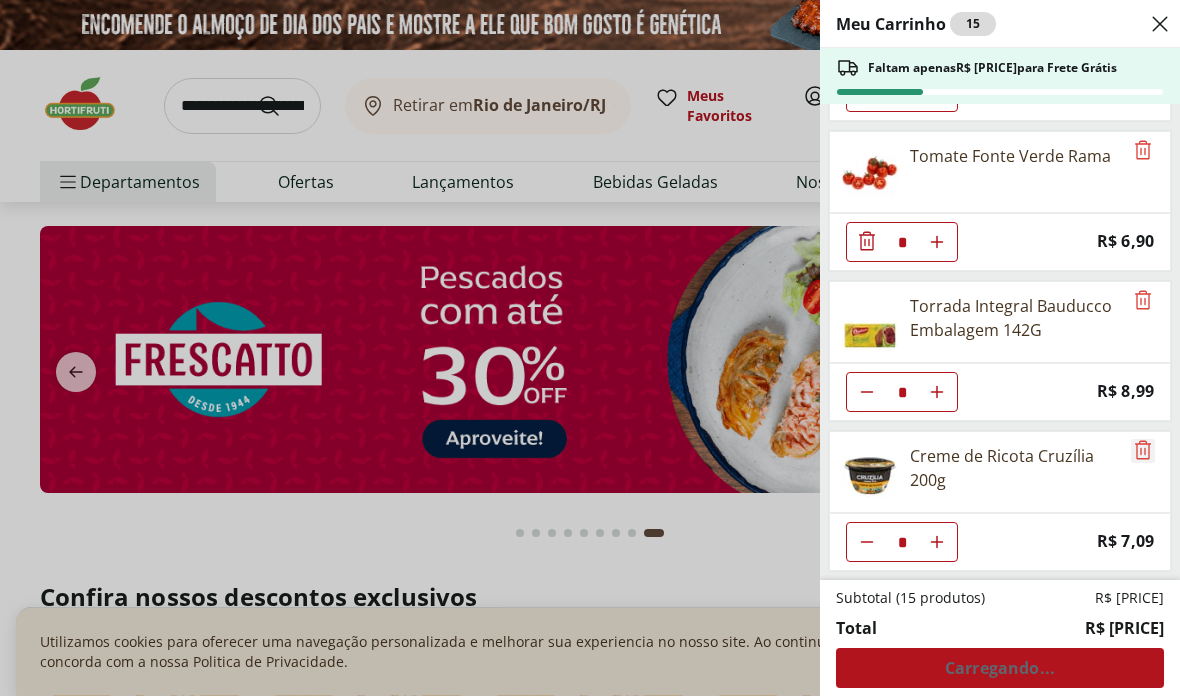 click 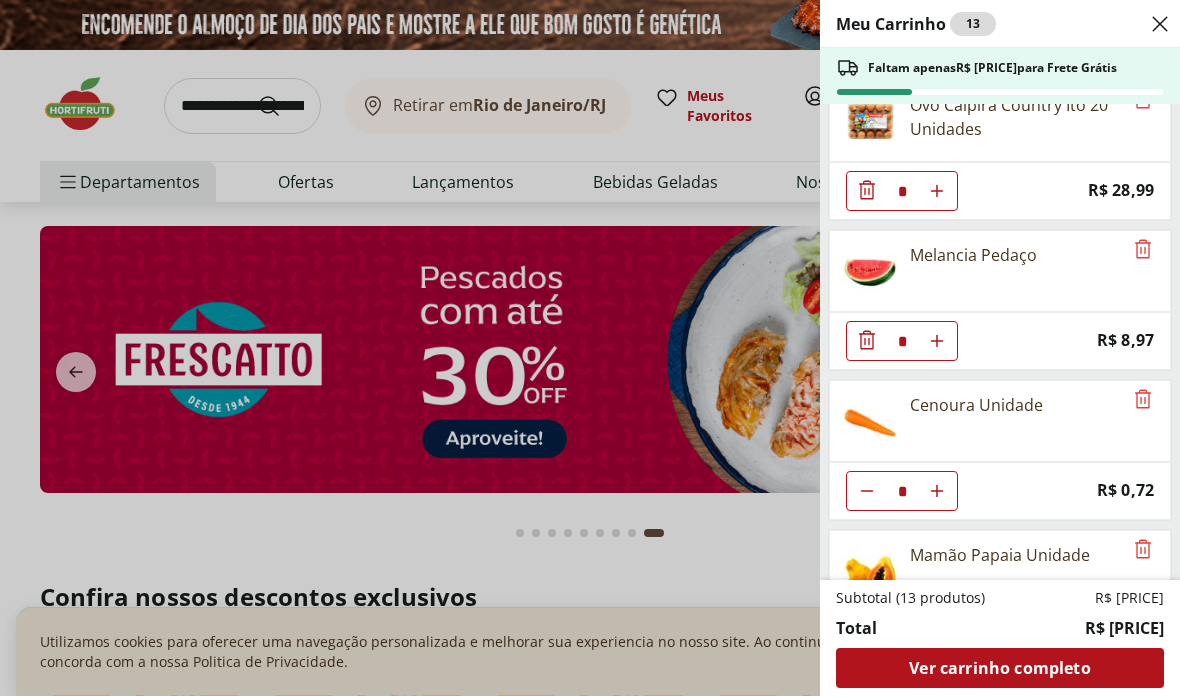 scroll, scrollTop: 28, scrollLeft: 0, axis: vertical 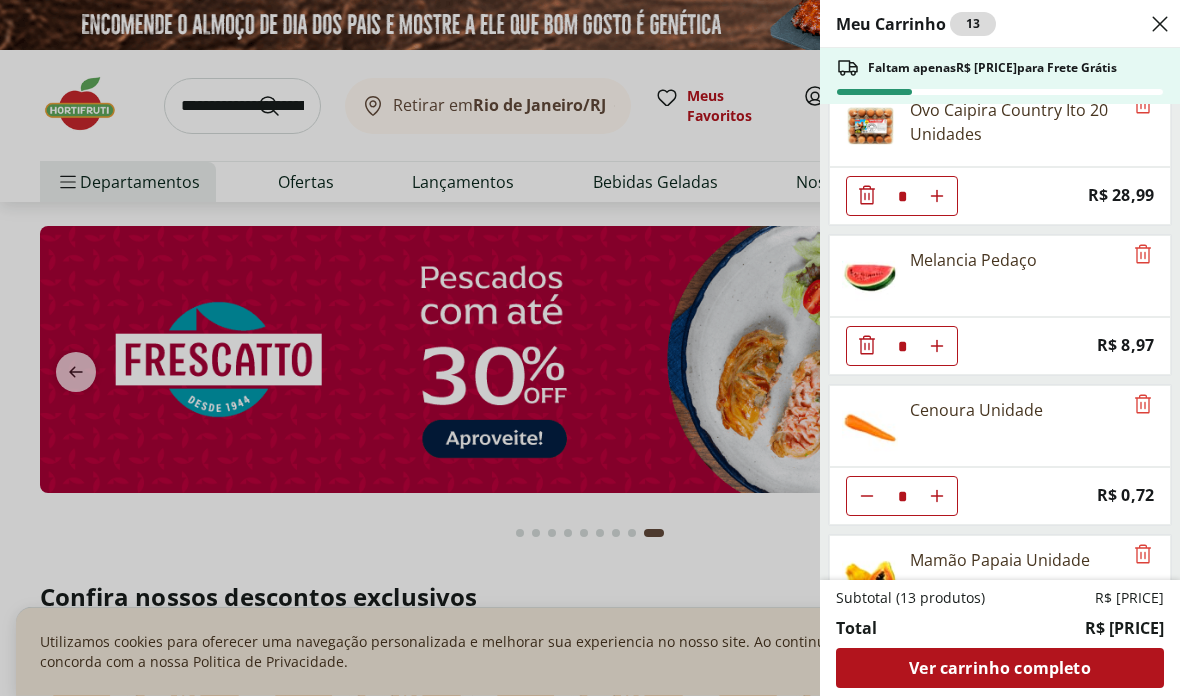click 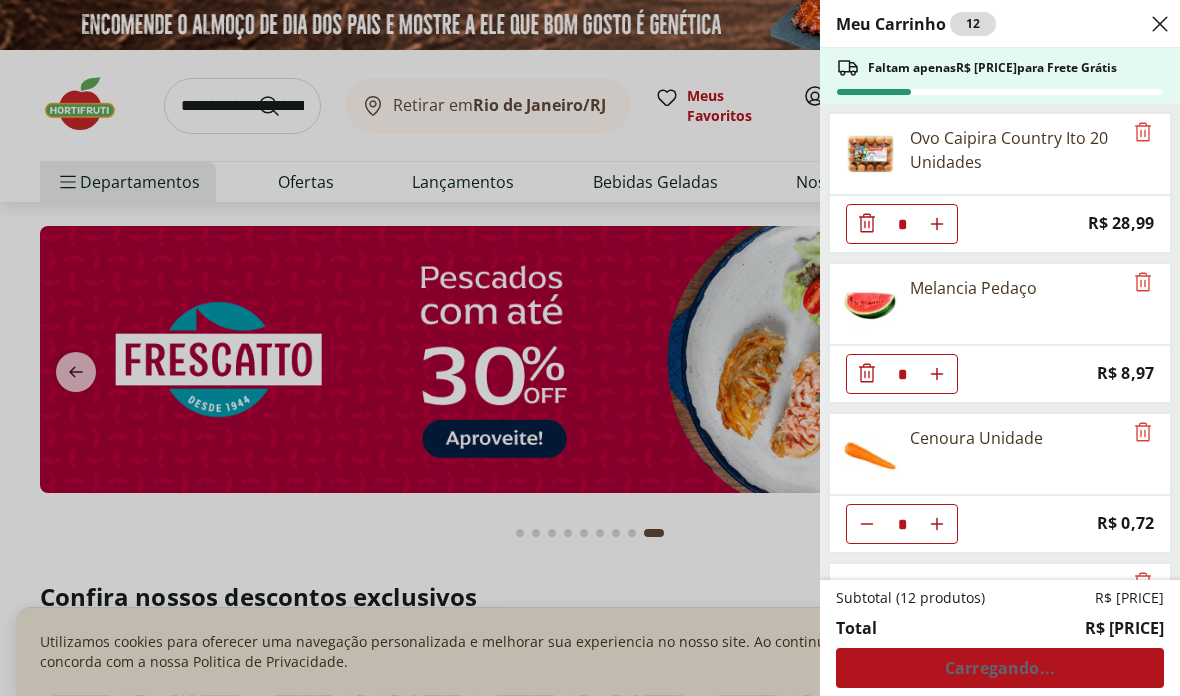 scroll, scrollTop: 0, scrollLeft: 0, axis: both 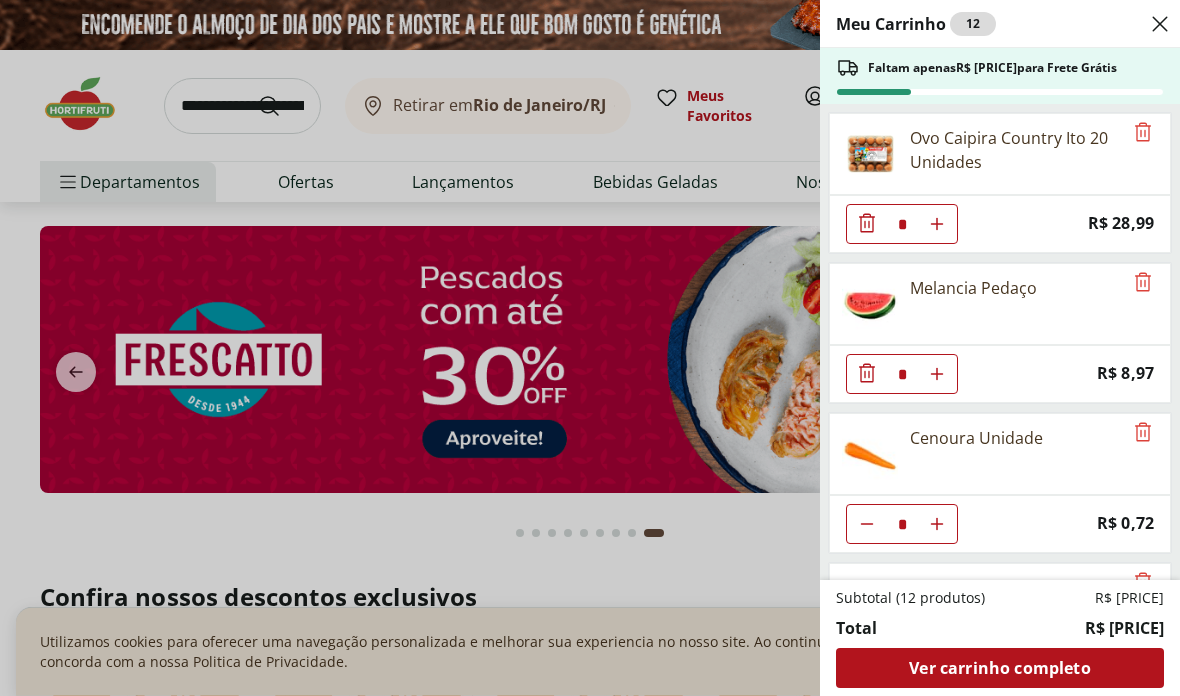 click on "Meu Carrinho 12 Faltam apenas  R$ 308,43  para Frete Grátis Ovo Caipira Country Ito 20 Unidades * Price: R$ 28,99 Melancia Pedaço * Price: R$ 8,97 Cenoura Unidade * Price: R$ 0,72 Mamão Papaia Unidade * Price: R$ 6,49 Banan Prata Selecionada * Price: R$ 11,87 Tomate Fonte Verde Rama * Price: R$ 6,90 Torrada Integral Bauducco Embalagem 142G * Price: R$ 8,99 Subtotal (12 produtos) R$ 90,57 Total R$ 90,57 Ver carrinho completo" at bounding box center (590, 348) 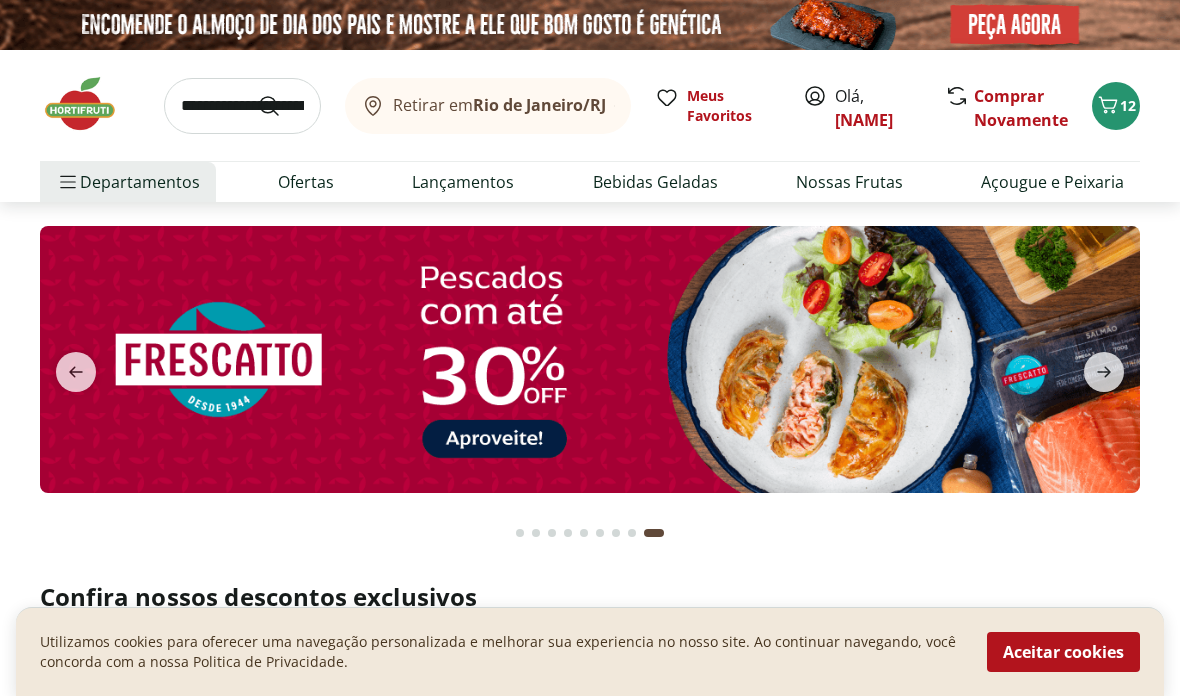 click at bounding box center (590, 359) 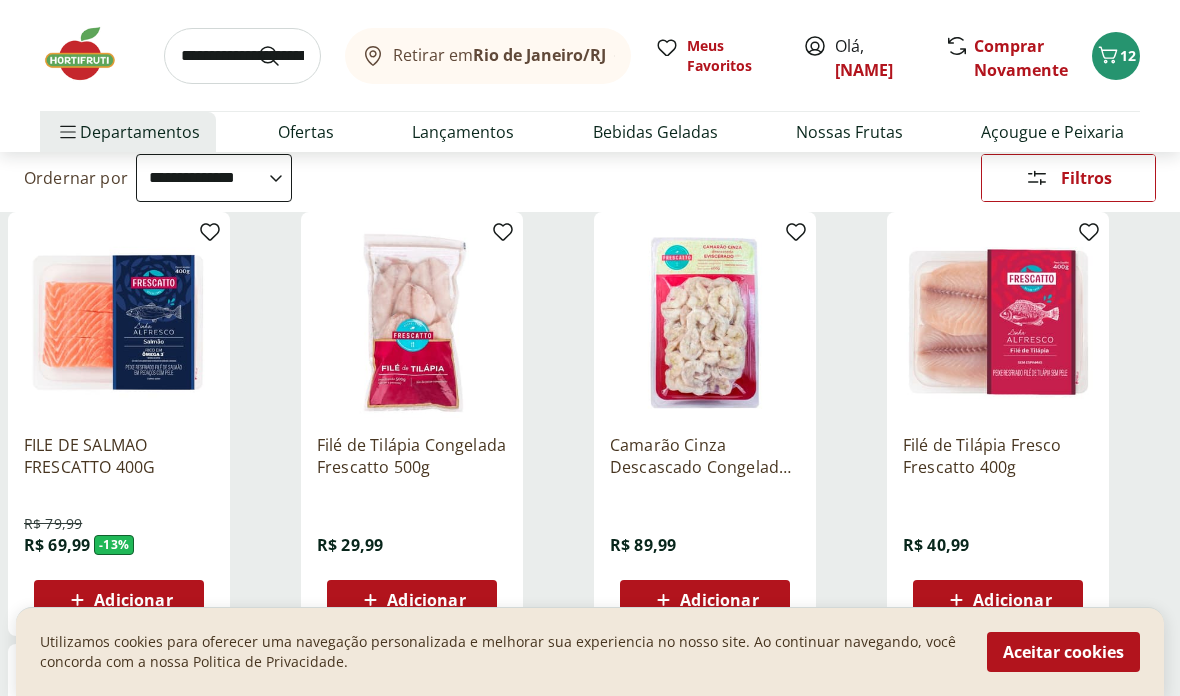 scroll, scrollTop: 194, scrollLeft: 0, axis: vertical 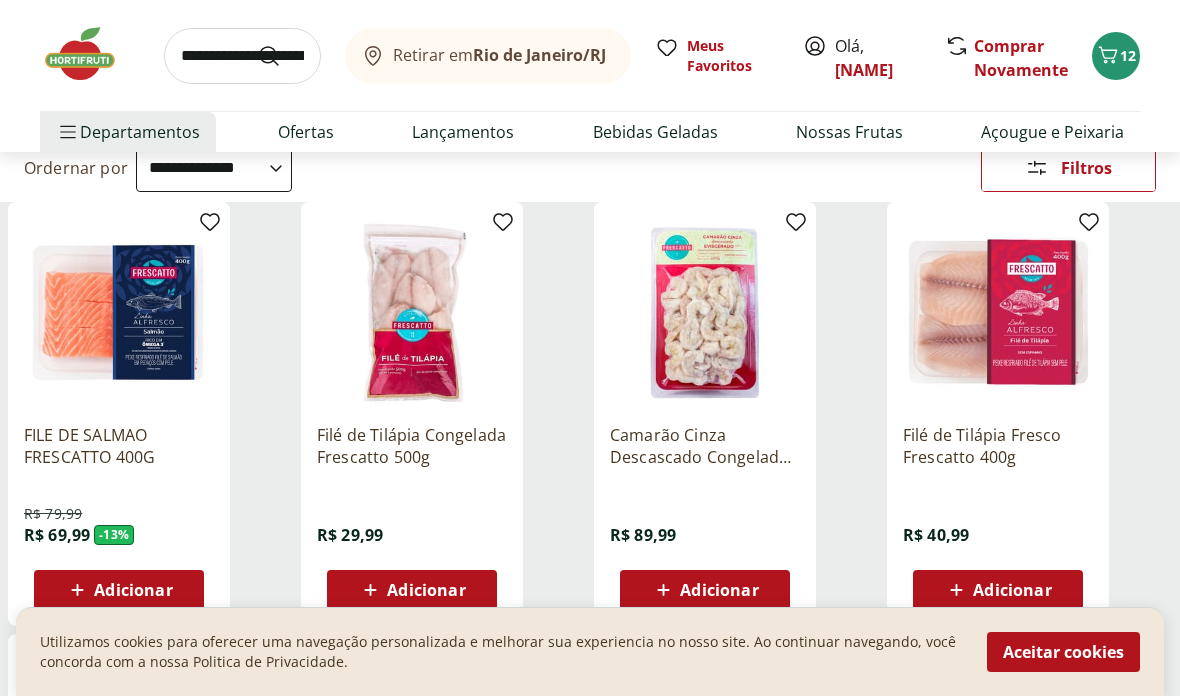 click on "Adicionar" at bounding box center [133, 590] 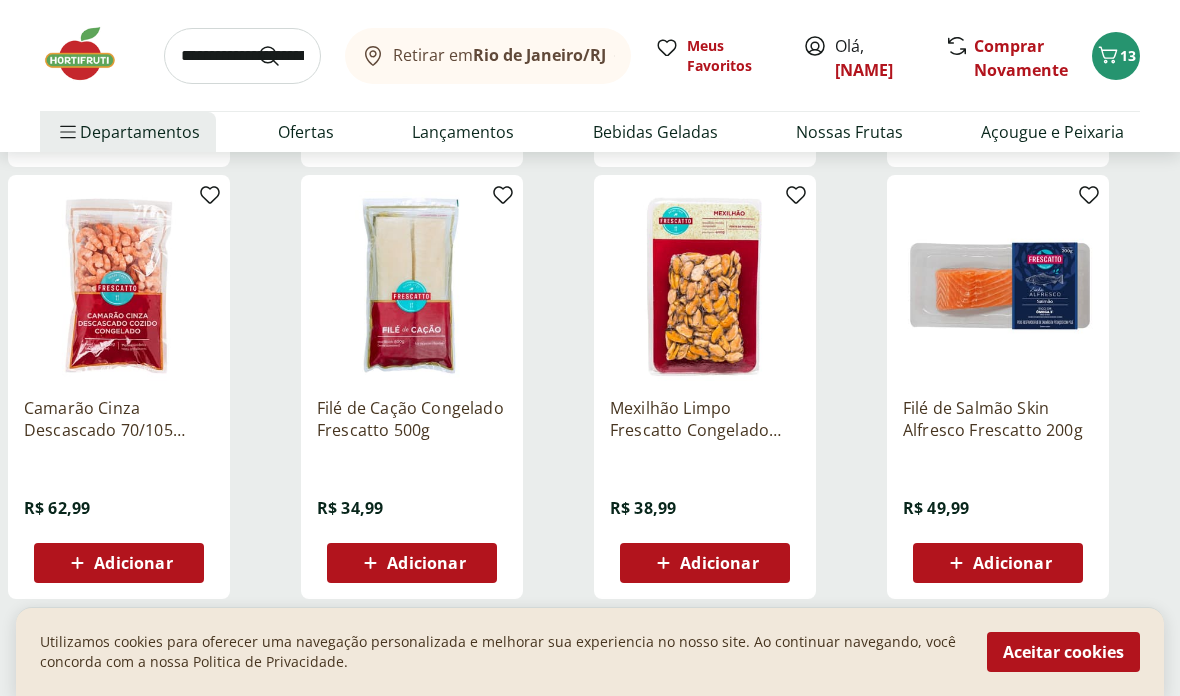 scroll, scrollTop: 1070, scrollLeft: 0, axis: vertical 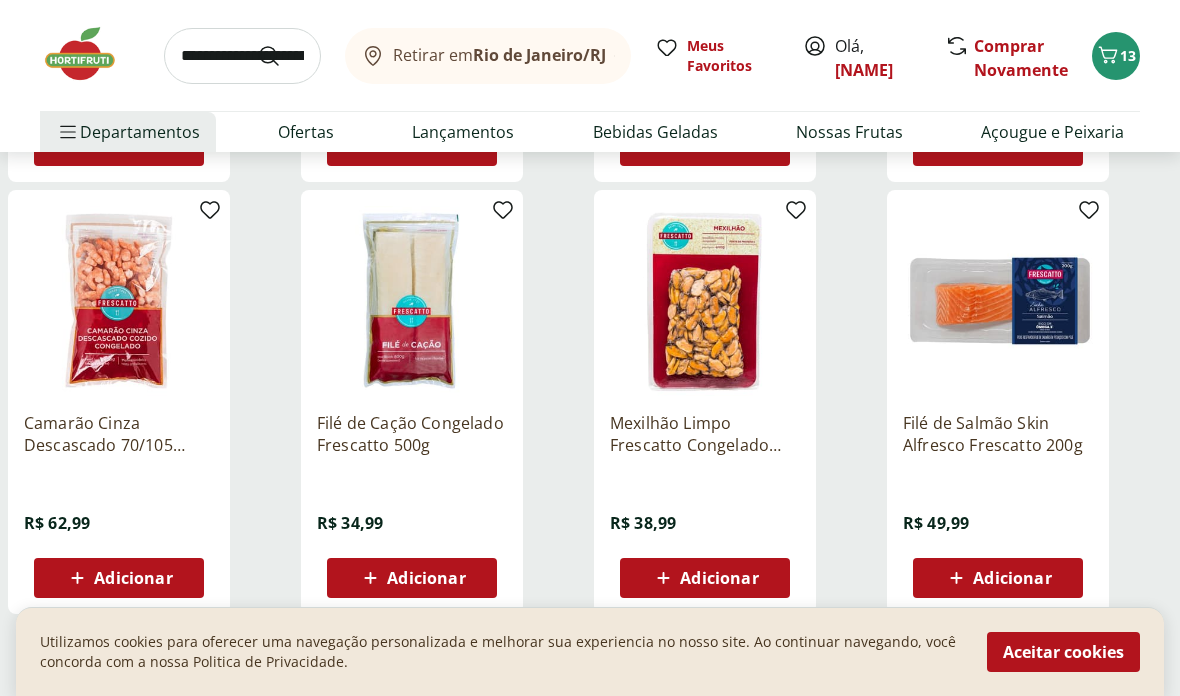 click at bounding box center (242, 56) 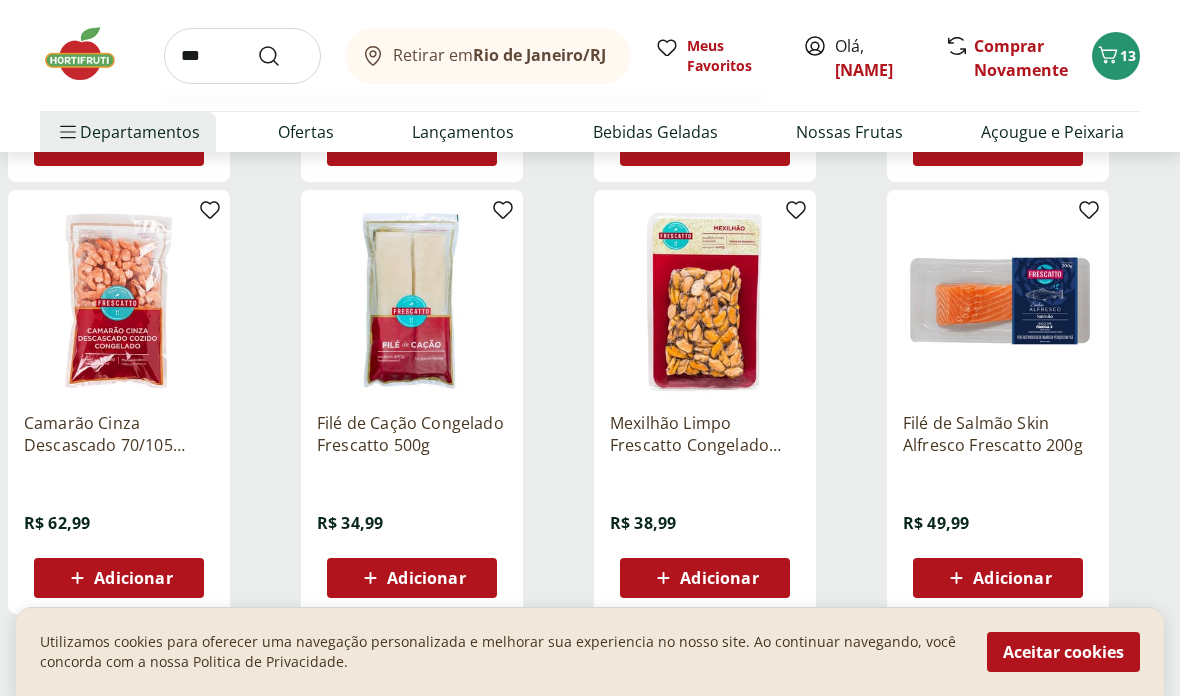 type on "***" 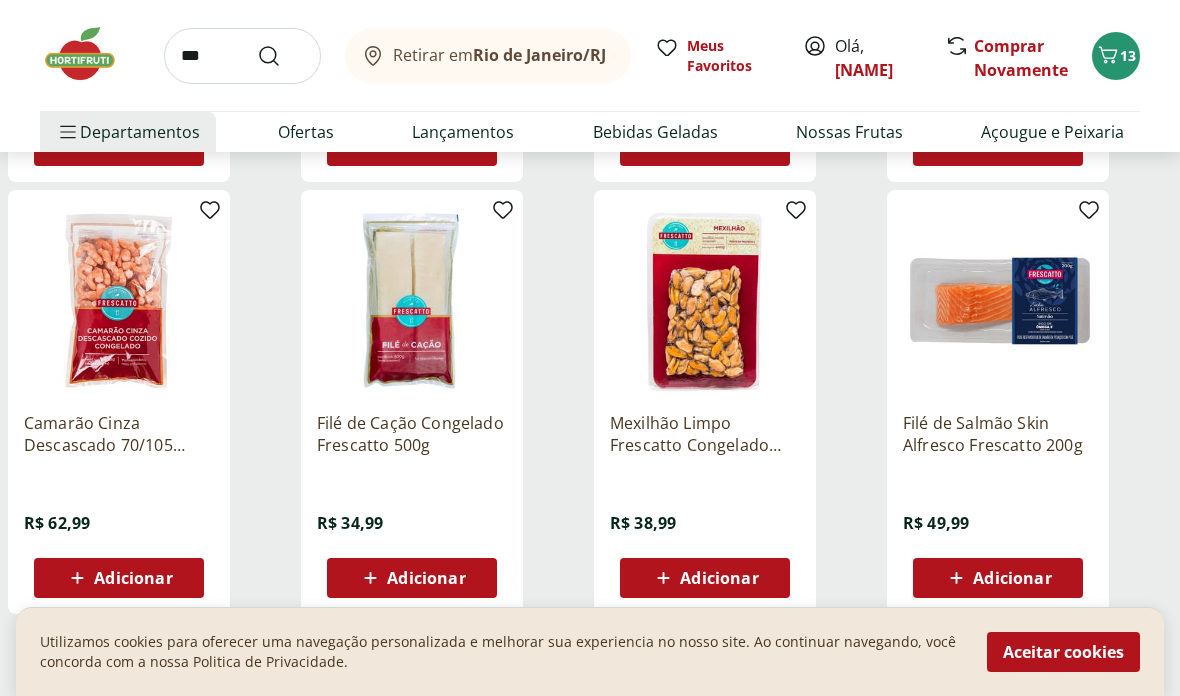 scroll, scrollTop: 0, scrollLeft: 0, axis: both 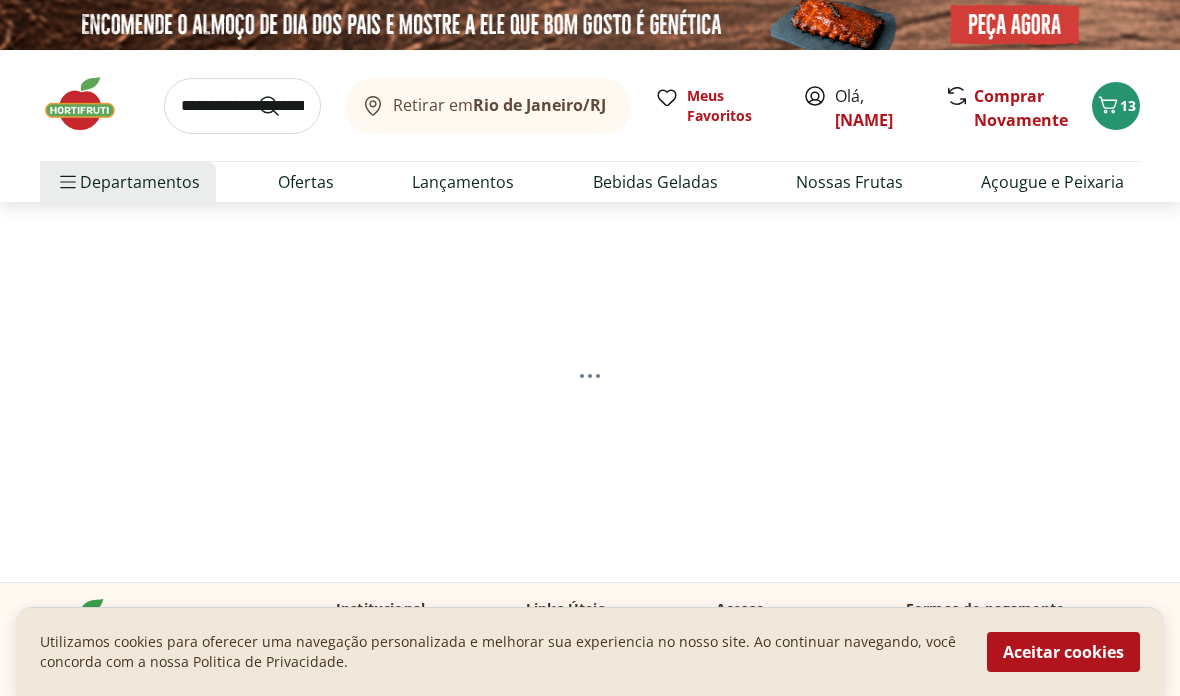 select on "**********" 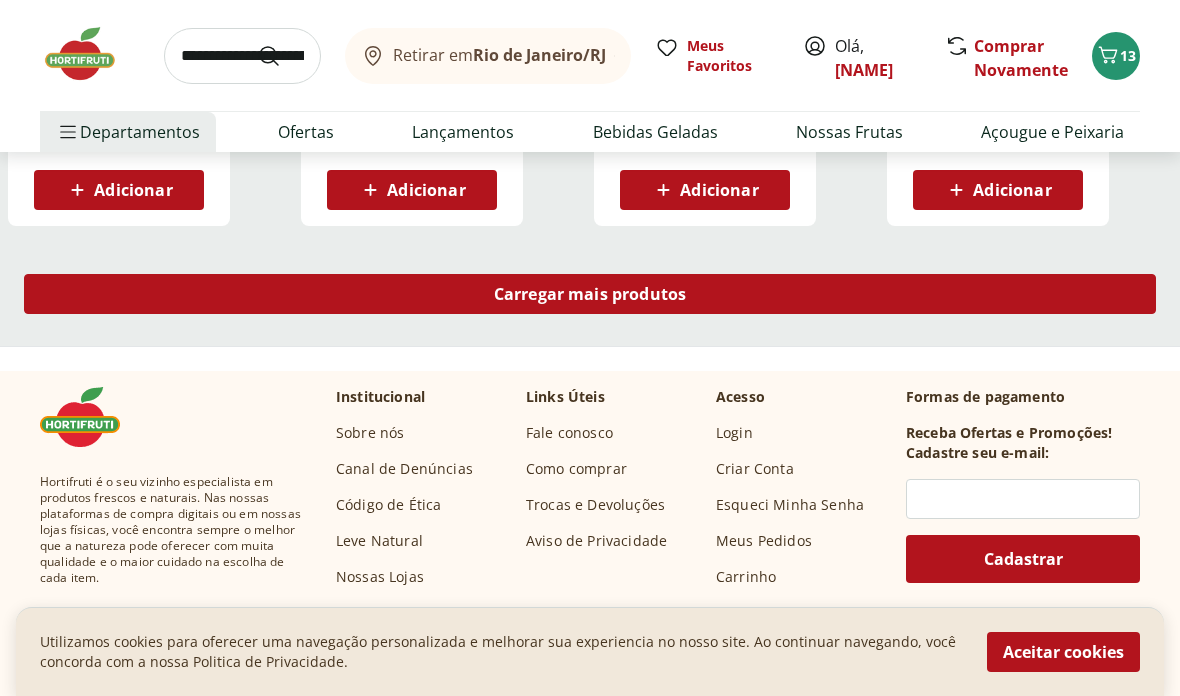 click on "Carregar mais produtos" at bounding box center [590, 295] 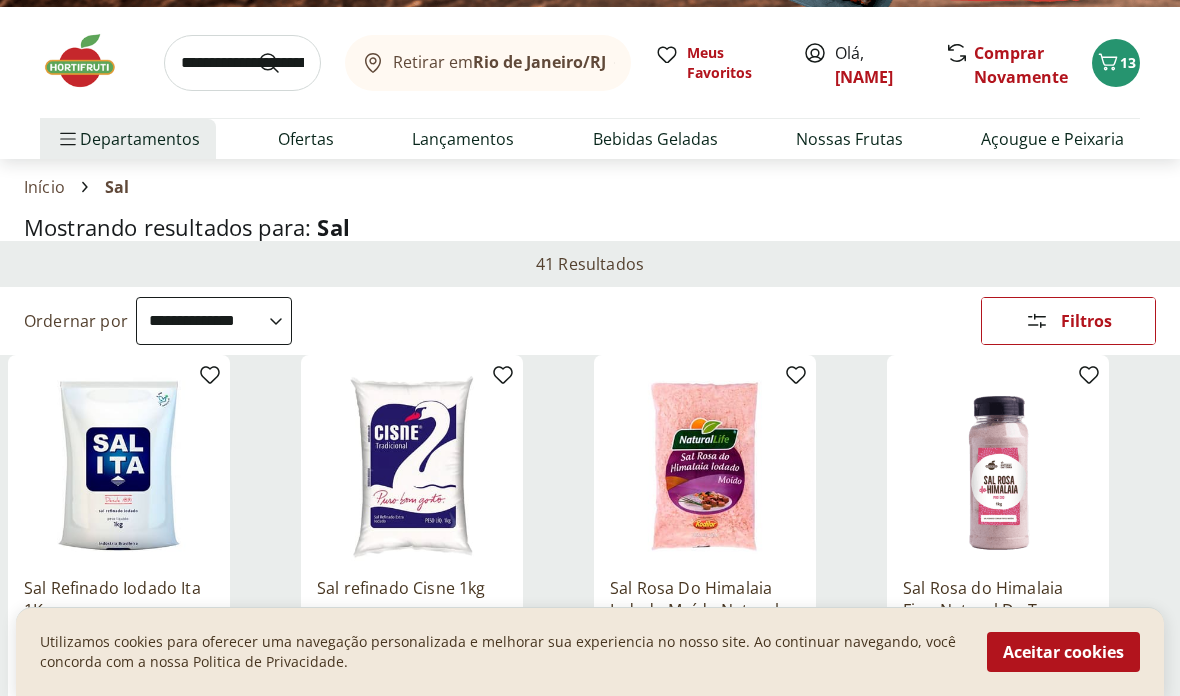 scroll, scrollTop: 0, scrollLeft: 0, axis: both 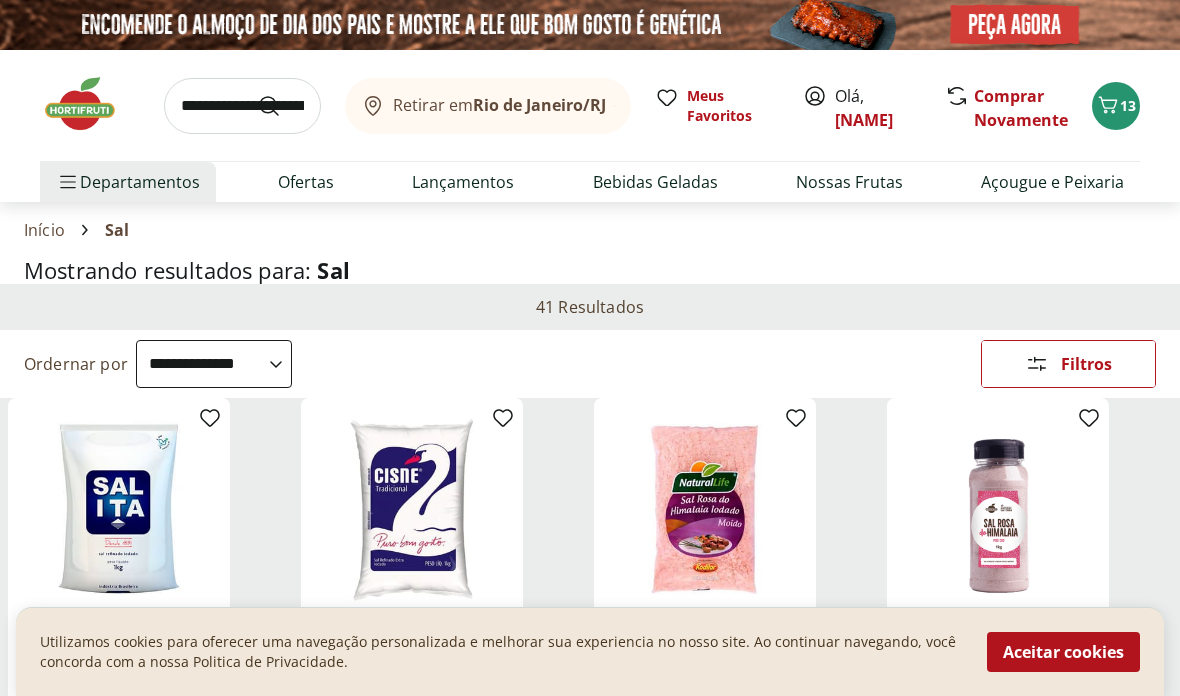 click at bounding box center [242, 106] 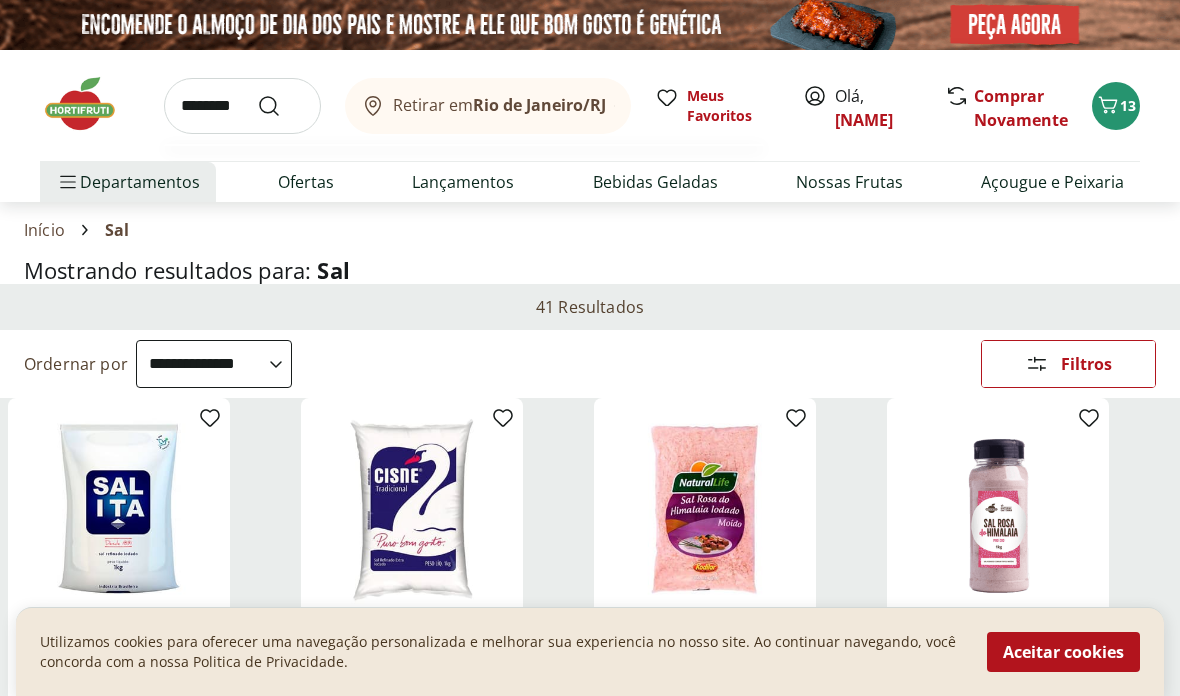 type on "********" 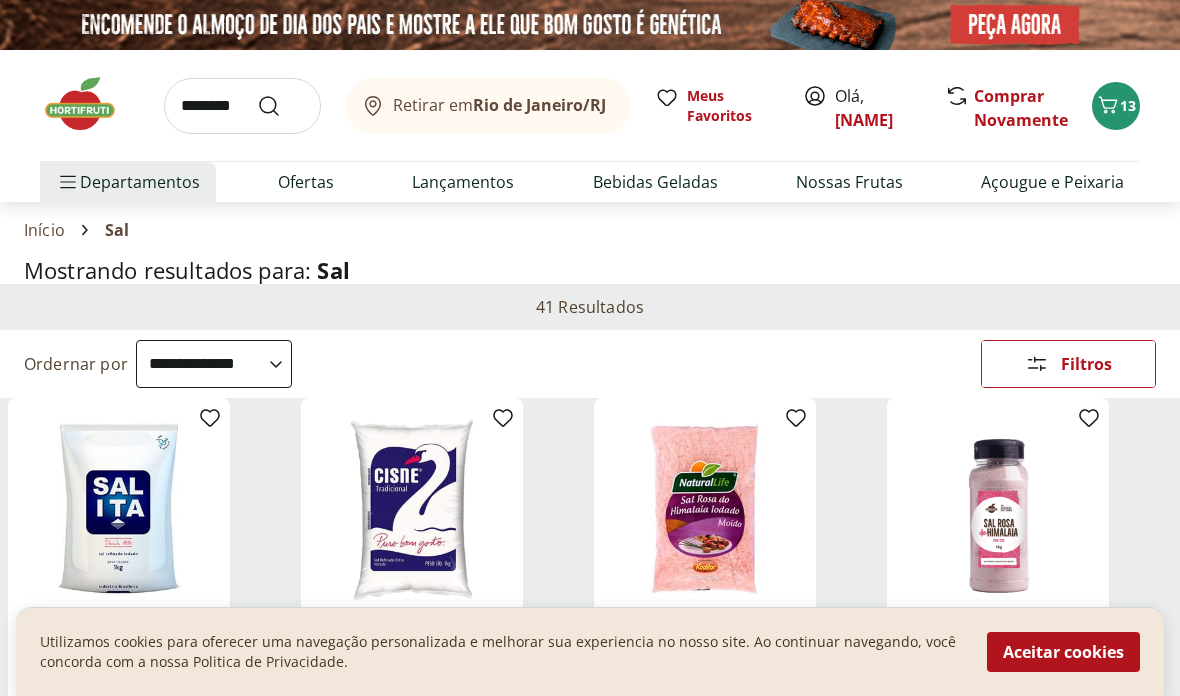 click at bounding box center (281, 106) 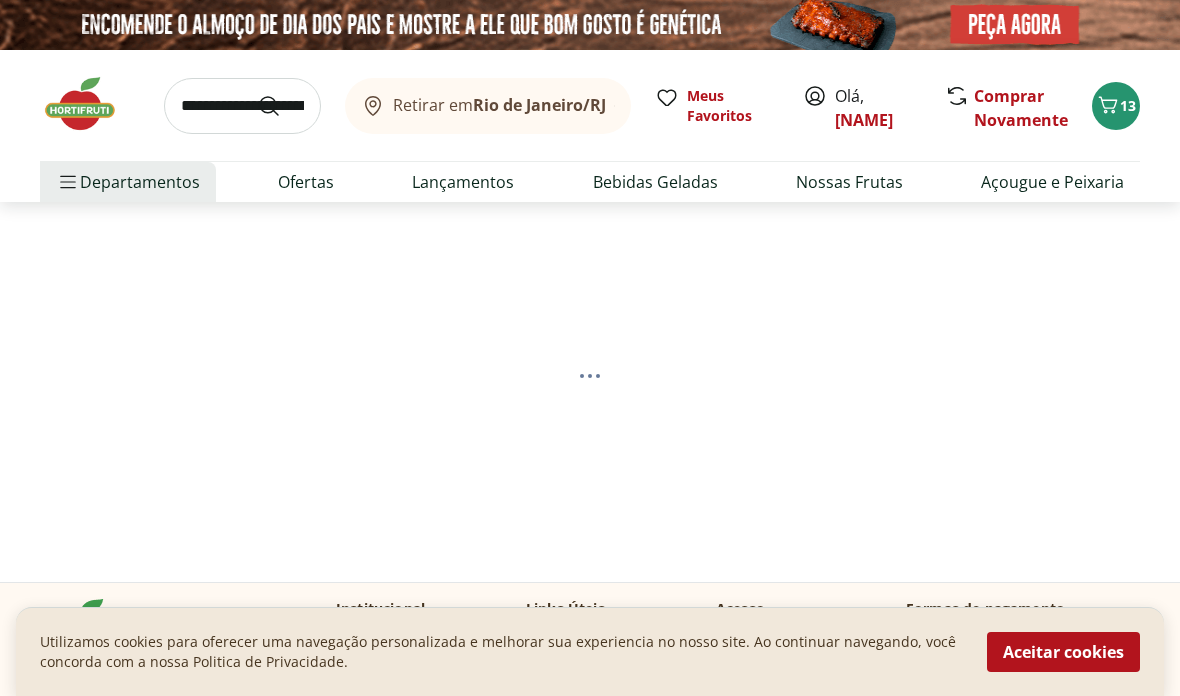 select on "**********" 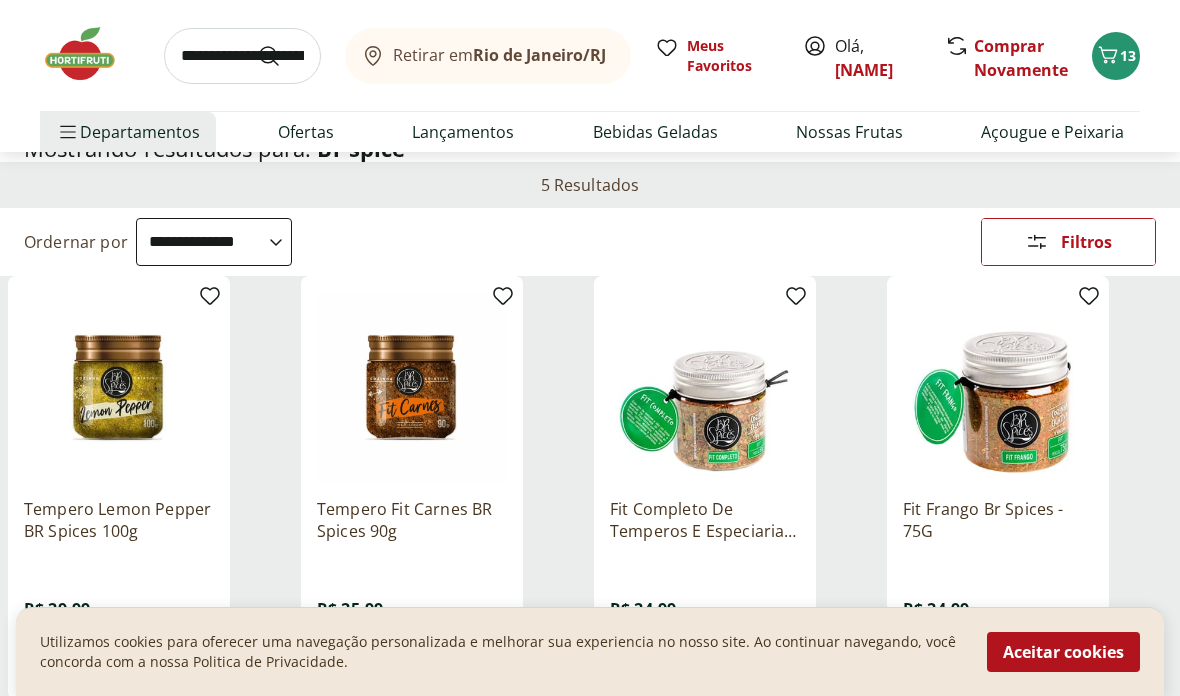 scroll, scrollTop: 0, scrollLeft: 0, axis: both 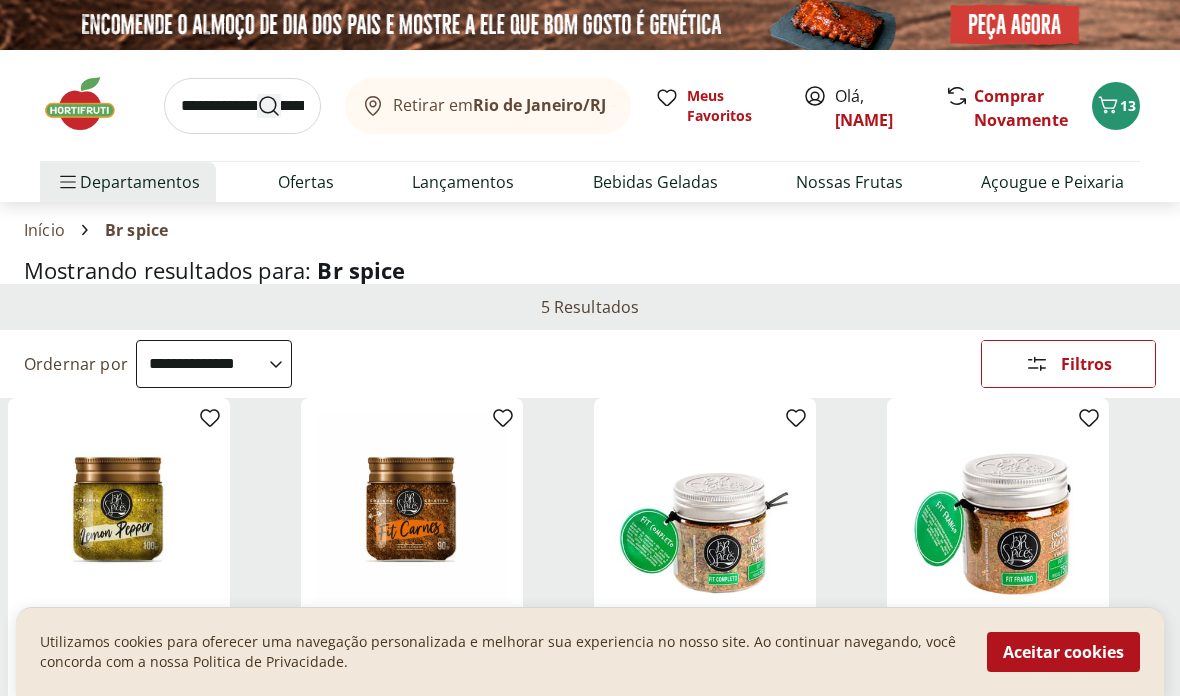 click 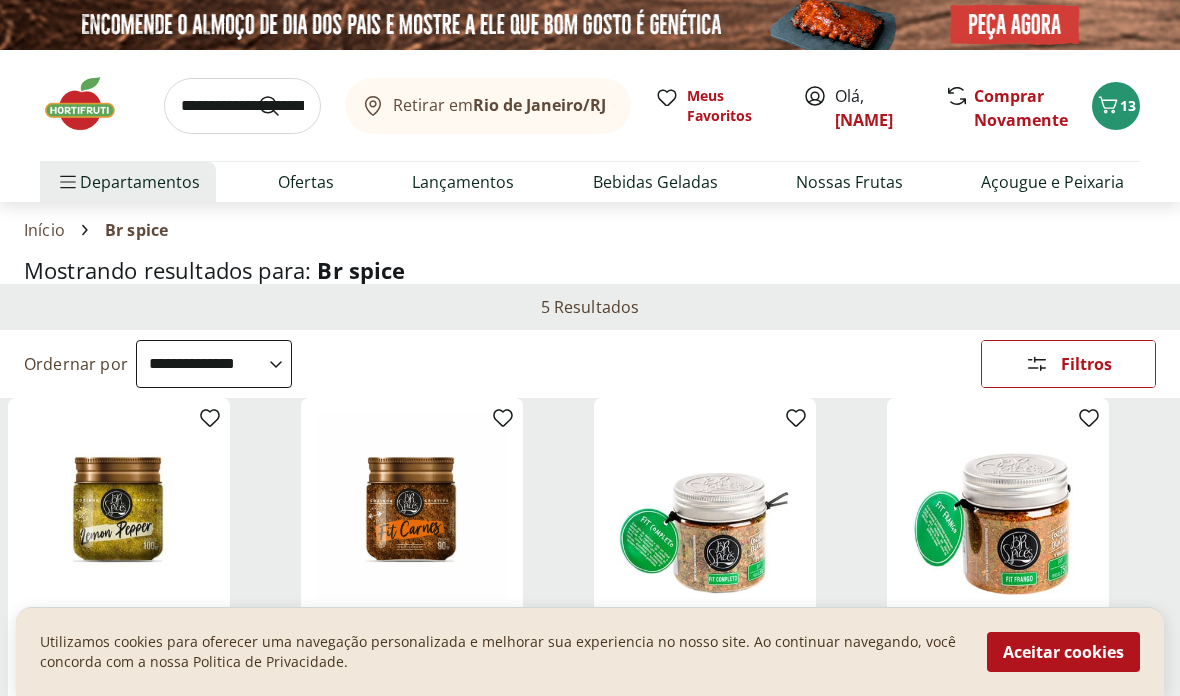 click at bounding box center [242, 106] 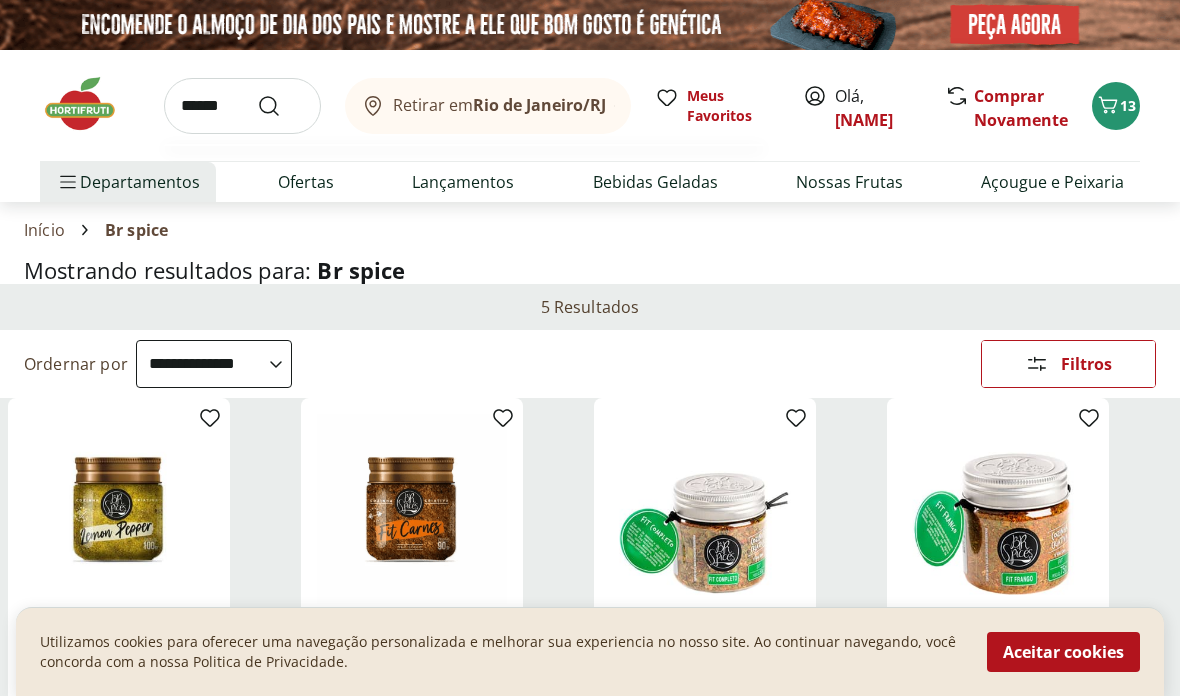 type on "******" 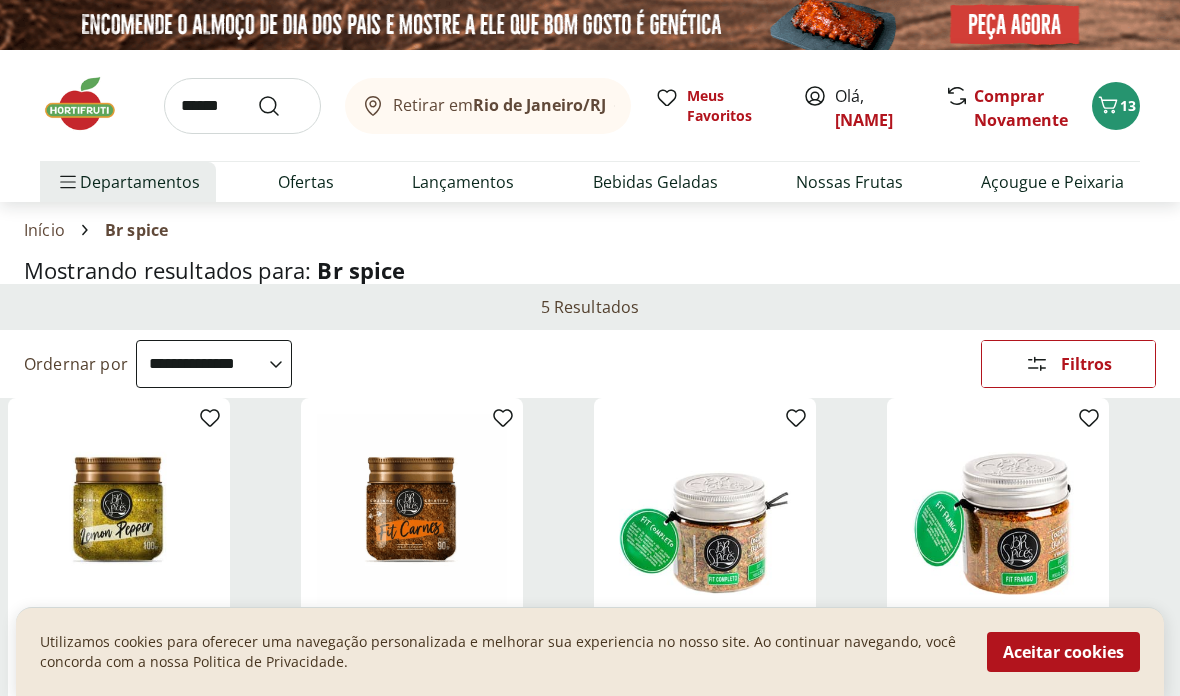 click at bounding box center (281, 106) 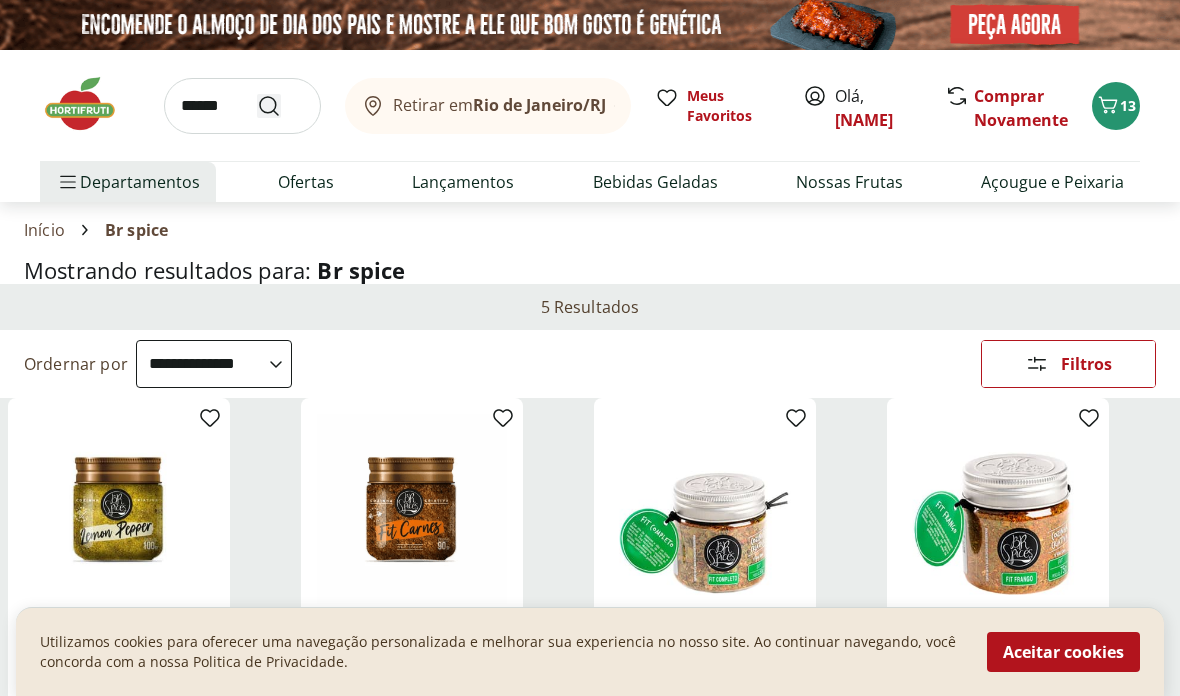 click at bounding box center (281, 106) 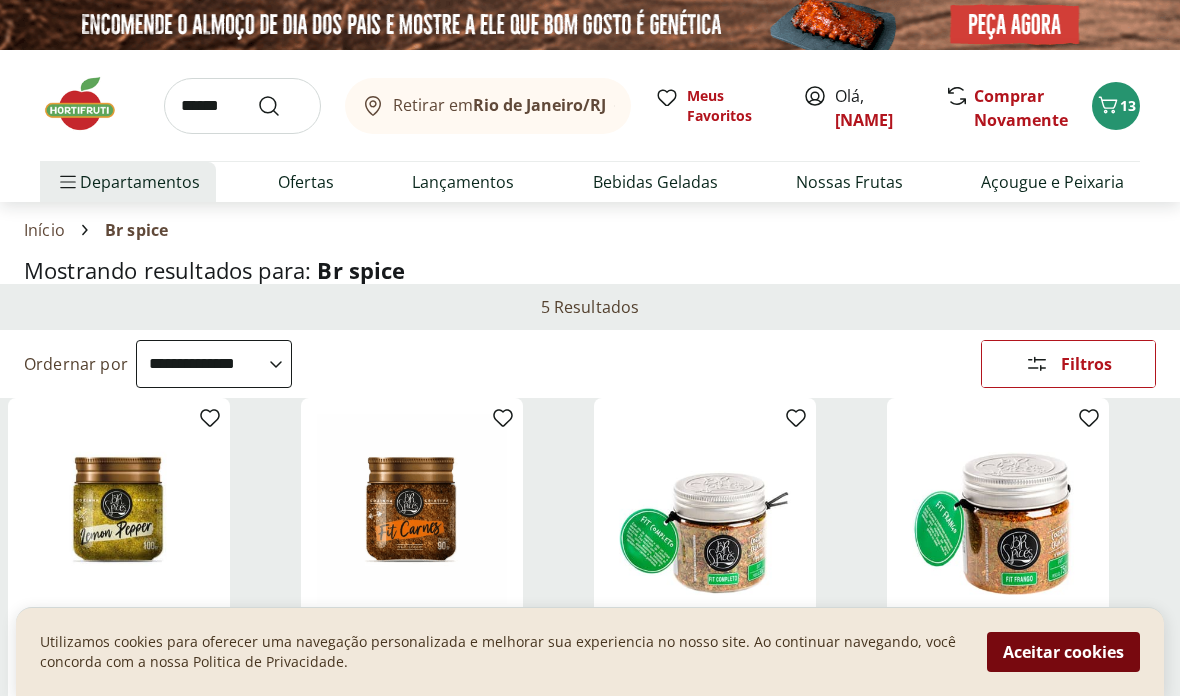 click on "Aceitar cookies" at bounding box center (1063, 652) 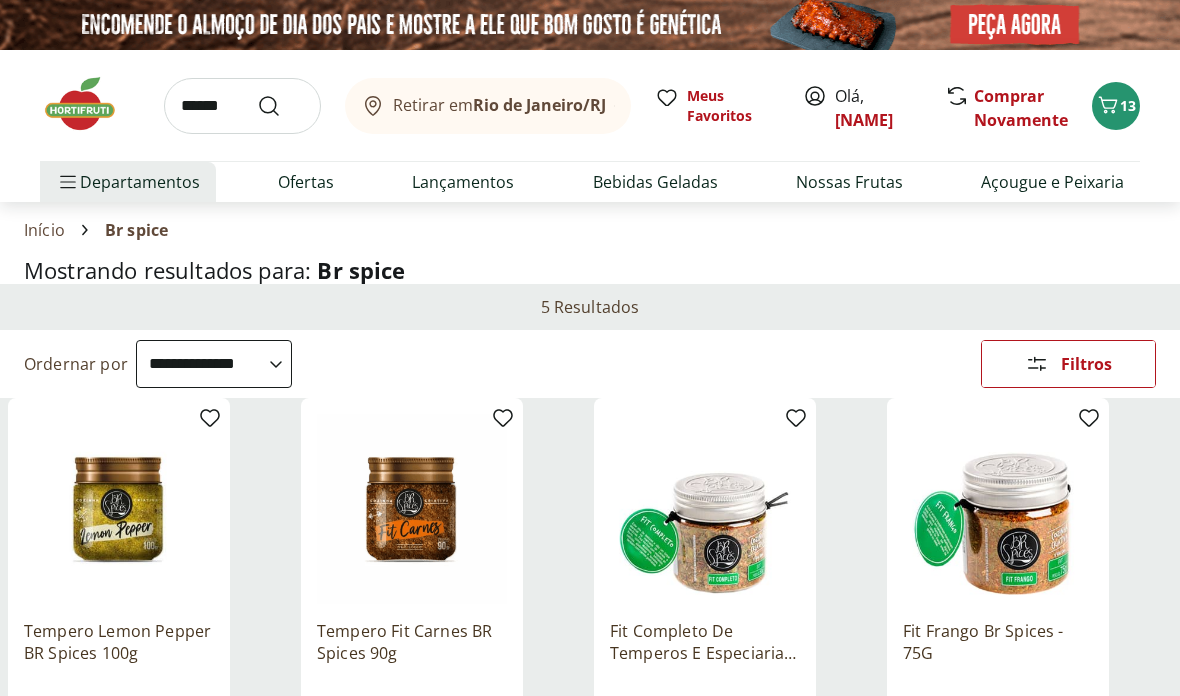 click on "******" at bounding box center (242, 106) 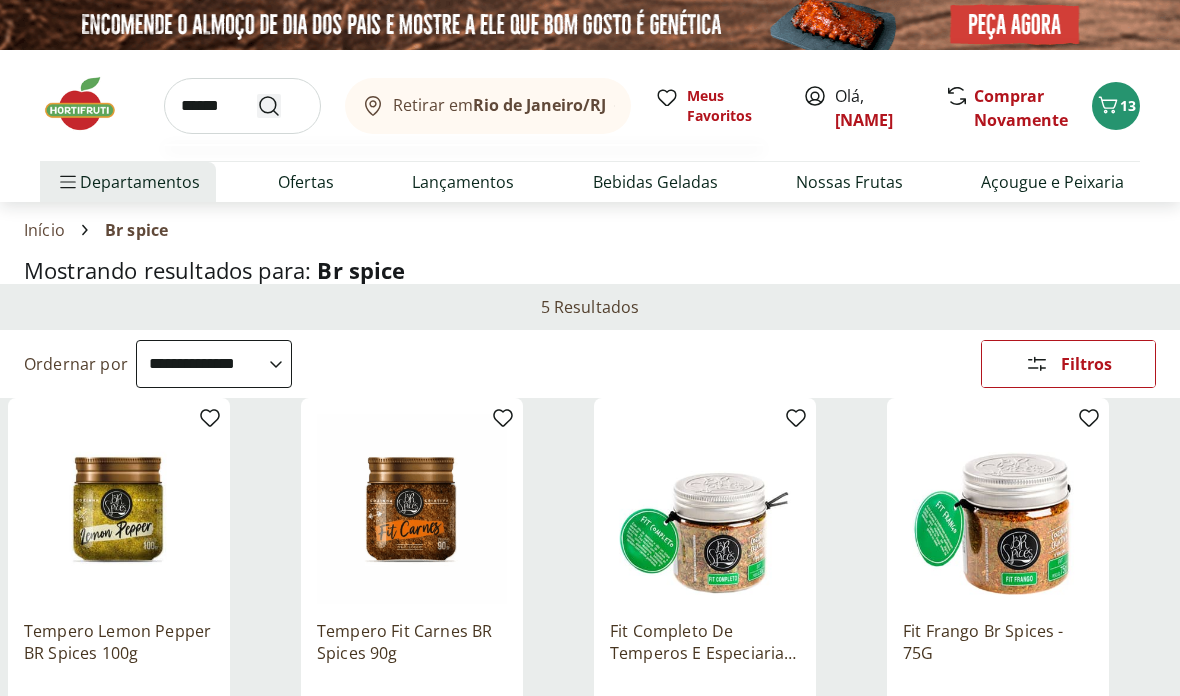 click 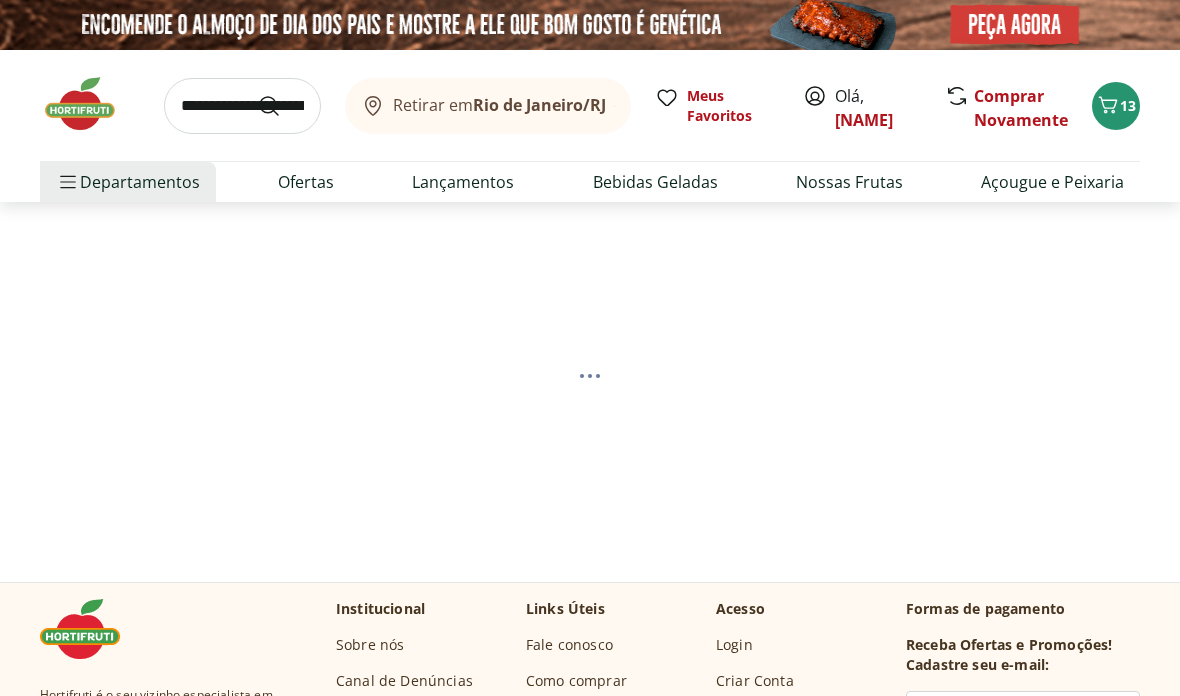 select on "**********" 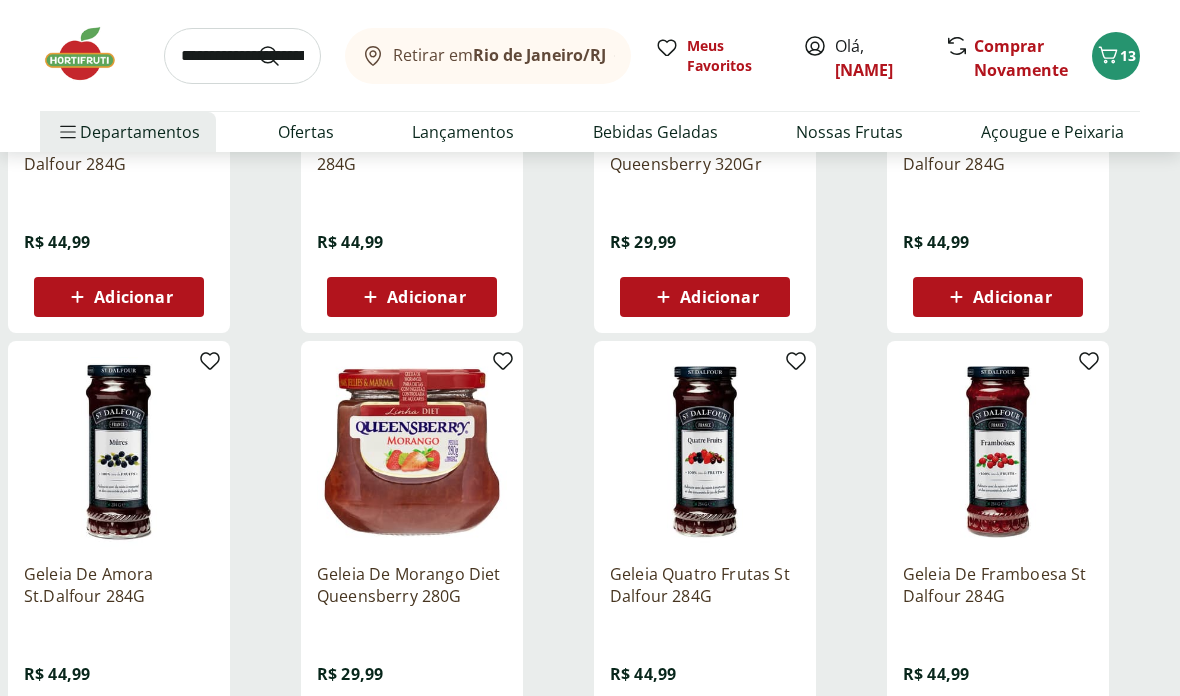 scroll, scrollTop: 569, scrollLeft: 0, axis: vertical 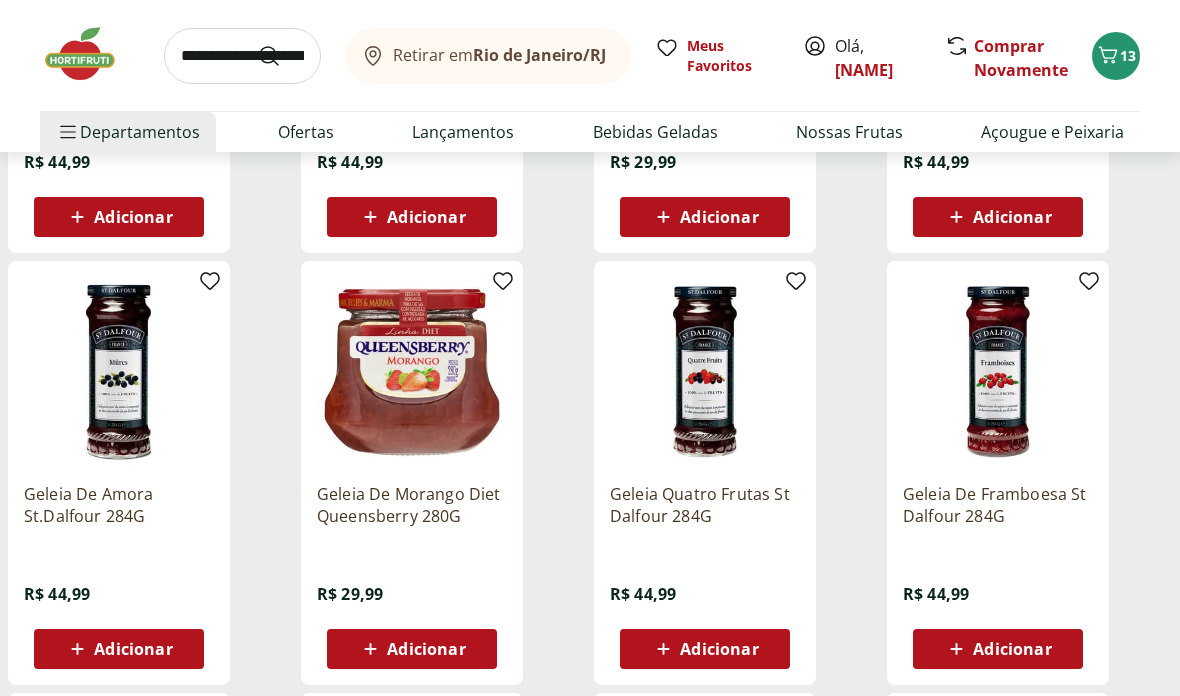 click on "Adicionar" at bounding box center (133, 649) 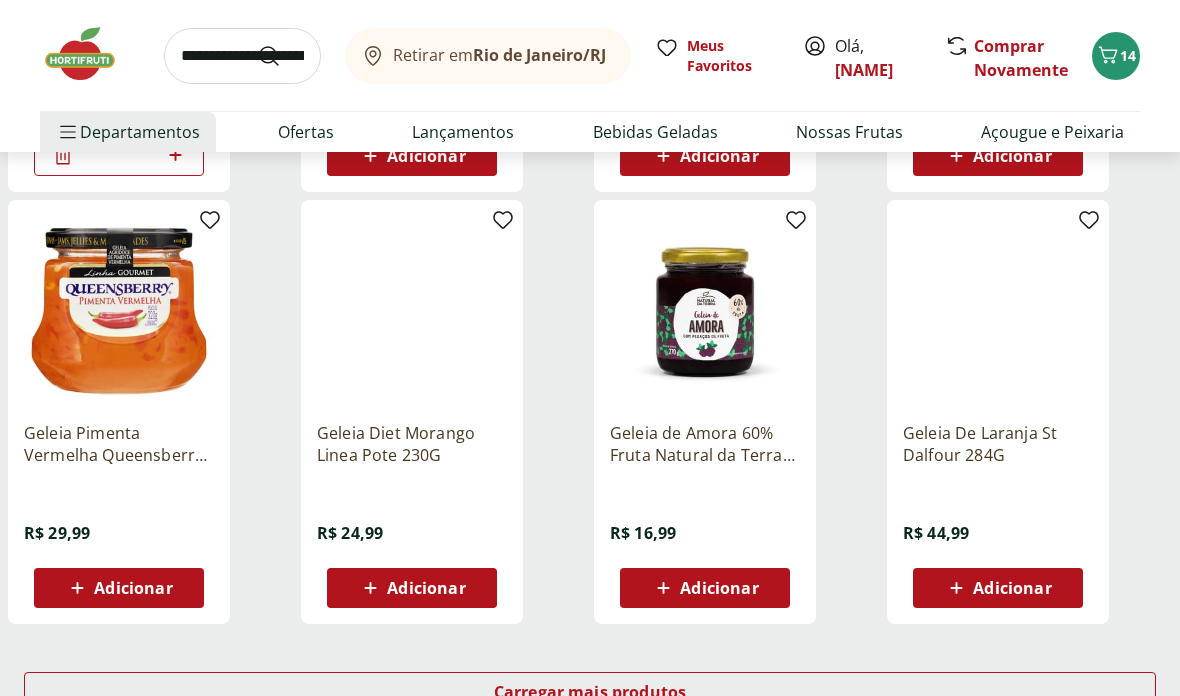 scroll, scrollTop: 1062, scrollLeft: 0, axis: vertical 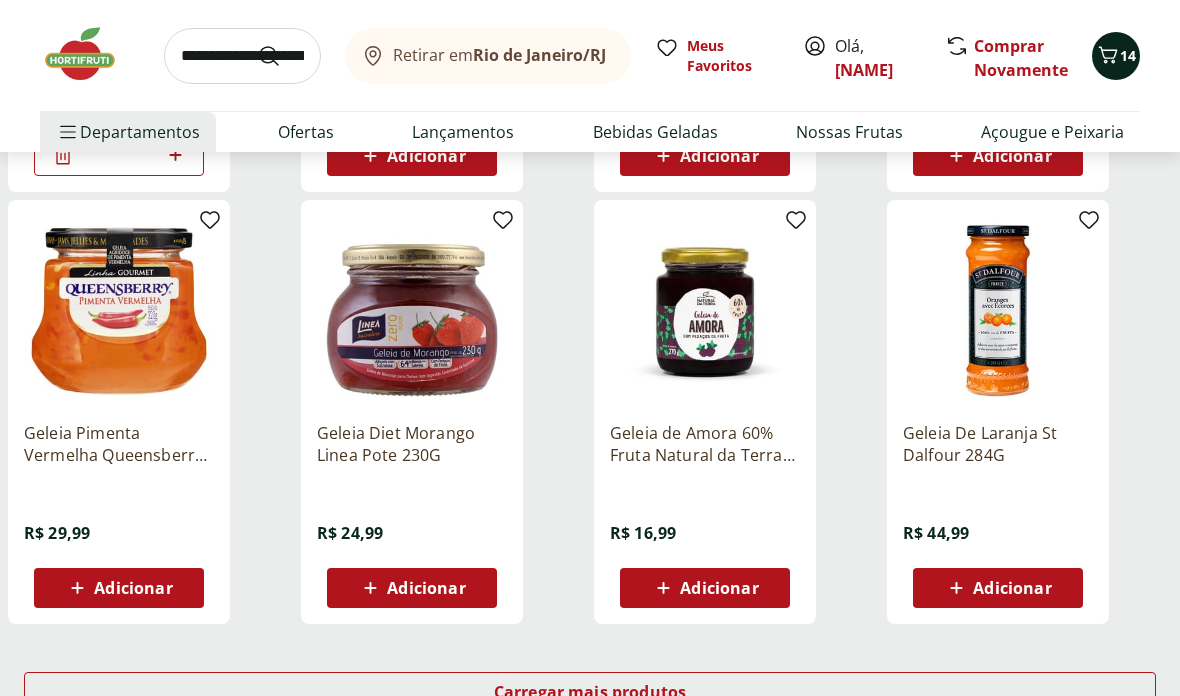 click on "14" at bounding box center (1128, 55) 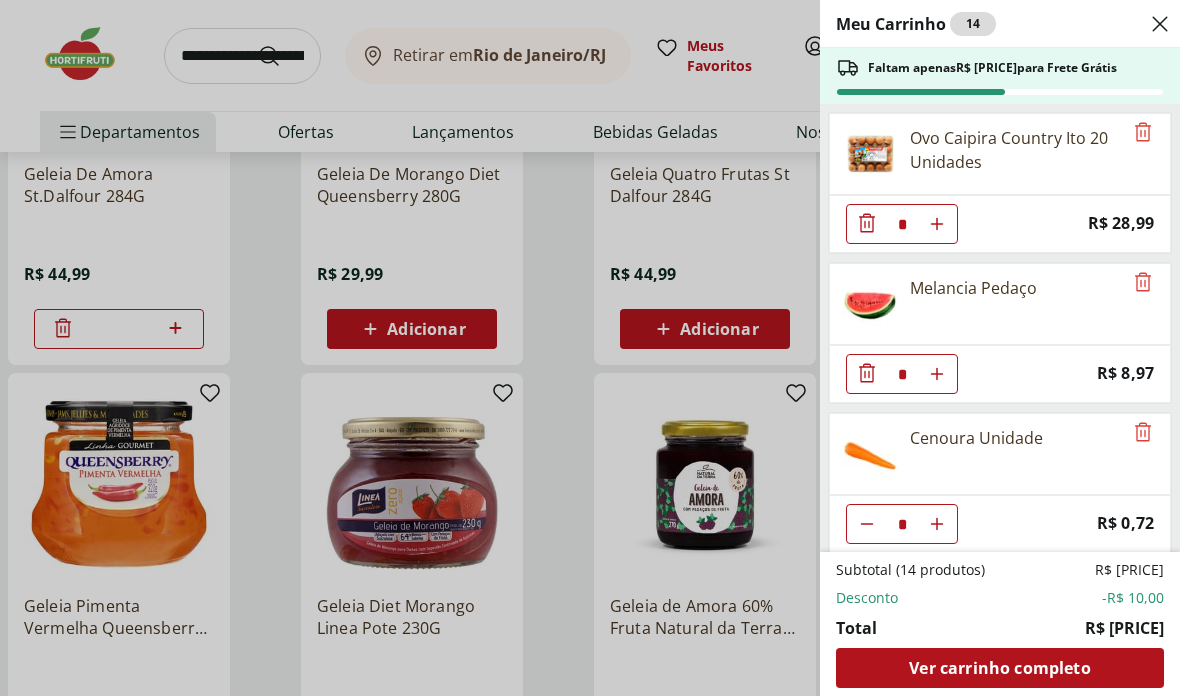 scroll, scrollTop: 850, scrollLeft: 0, axis: vertical 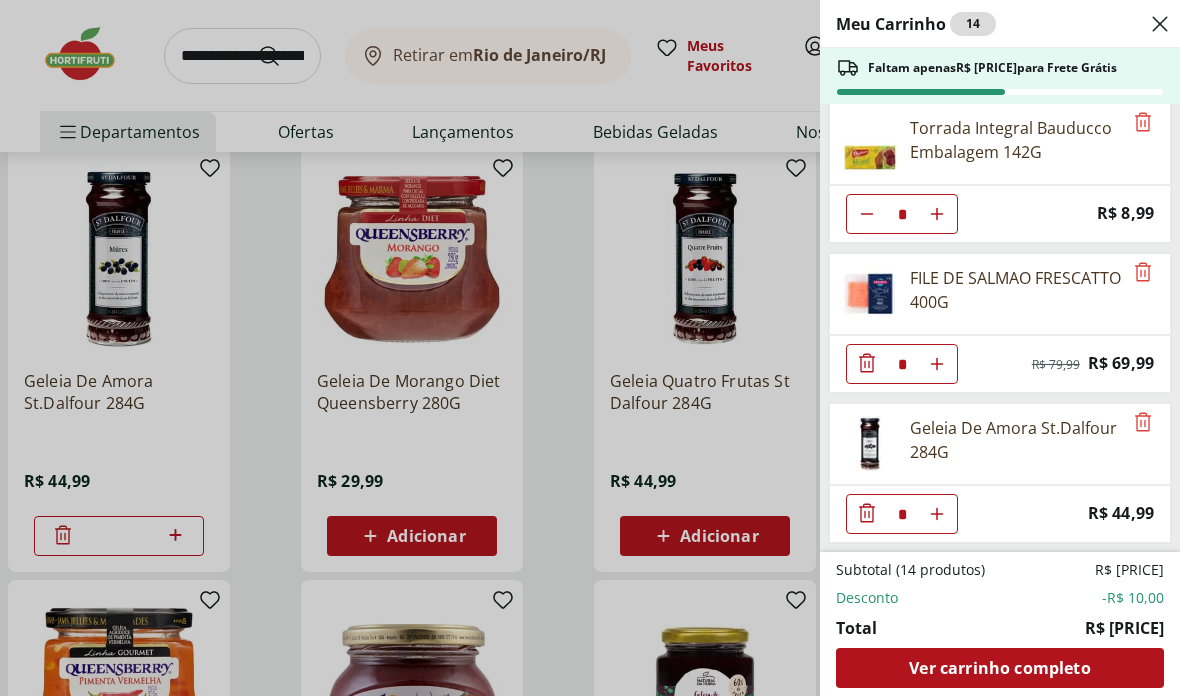 click on "Meu Carrinho 14 Faltam apenas  R$ 193,45  para Frete Grátis Ovo Caipira Country Ito 20 Unidades * Price: R$ 28,99 Melancia Pedaço * Price: R$ 8,97 Cenoura Unidade * Price: R$ 0,72 Mamão Papaia Unidade * Price: R$ 6,49 Banan Prata Selecionada * Price: R$ 11,87 Tomate Fonte Verde Rama * Price: R$ 6,90 Torrada Integral Bauducco Embalagem 142G * Price: R$ 8,99 FILE DE SALMAO FRESCATTO 400G * Original price: R$ 79,99 Price: R$ 69,99 Geleia De Amora St.Dalfour 284G * Price: R$ 44,99 Subtotal (14 produtos) R$ 215,55 Desconto -R$ 10,00 Total R$ 205,55 Ver carrinho completo" at bounding box center (590, 348) 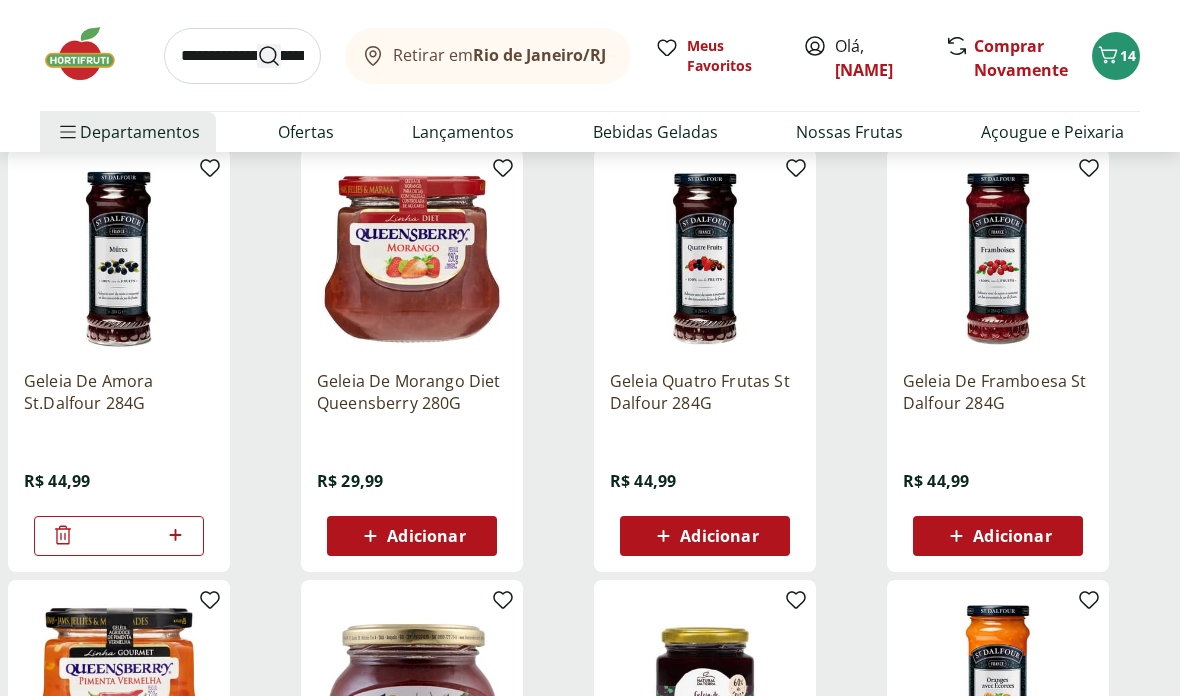 click 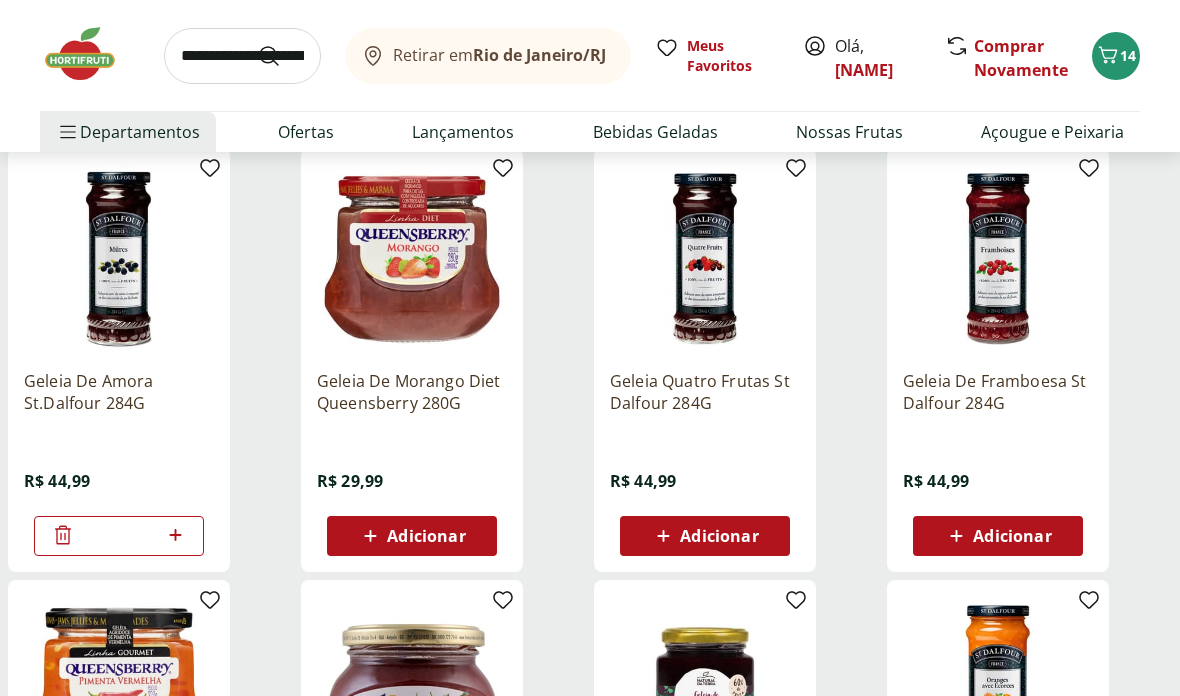 click at bounding box center (242, 56) 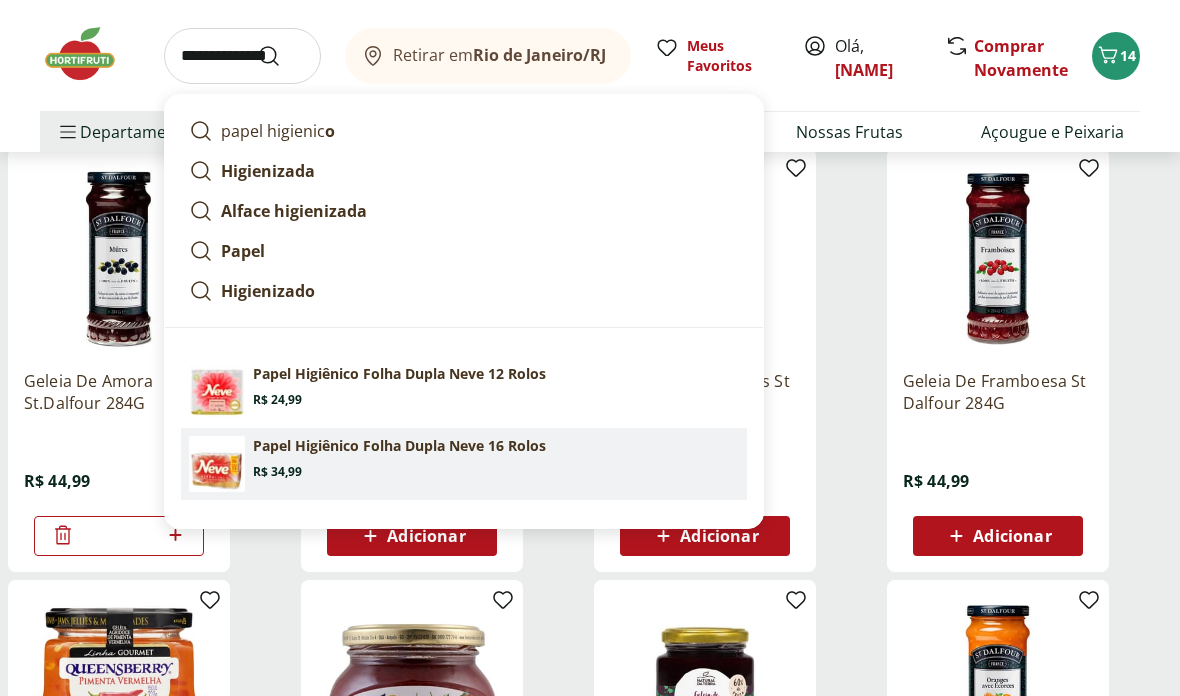 click on "Papel Higiênico Folha Dupla Neve 16 Rolos Price: R$ 34,99" at bounding box center [496, 458] 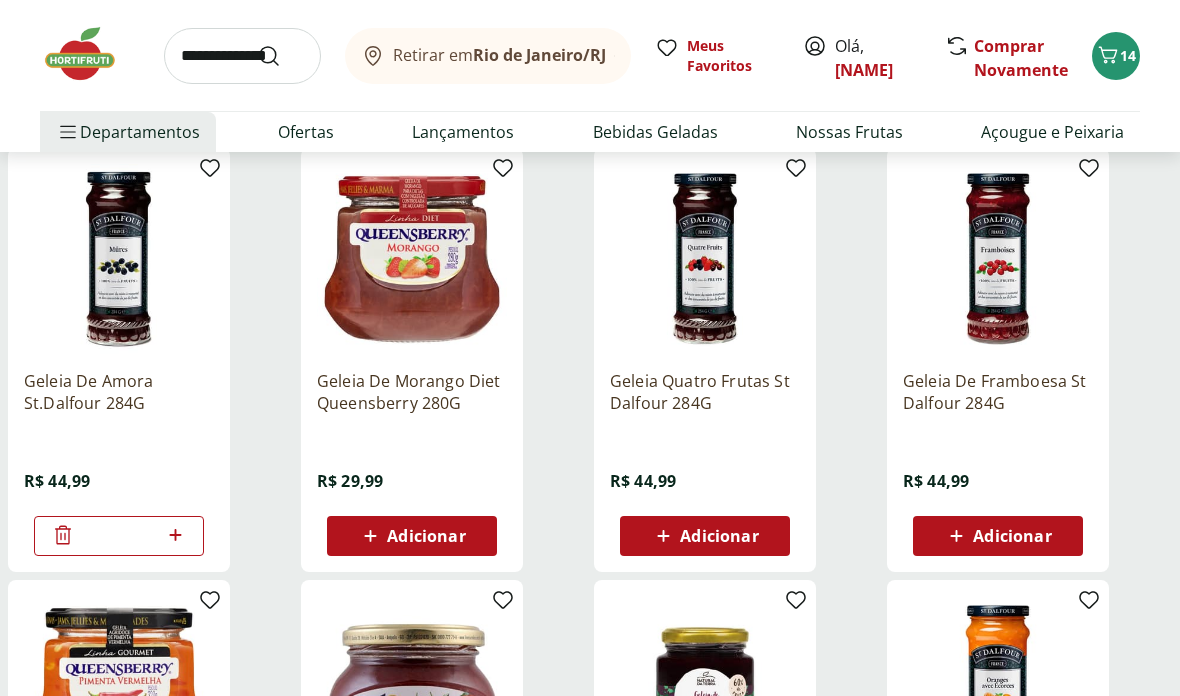 type on "**********" 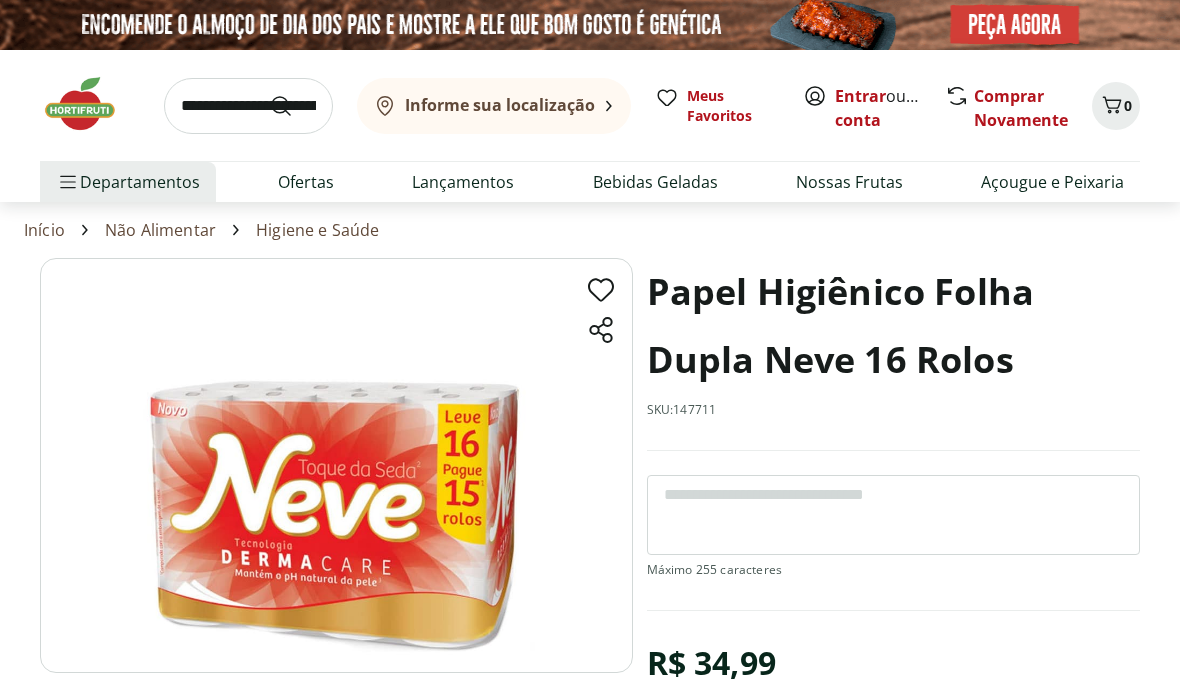 scroll, scrollTop: 0, scrollLeft: 0, axis: both 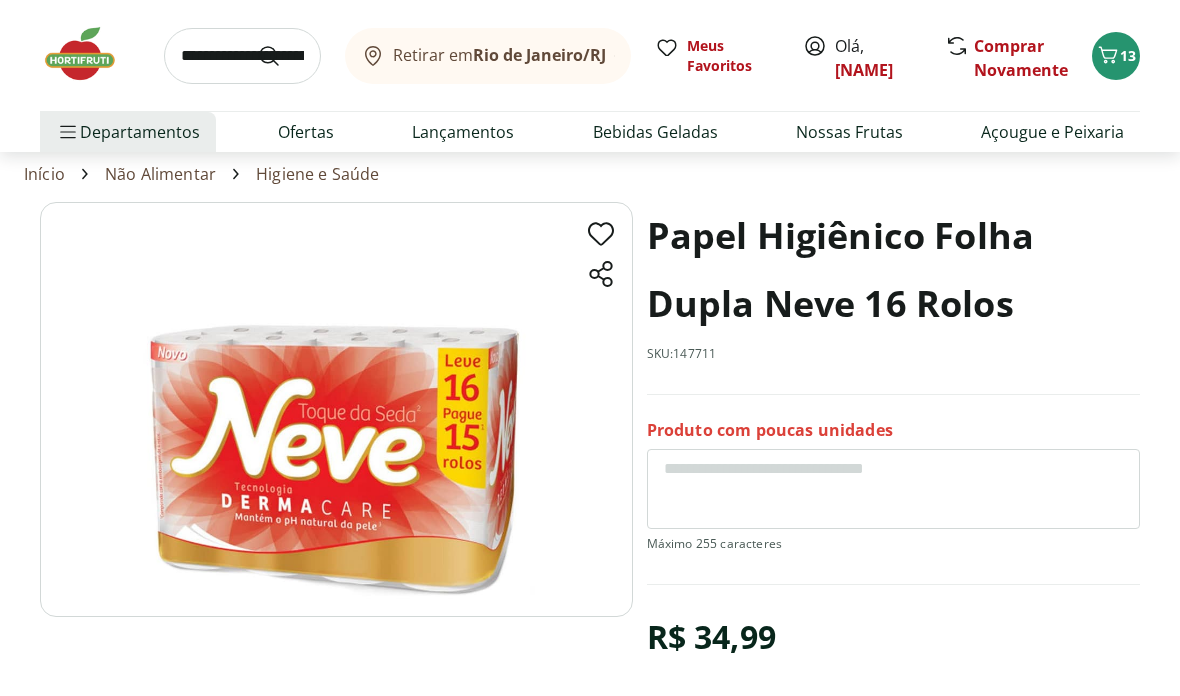 click on "Adicionar" at bounding box center [1021, 721] 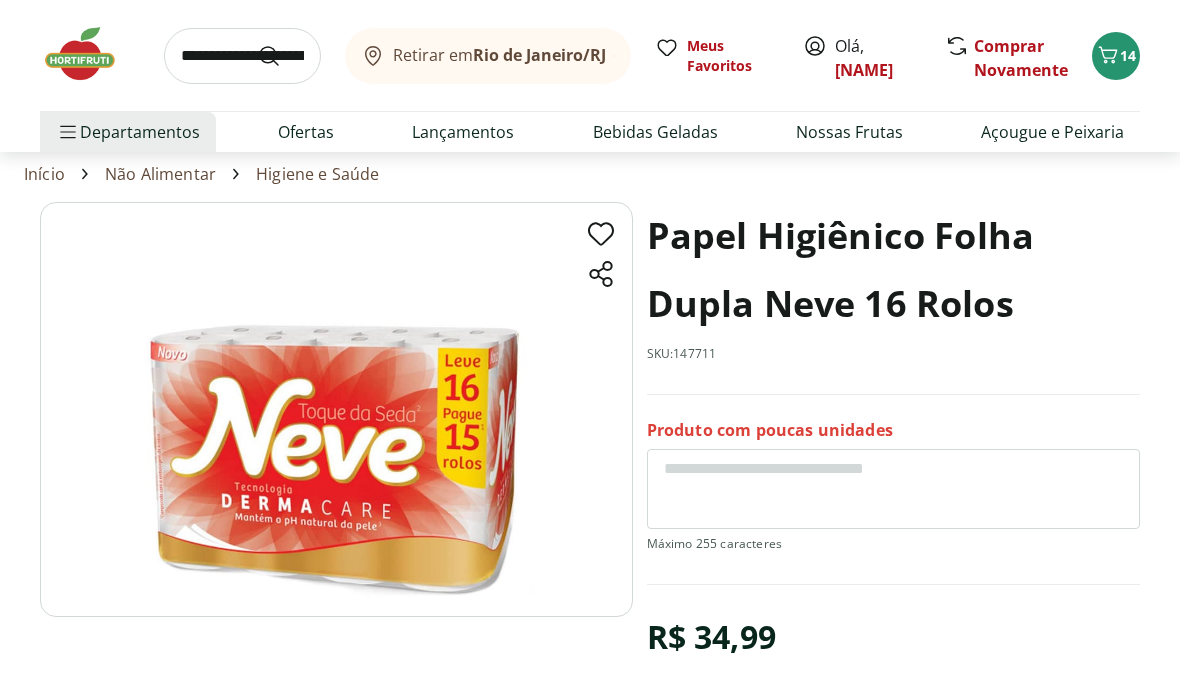 click at bounding box center [90, 54] 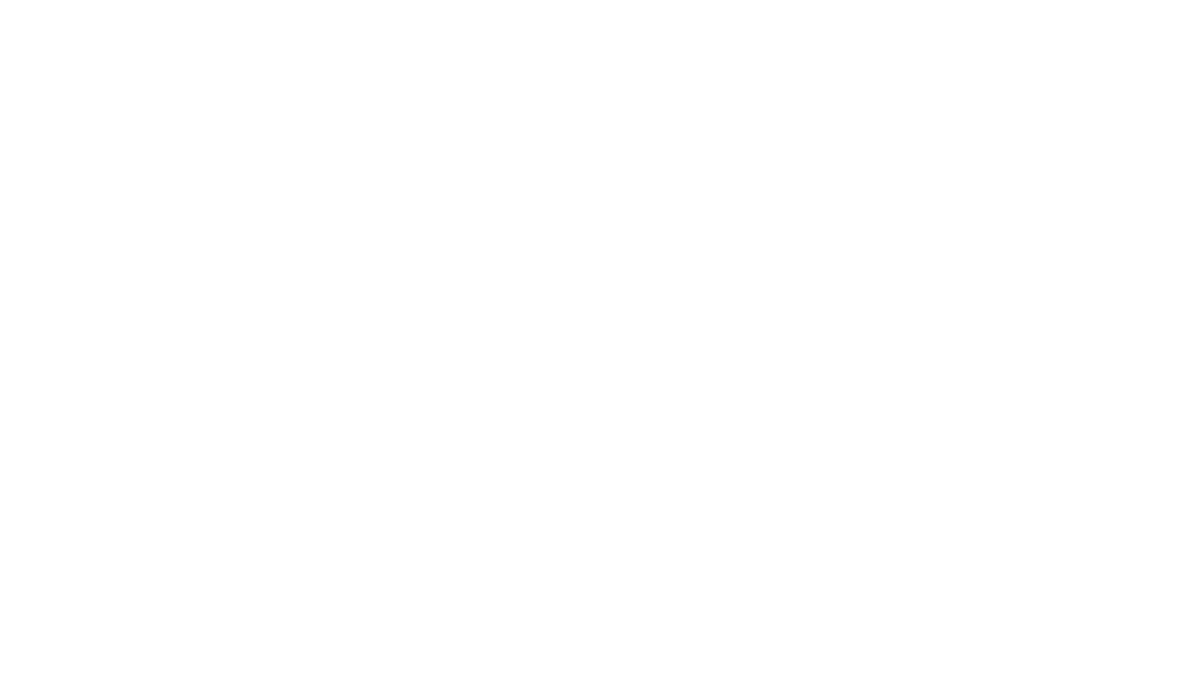 scroll, scrollTop: 0, scrollLeft: 0, axis: both 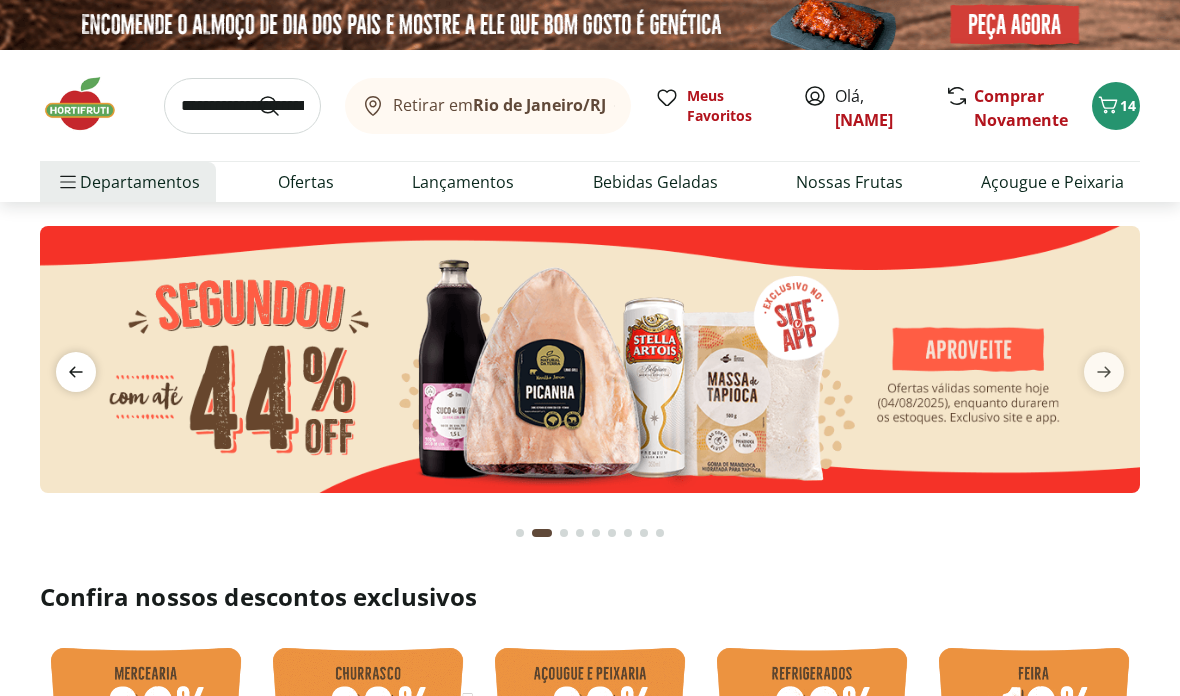 click 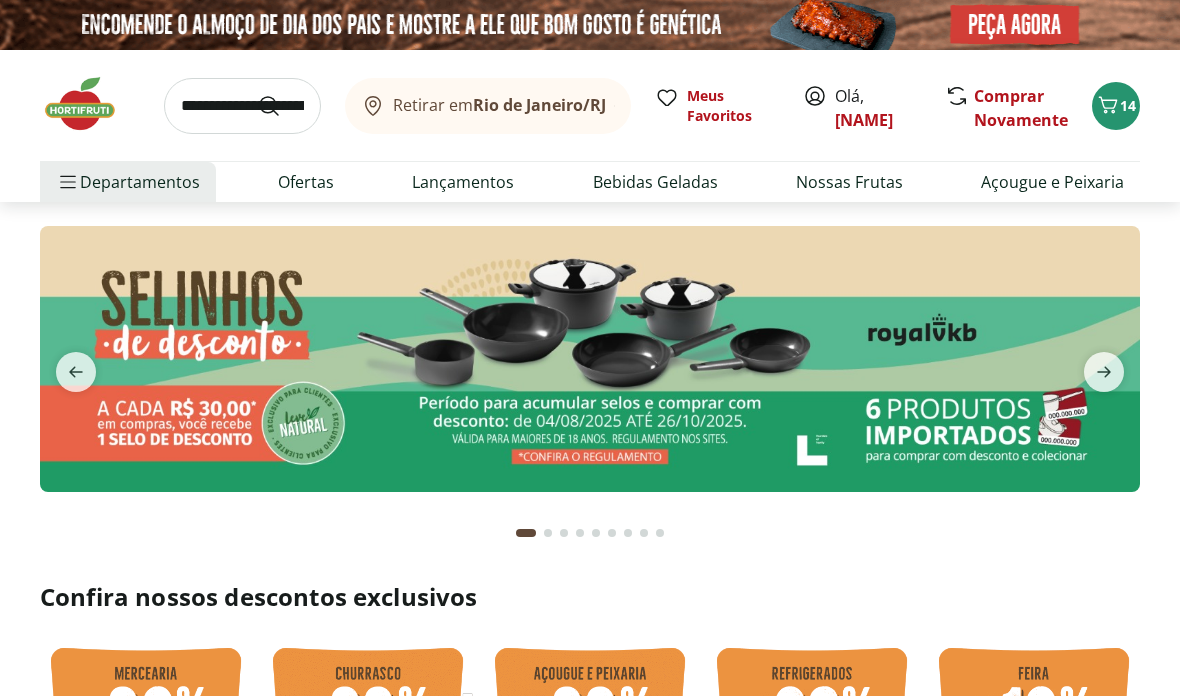 click at bounding box center (242, 106) 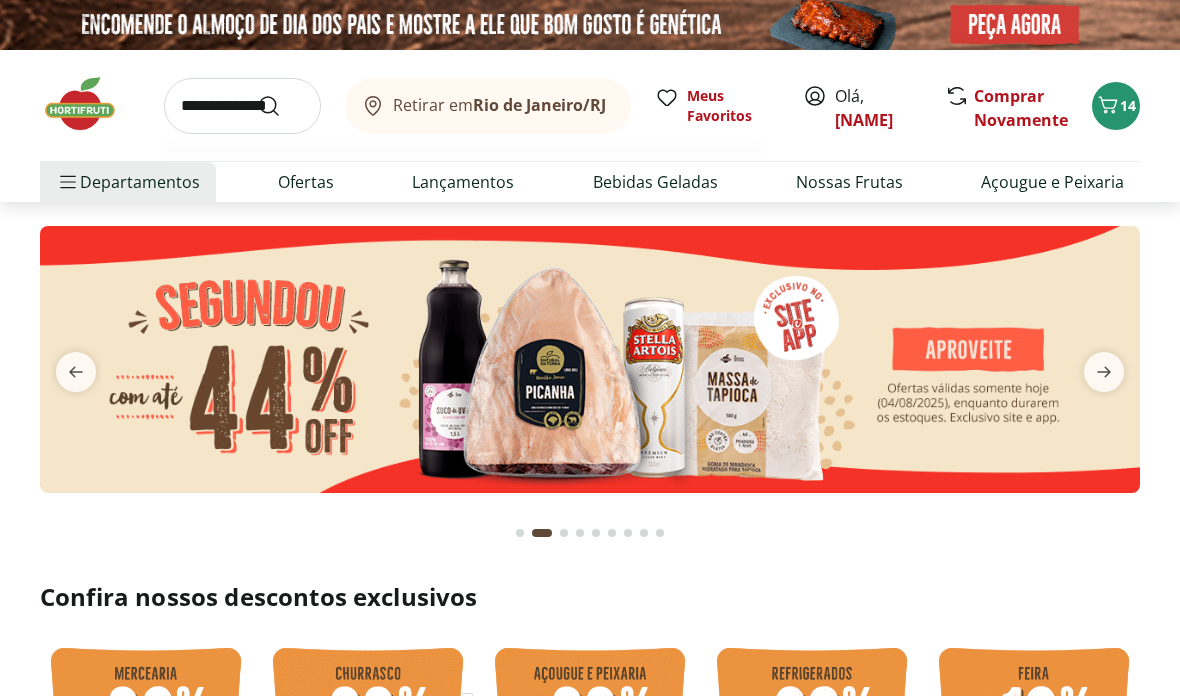 type on "**********" 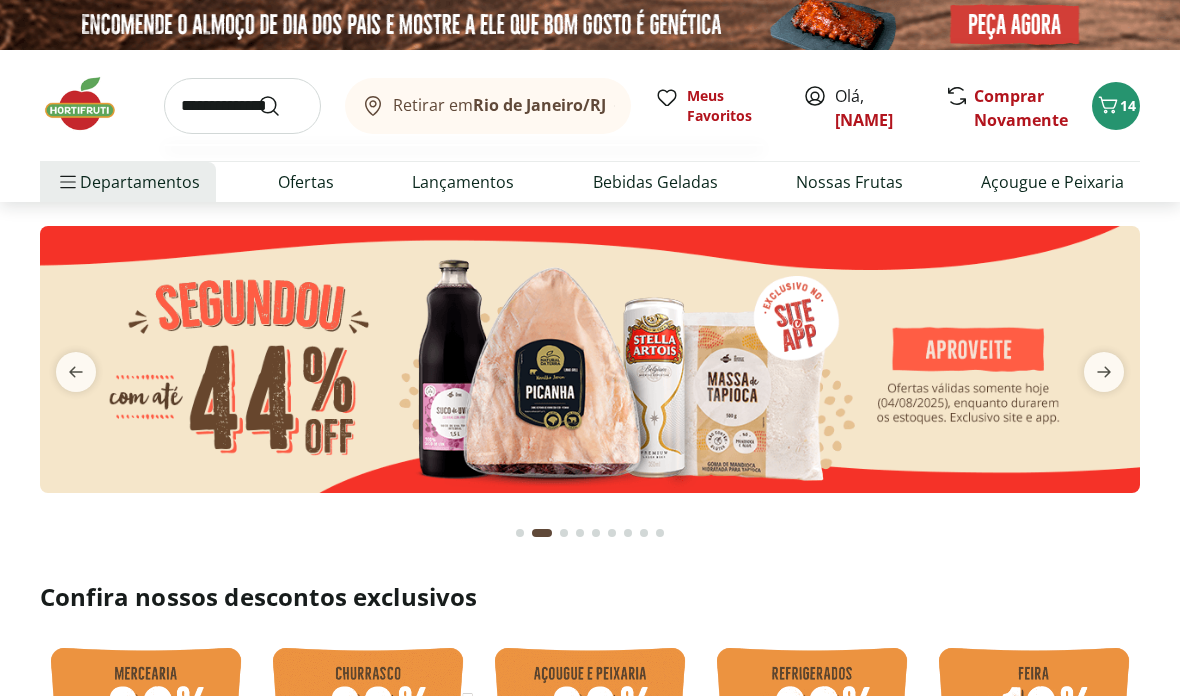click at bounding box center [281, 106] 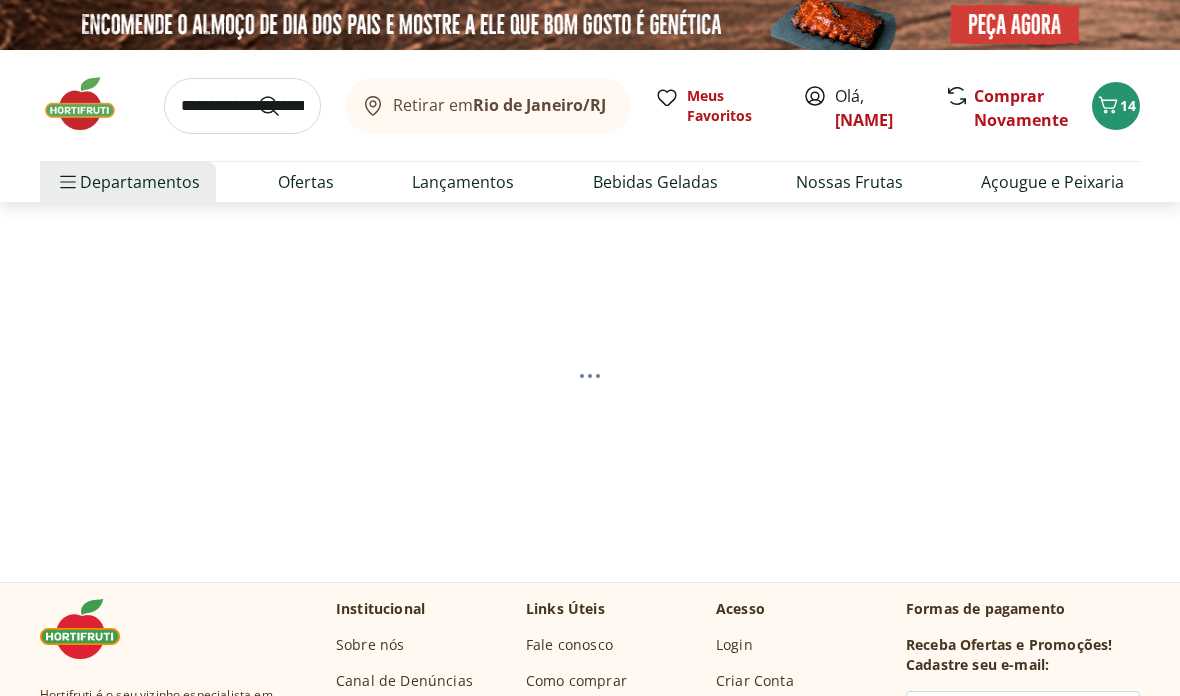 select on "**********" 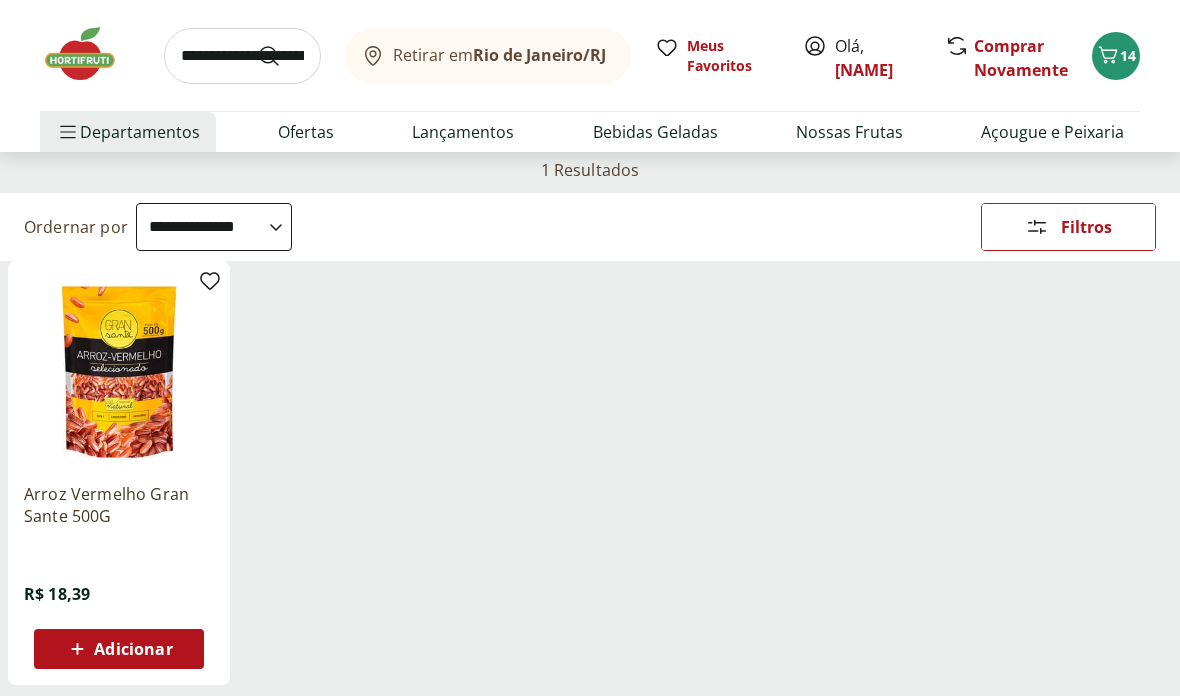 scroll, scrollTop: 137, scrollLeft: 0, axis: vertical 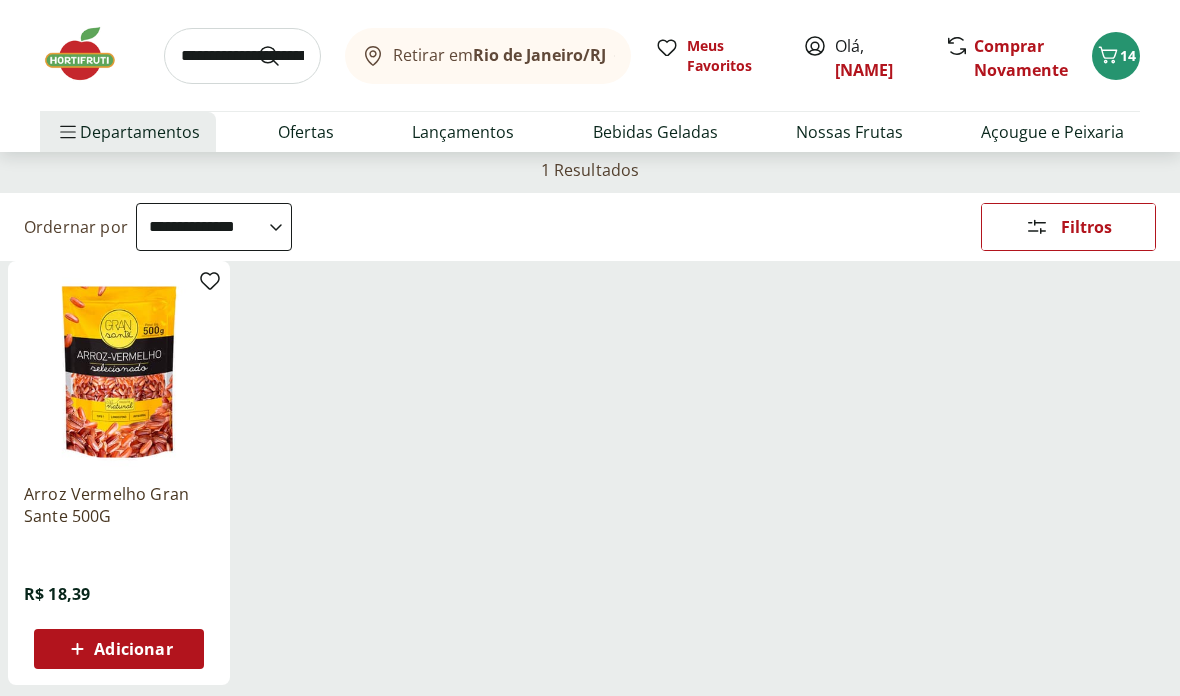 click on "Adicionar" at bounding box center (133, 649) 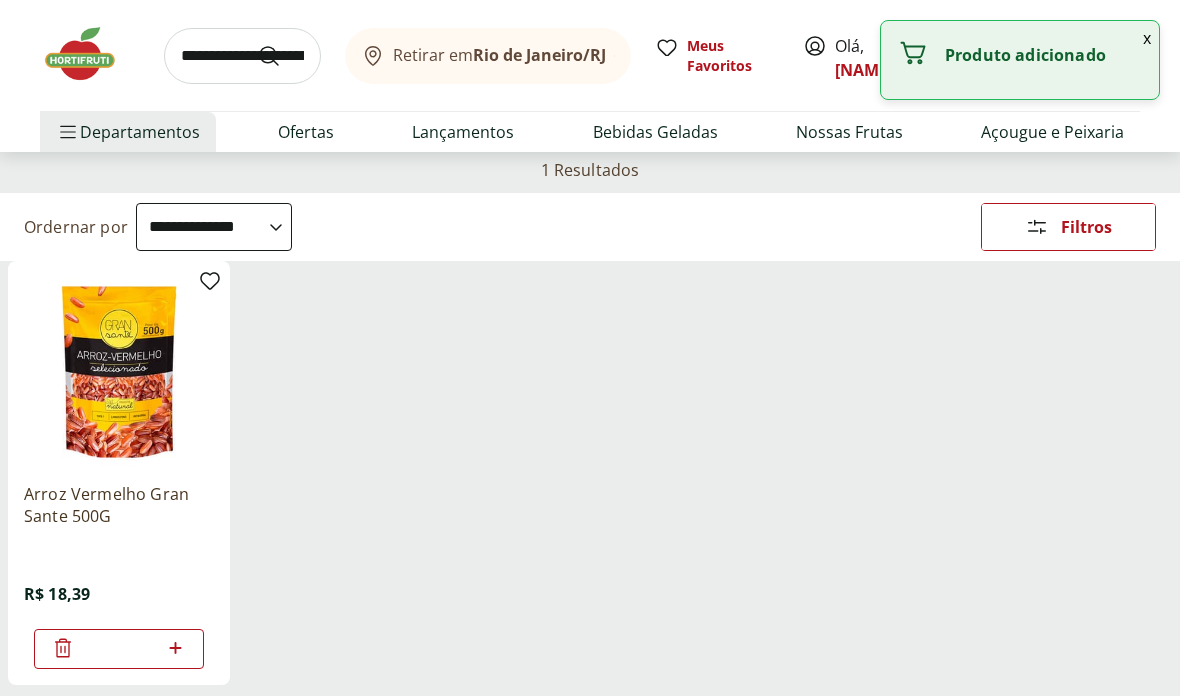 click at bounding box center (90, 54) 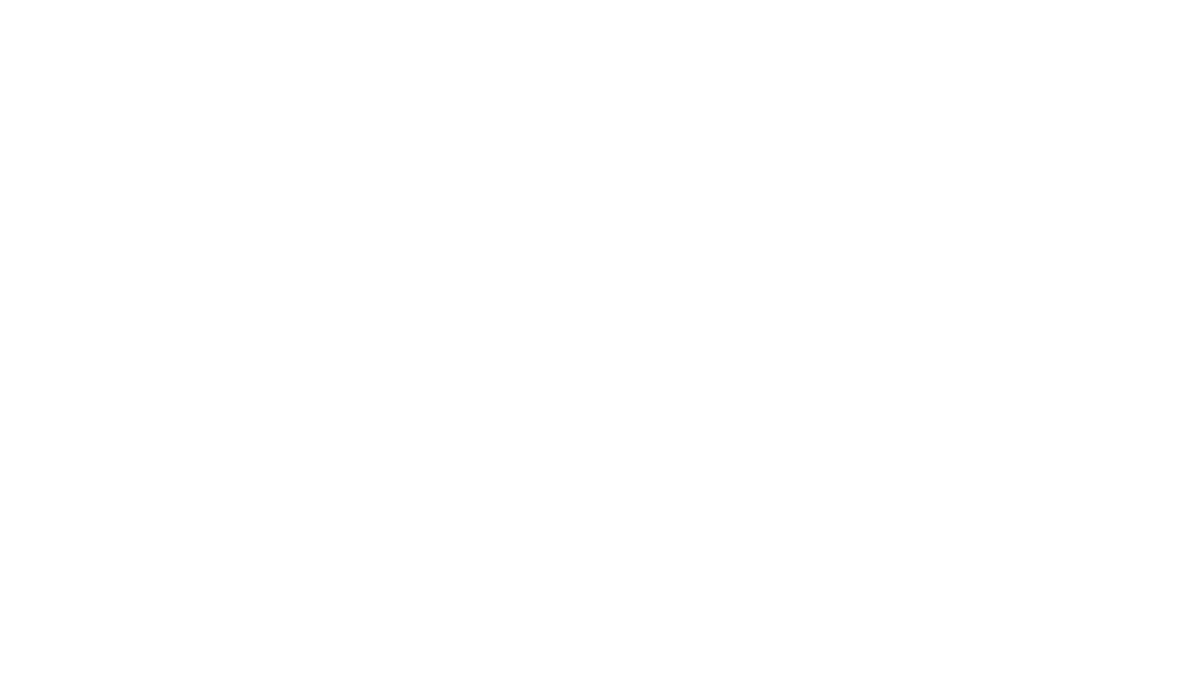 scroll, scrollTop: 0, scrollLeft: 0, axis: both 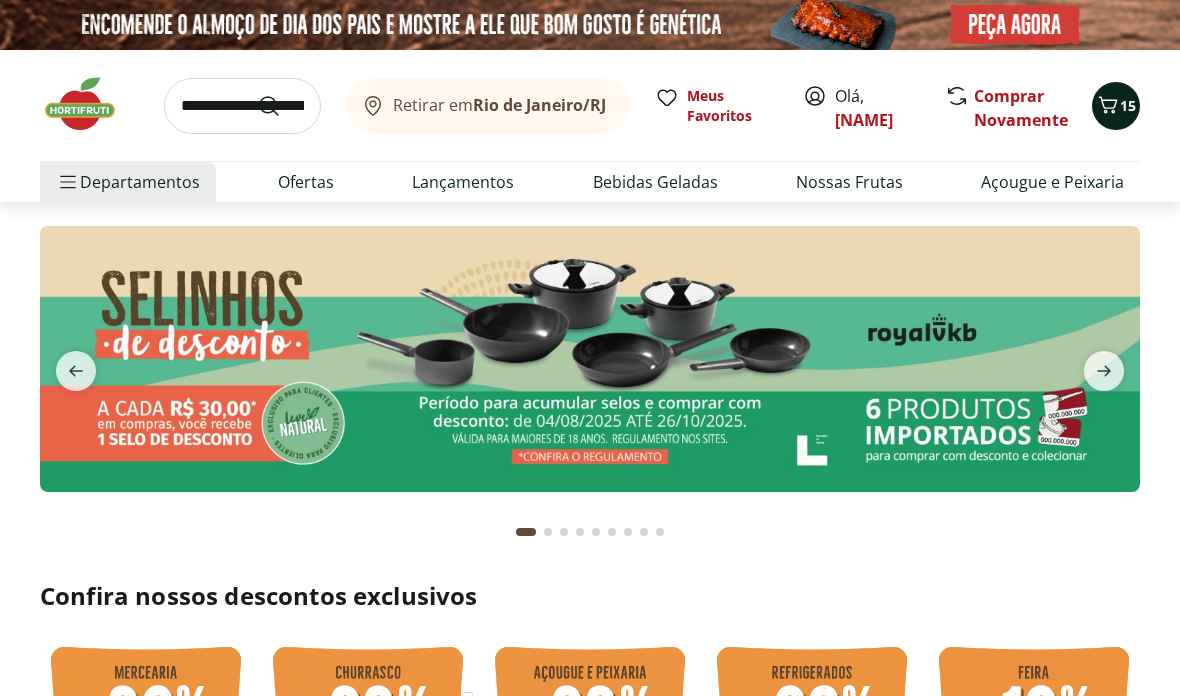 click 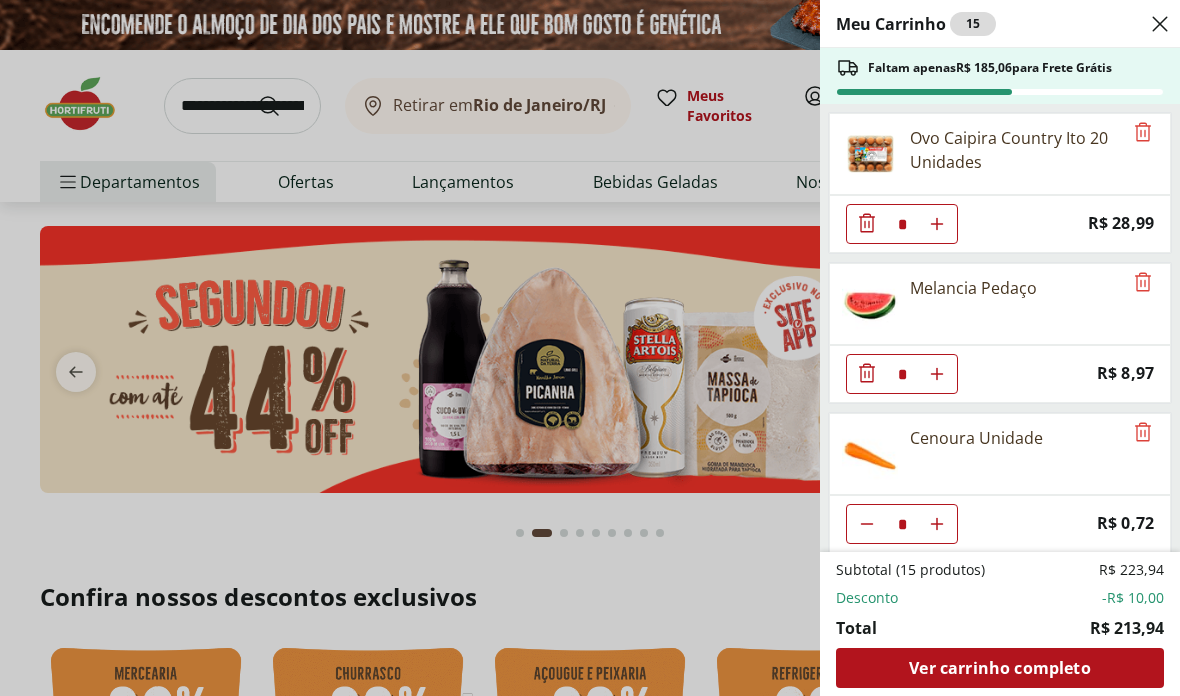 scroll, scrollTop: 0, scrollLeft: 0, axis: both 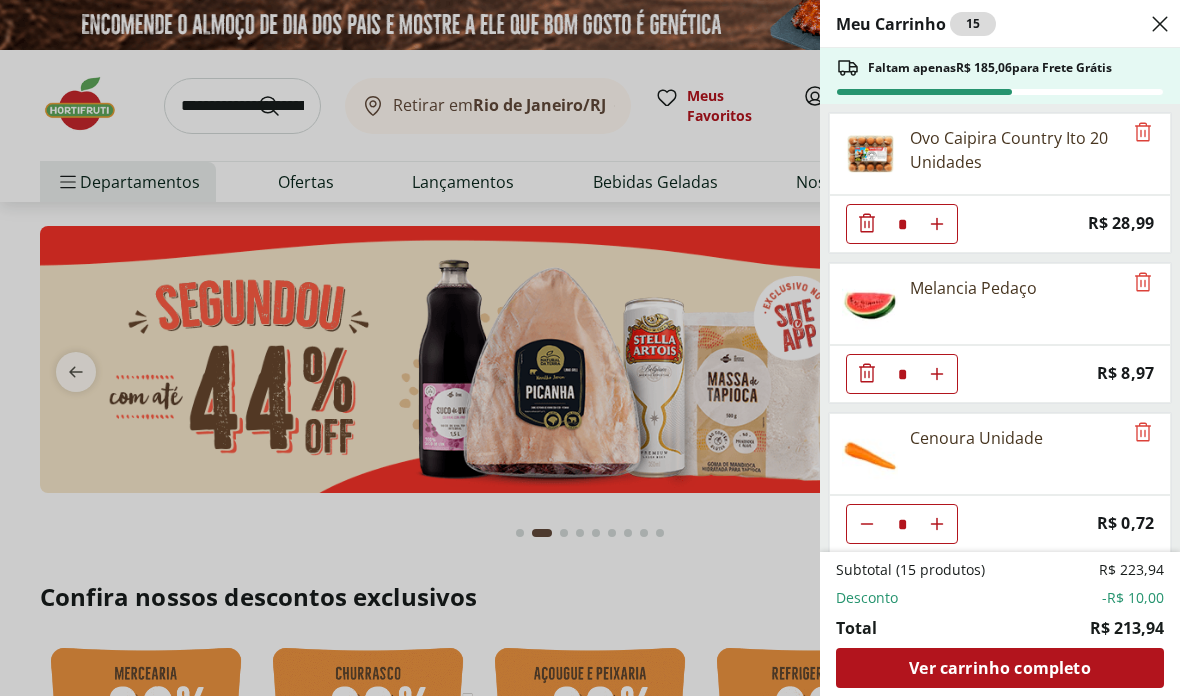 click on "Meu Carrinho 15 Faltam apenas  R$ 185,06  para Frete Grátis Ovo Caipira Country Ito 20 Unidades * Price: R$ 28,99 Melancia Pedaço * Price: R$ 8,97 Cenoura Unidade * Price: R$ 0,72 Mamão Papaia Unidade * Price: R$ 6,49 Banan Prata Selecionada * Price: R$ 11,87 Tomate Fonte Verde Rama * Price: R$ 6,90 Torrada Integral Bauducco Embalagem 142G * Price: R$ 8,99 FILE DE SALMAO FRESCATTO 400G * Original price: R$ 79,99 Price: R$ 69,99 Papel Higiênico Folha Dupla Neve 16 Rolos * Price: R$ 34,99 Arroz Vermelho Gran Sante 500G * Price: R$ 18,39 Subtotal (15 produtos) R$ 223,94 Desconto -R$ 10,00 Total R$ 213,94 Ver carrinho completo" at bounding box center [590, 348] 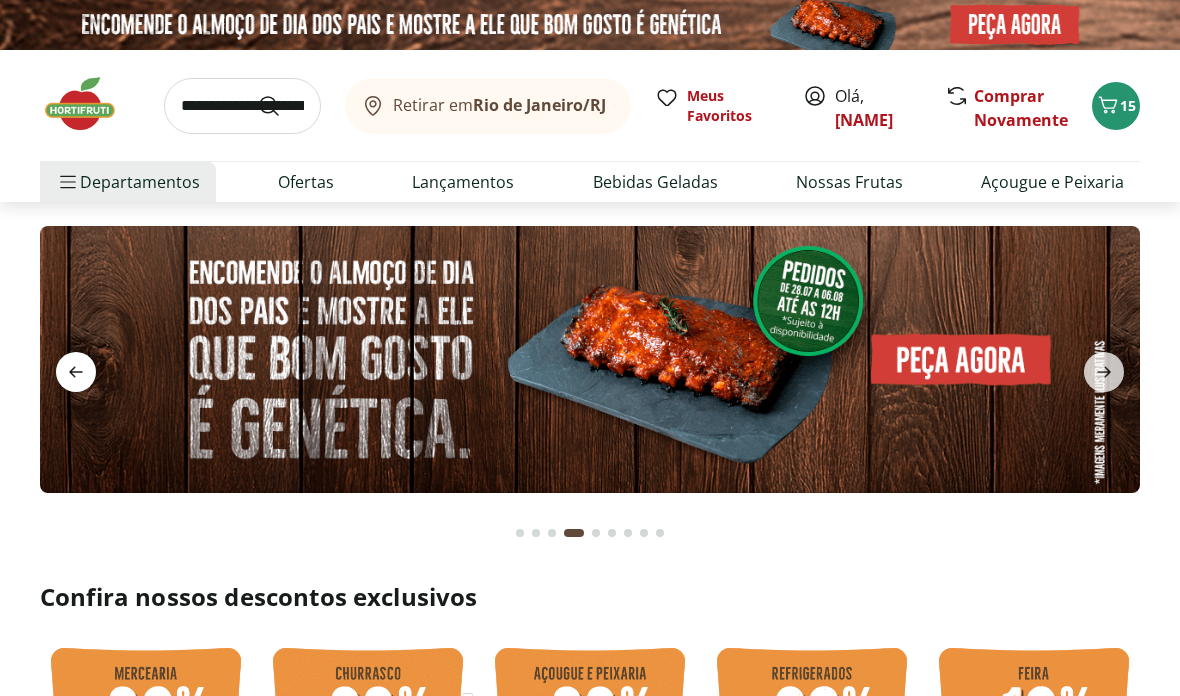 click 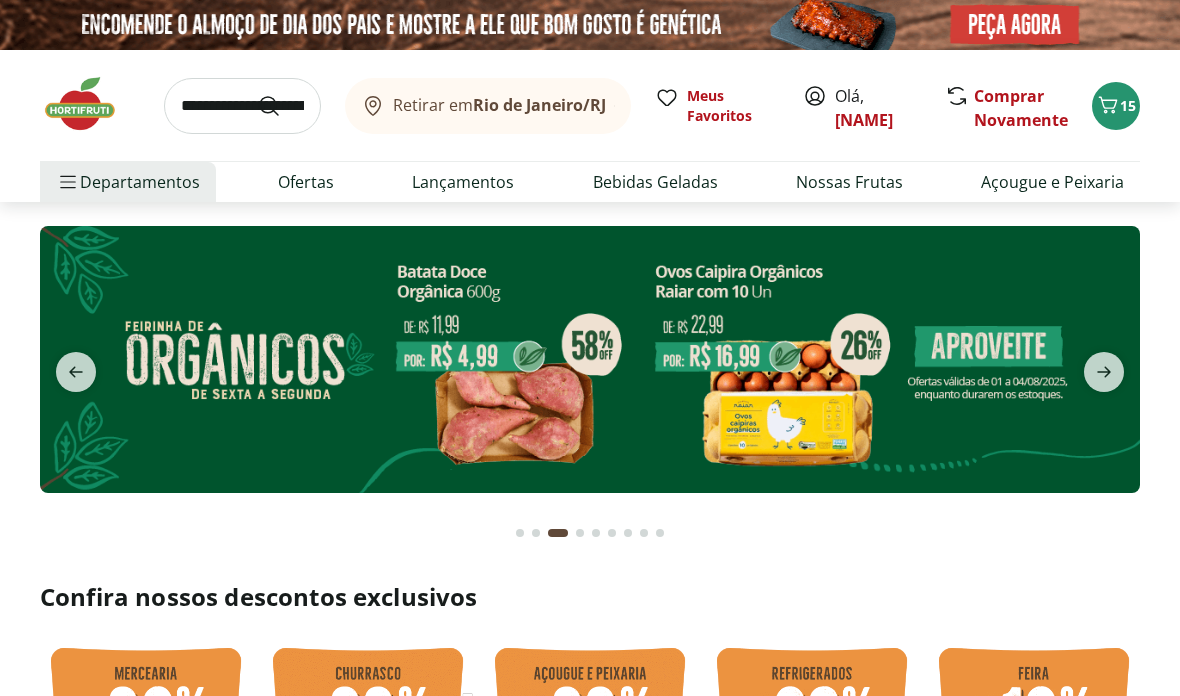 click at bounding box center [590, 359] 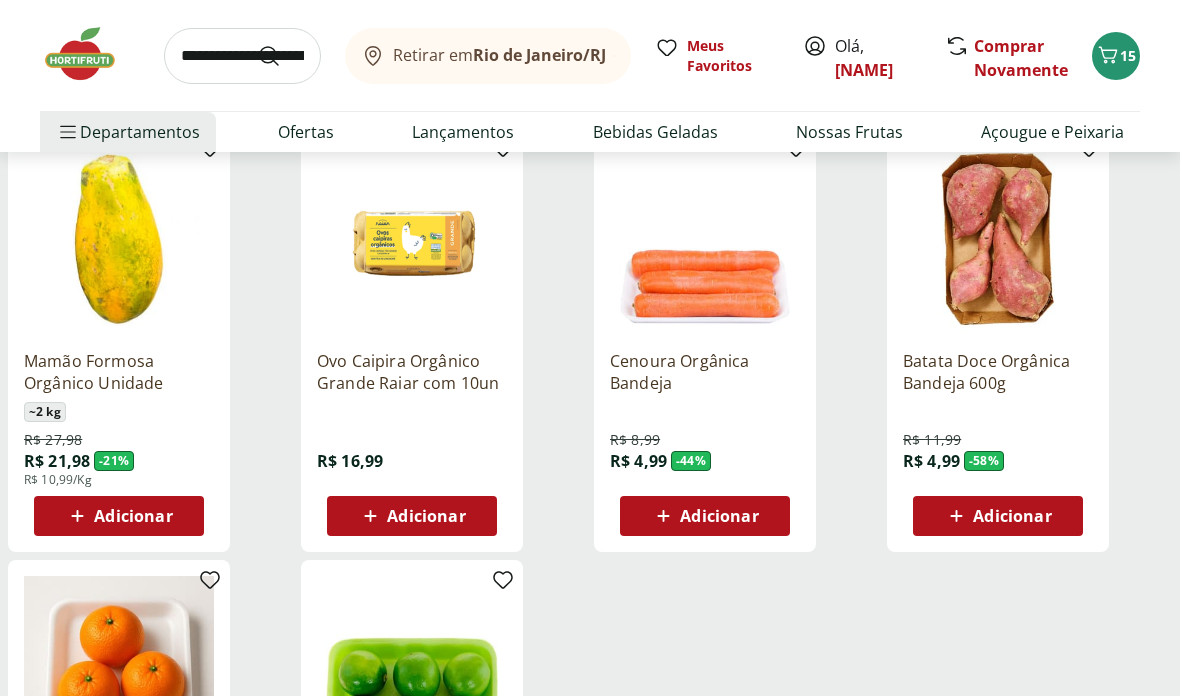 scroll, scrollTop: 302, scrollLeft: 0, axis: vertical 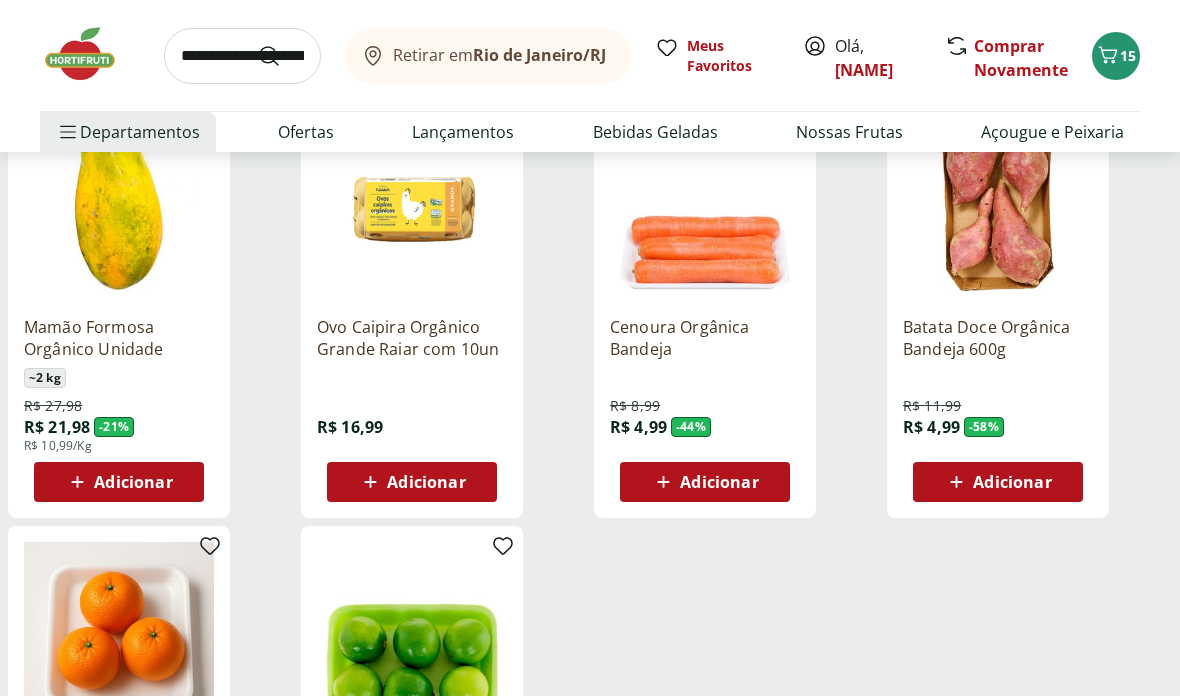 click on "Adicionar" at bounding box center [1012, 482] 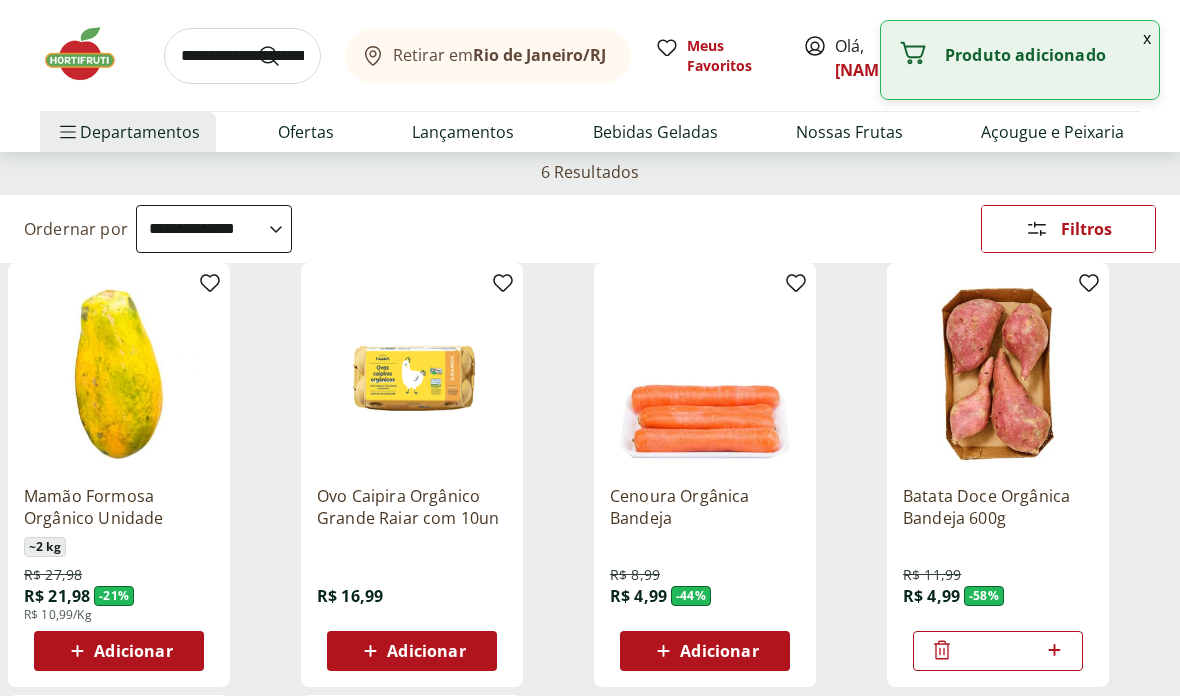 scroll, scrollTop: 134, scrollLeft: 0, axis: vertical 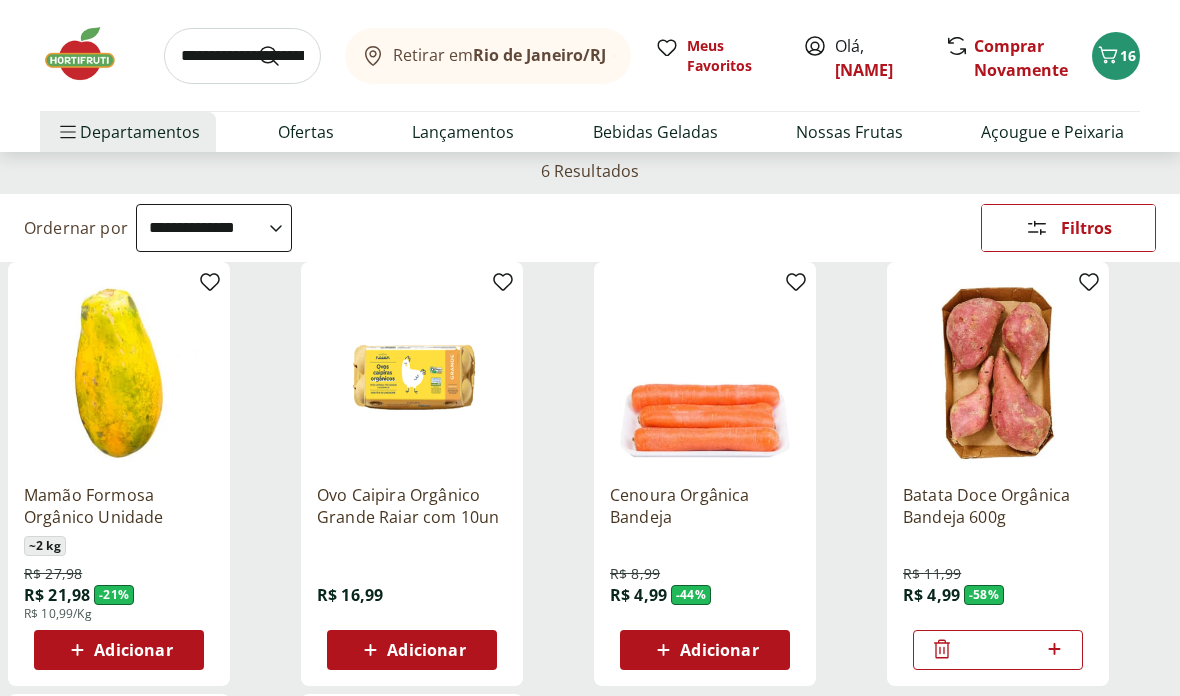 click on "Adicionar" at bounding box center [719, 650] 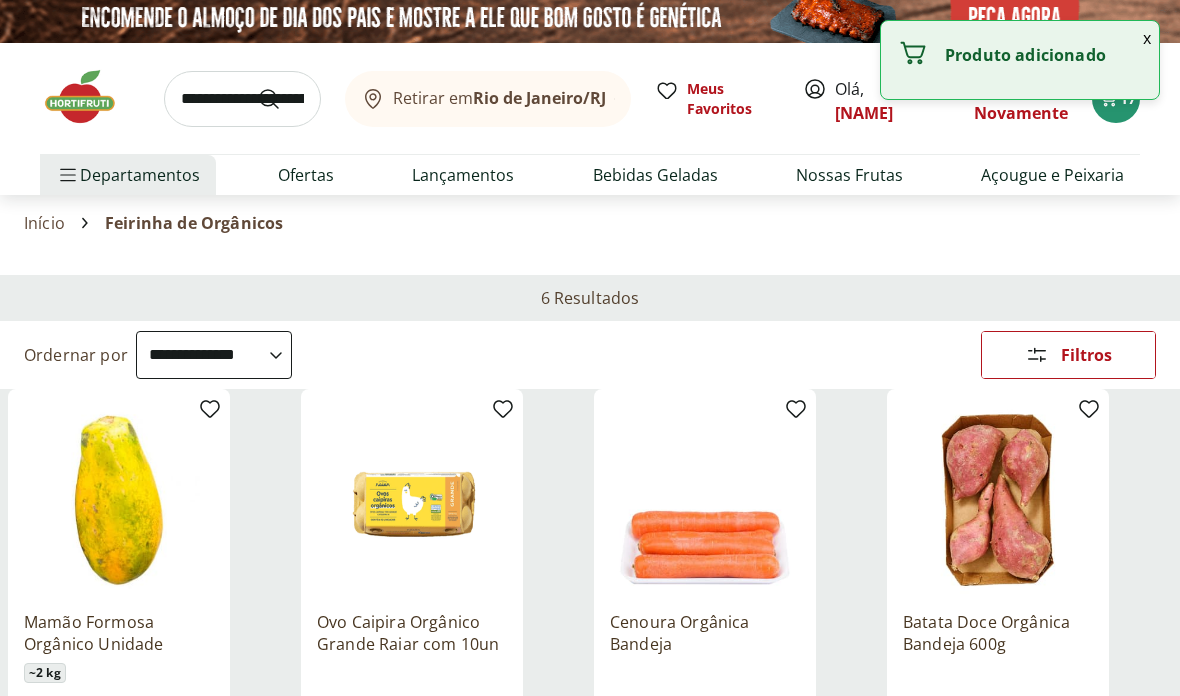 scroll, scrollTop: 0, scrollLeft: 0, axis: both 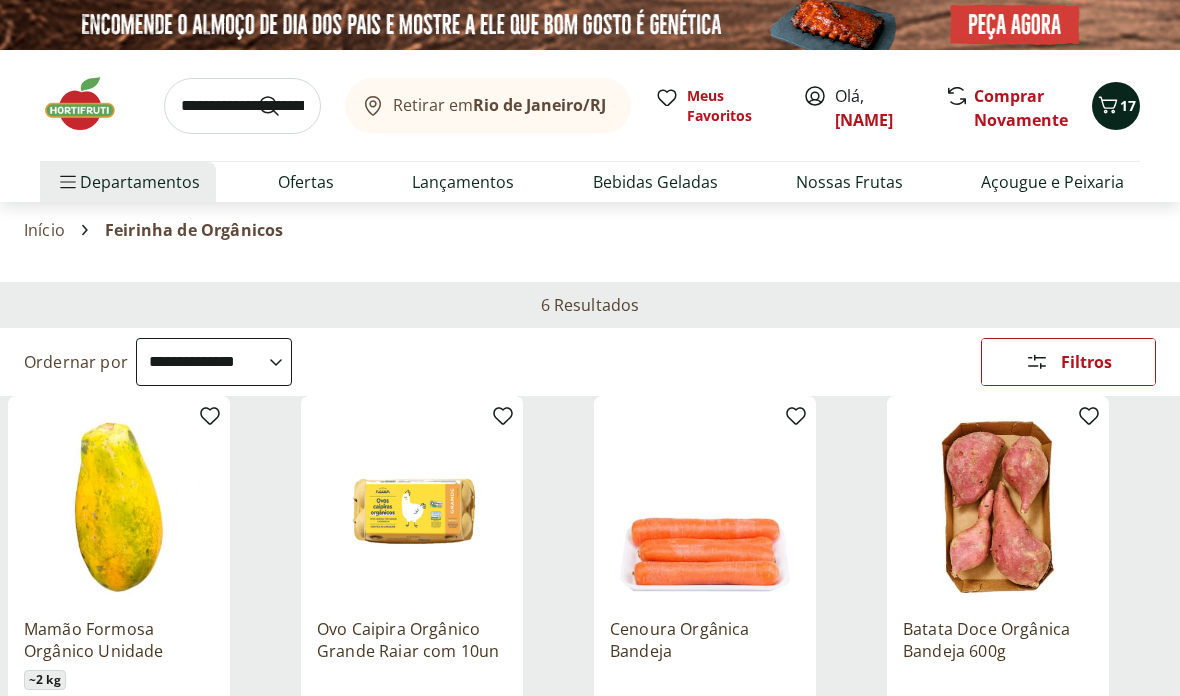click on "17" at bounding box center (1128, 105) 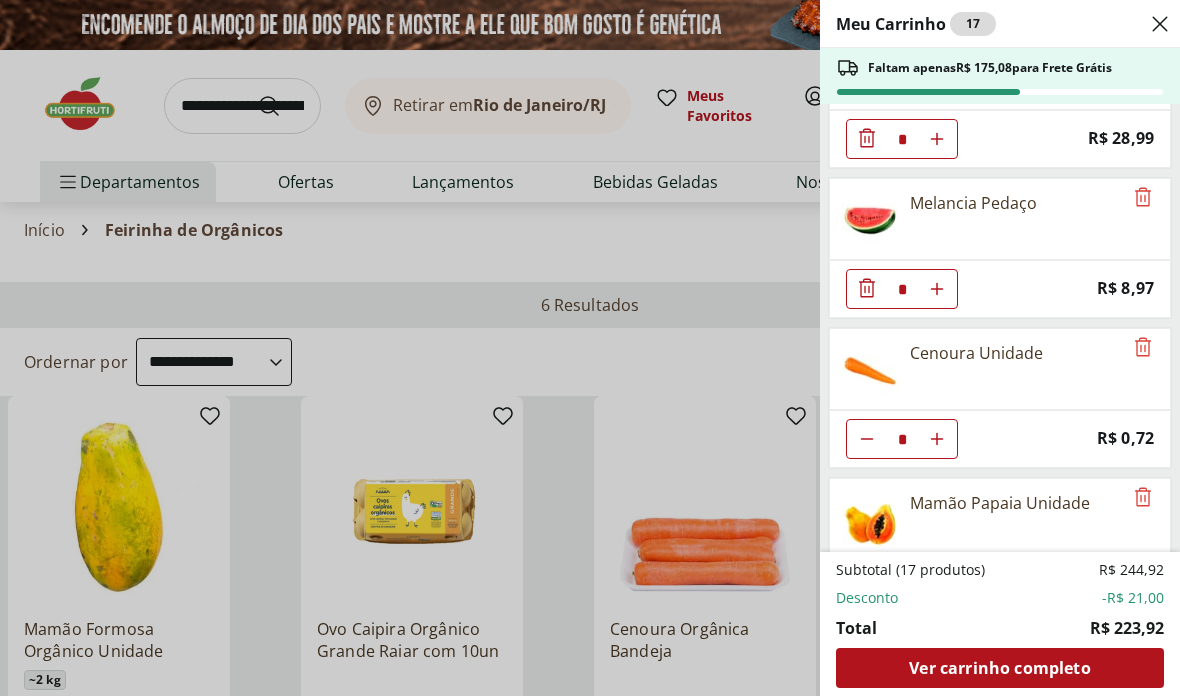 scroll, scrollTop: 81, scrollLeft: 0, axis: vertical 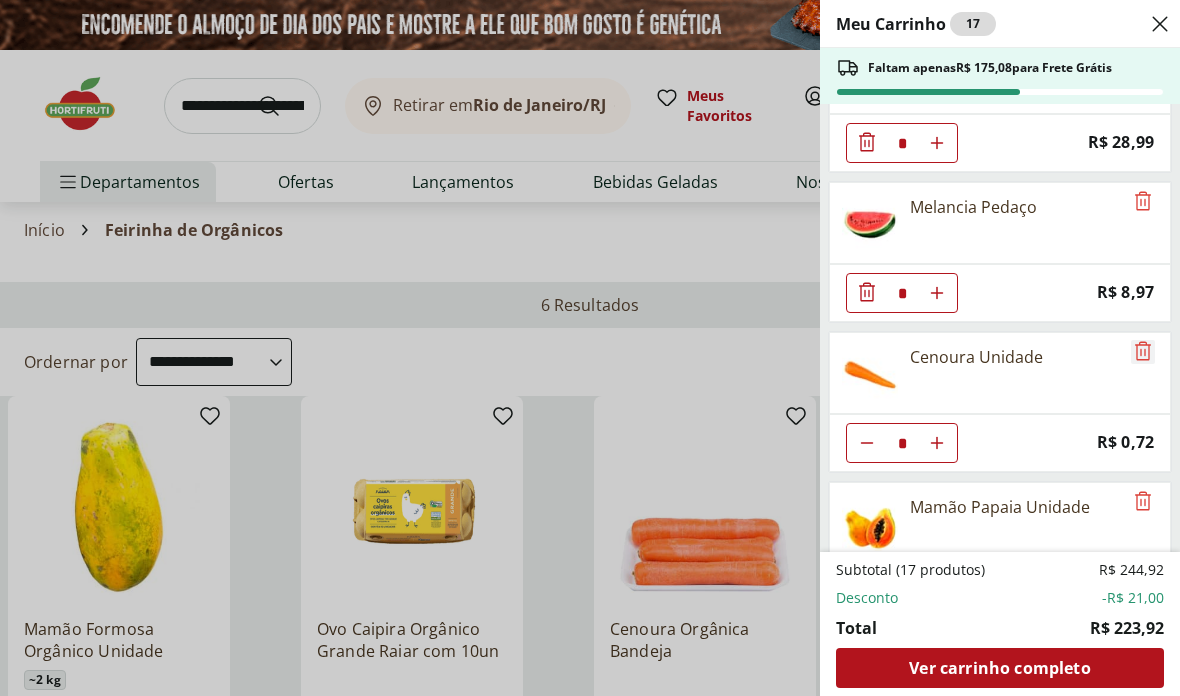 click 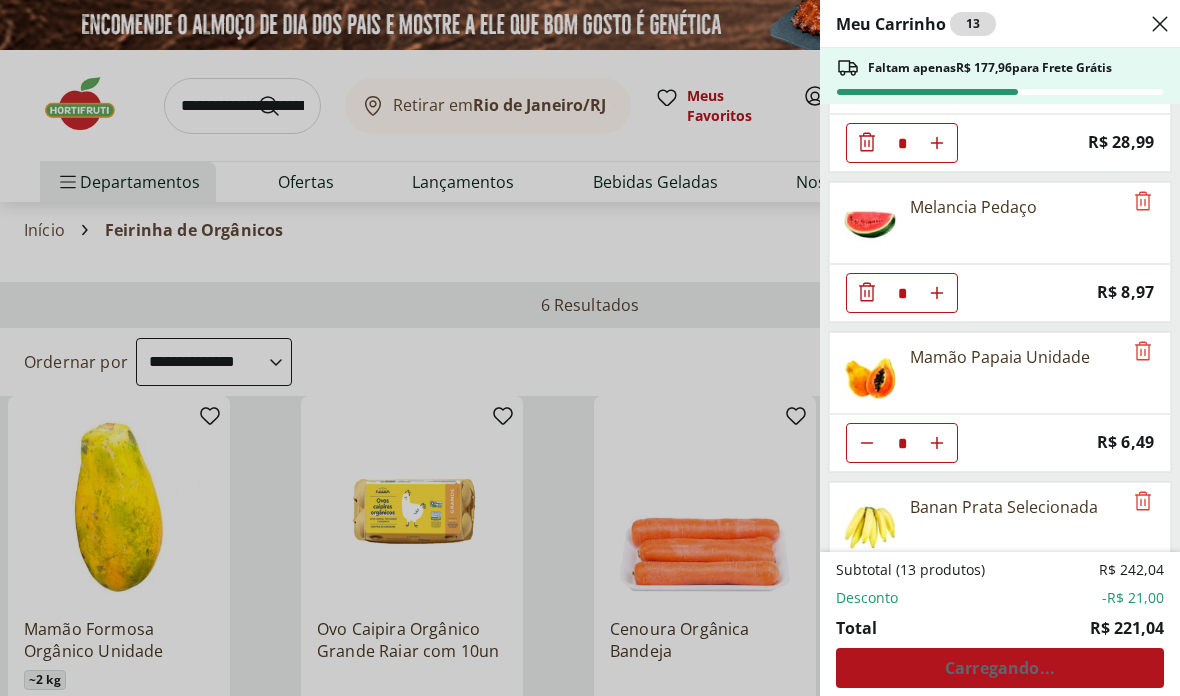 click on "Meu Carrinho 13 Faltam apenas  R$ 177,96  para Frete Grátis Ovo Caipira Country Ito 20 Unidades * Price: R$ 28,99 Melancia Pedaço * Price: R$ 8,97 Mamão Papaia Unidade * Price: R$ 6,49 Banan Prata Selecionada * Price: R$ 11,87 Tomate Fonte Verde Rama * Price: R$ 6,90 Torrada Integral Bauducco Embalagem 142G * Price: R$ 8,99 FILE DE SALMAO FRESCATTO 400G * Original price: R$ 79,99 Price: R$ 69,99 Papel Higiênico Folha Dupla Neve 16 Rolos * Price: R$ 34,99 Arroz Vermelho Gran Sante 500G * Price: R$ 18,39 Batata Doce Orgânica Bandeja 600g * Original price: R$ 11,99 Price: R$ 4,99 Cenoura Orgânica Bandeja * Original price: R$ 8,99 Price: R$ 4,99 Subtotal (13 produtos) R$ 242,04 Desconto -R$ 21,00 Total R$ 221,04 Carregando..." at bounding box center [590, 348] 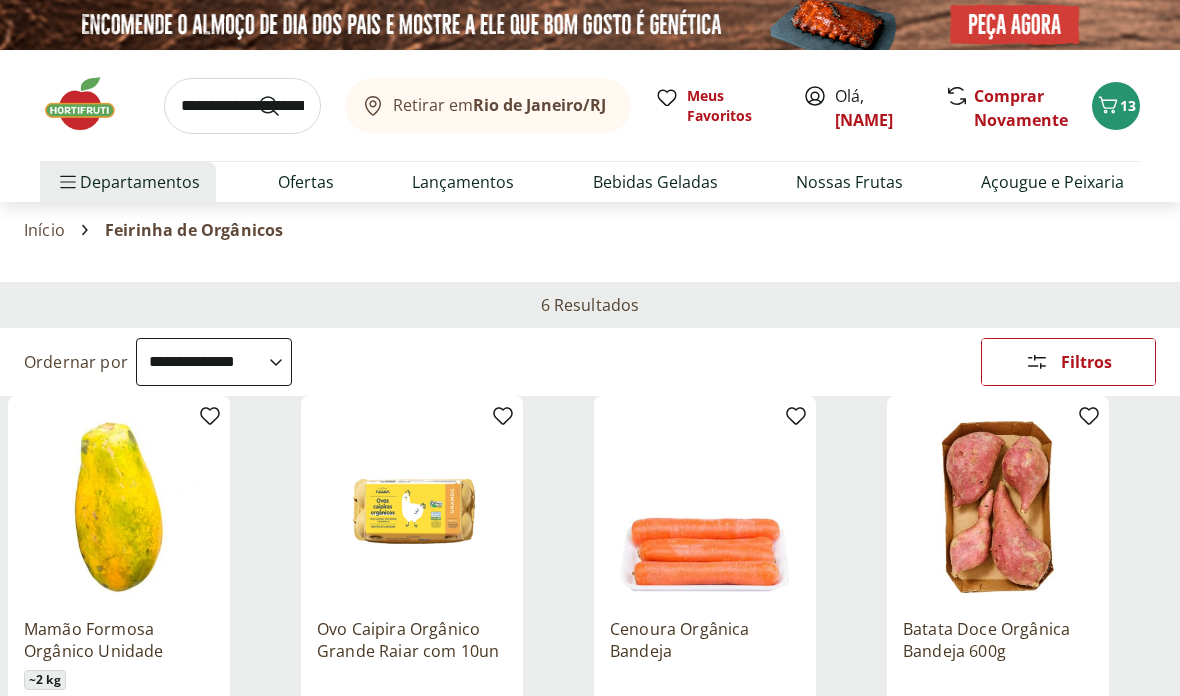 click at bounding box center (242, 106) 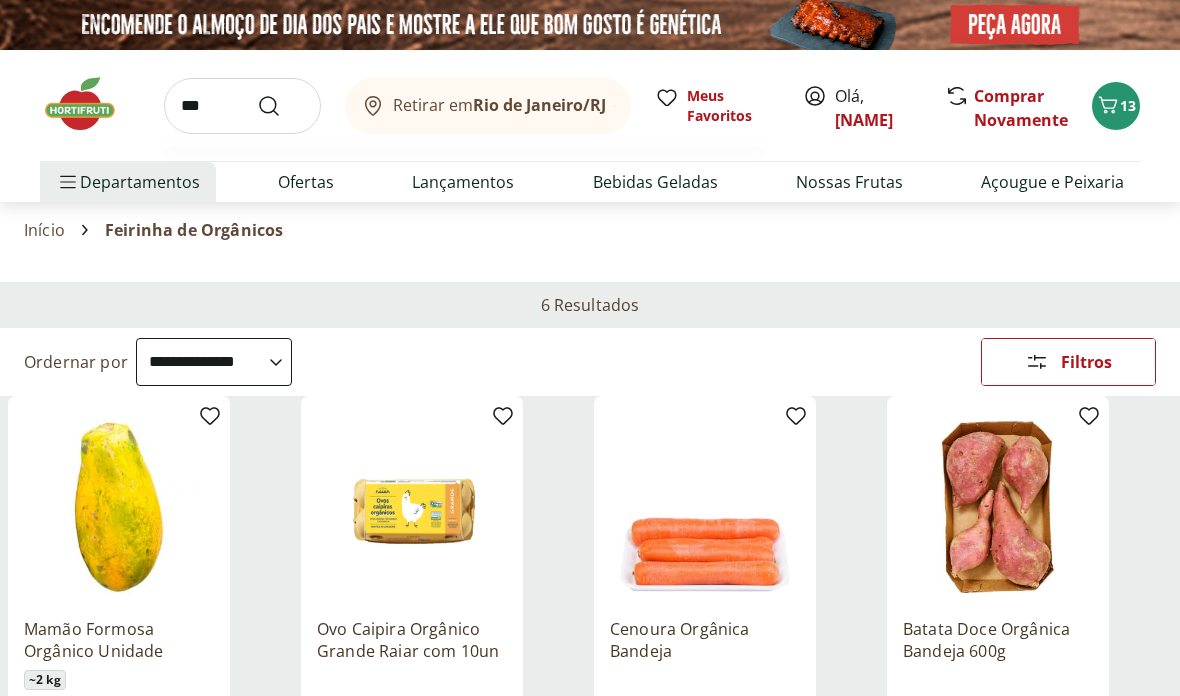 type on "***" 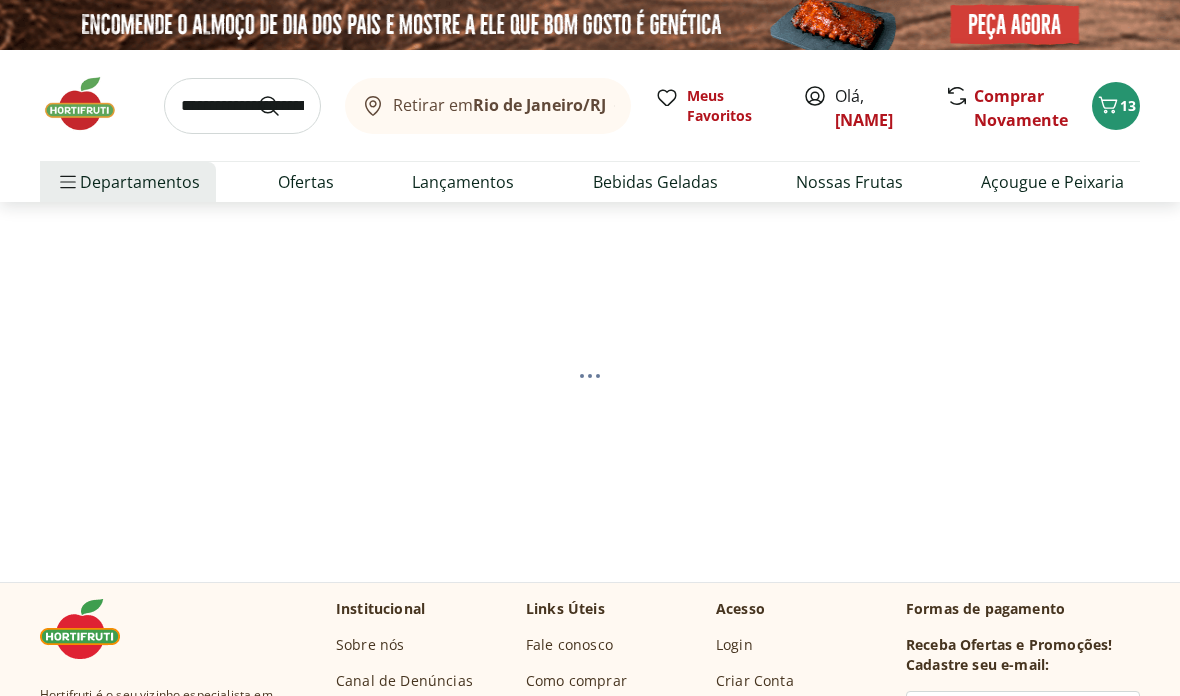 select on "**********" 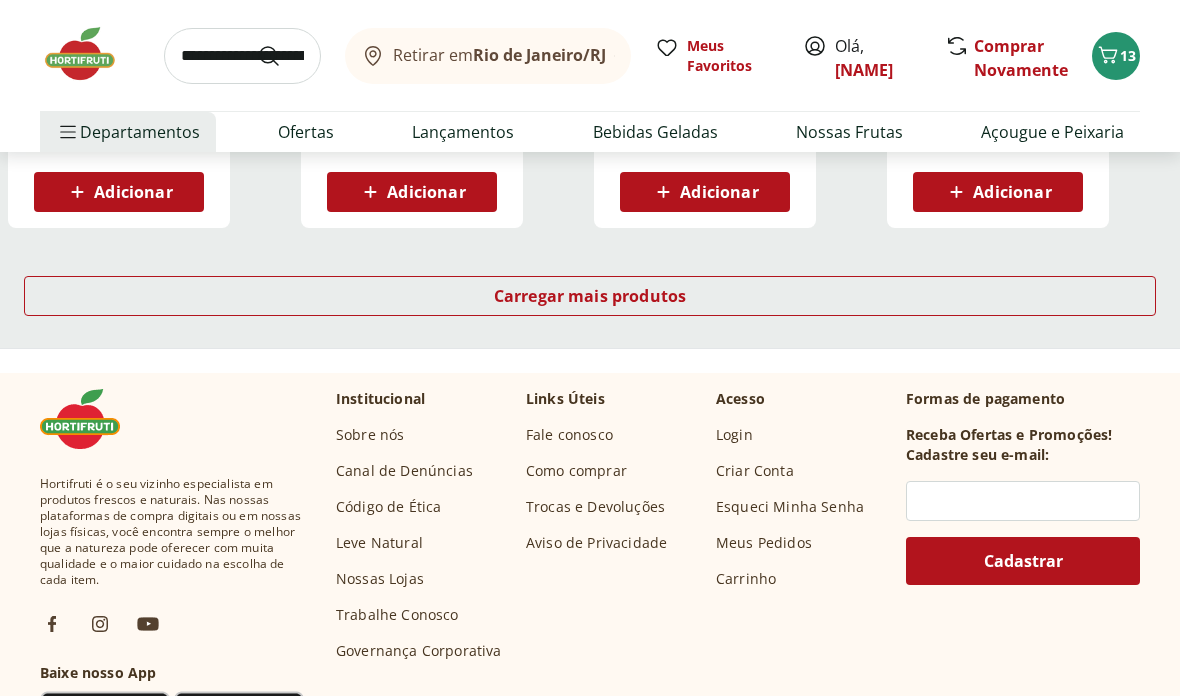scroll, scrollTop: 1465, scrollLeft: 0, axis: vertical 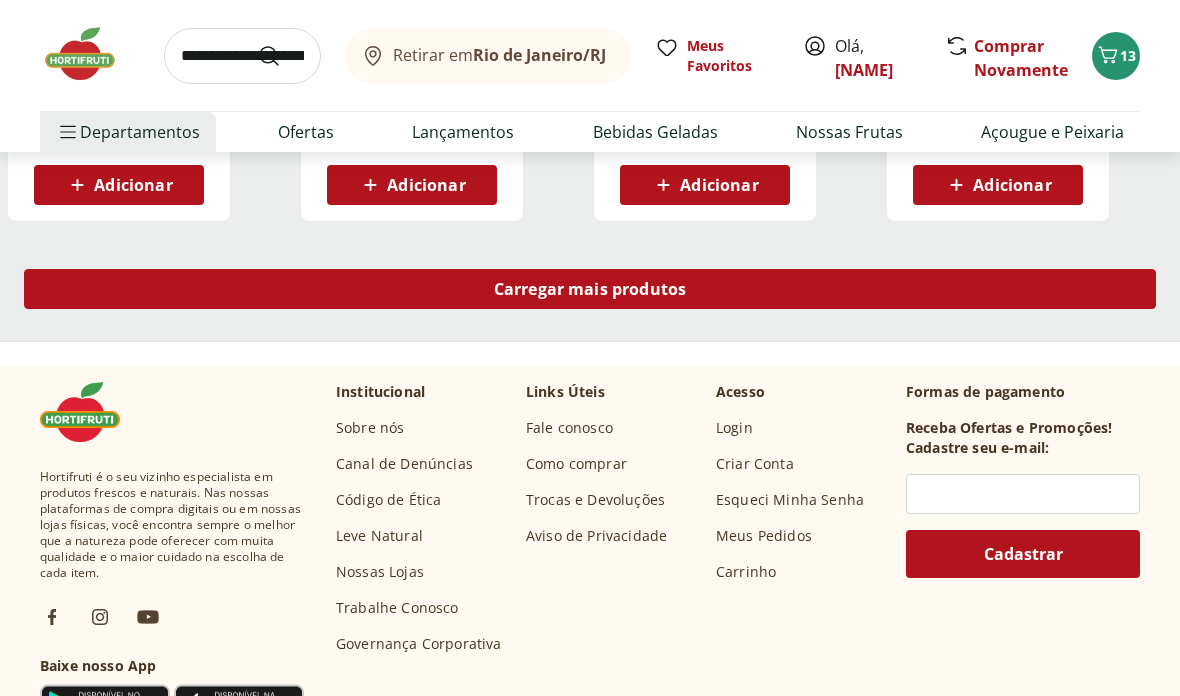 click on "Carregar mais produtos" at bounding box center [590, 289] 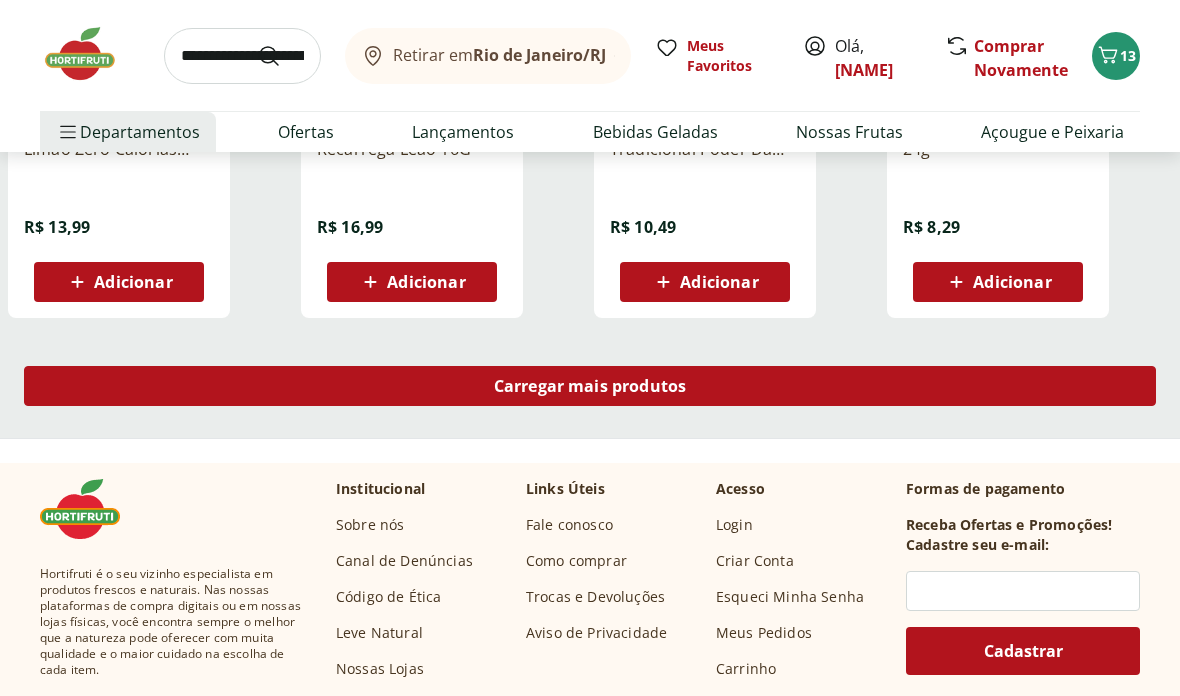 click on "Carregar mais produtos" at bounding box center [590, 387] 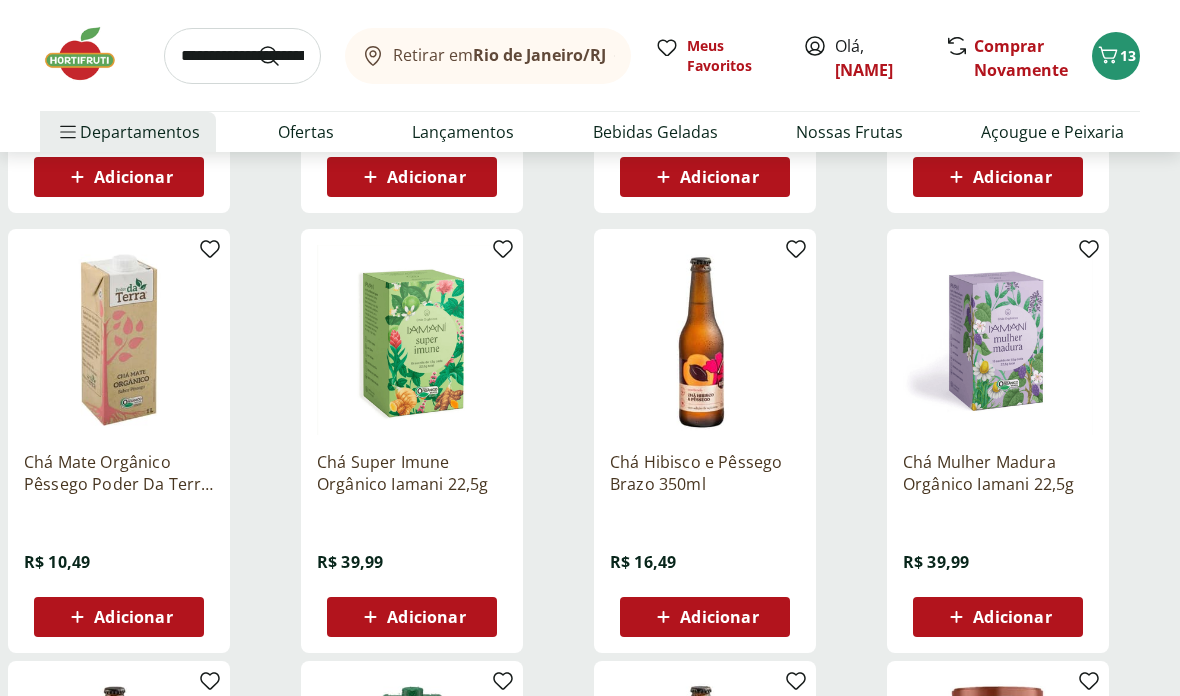 scroll, scrollTop: 2799, scrollLeft: 0, axis: vertical 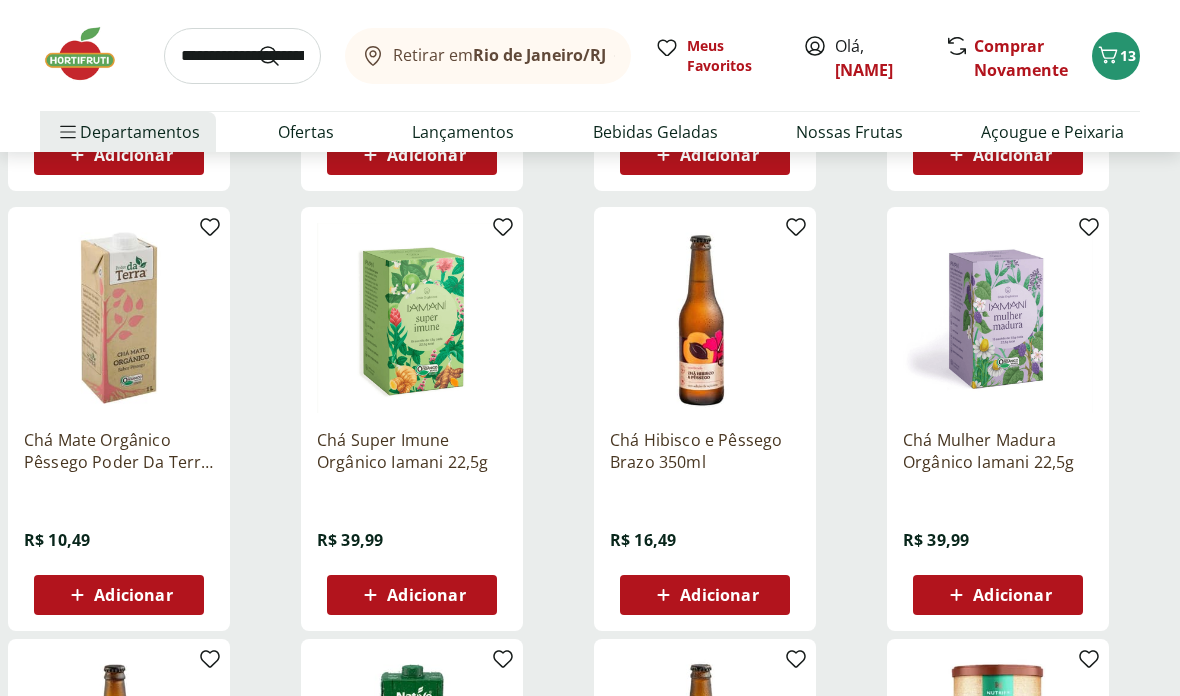 click 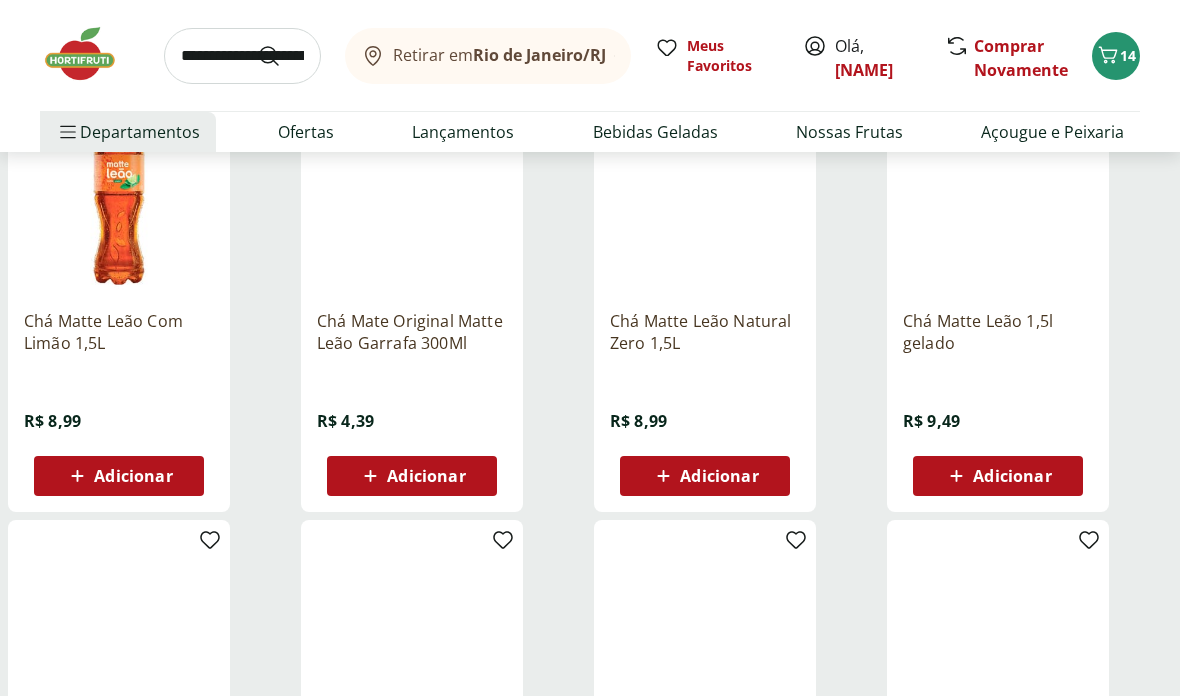 scroll, scrollTop: 0, scrollLeft: 0, axis: both 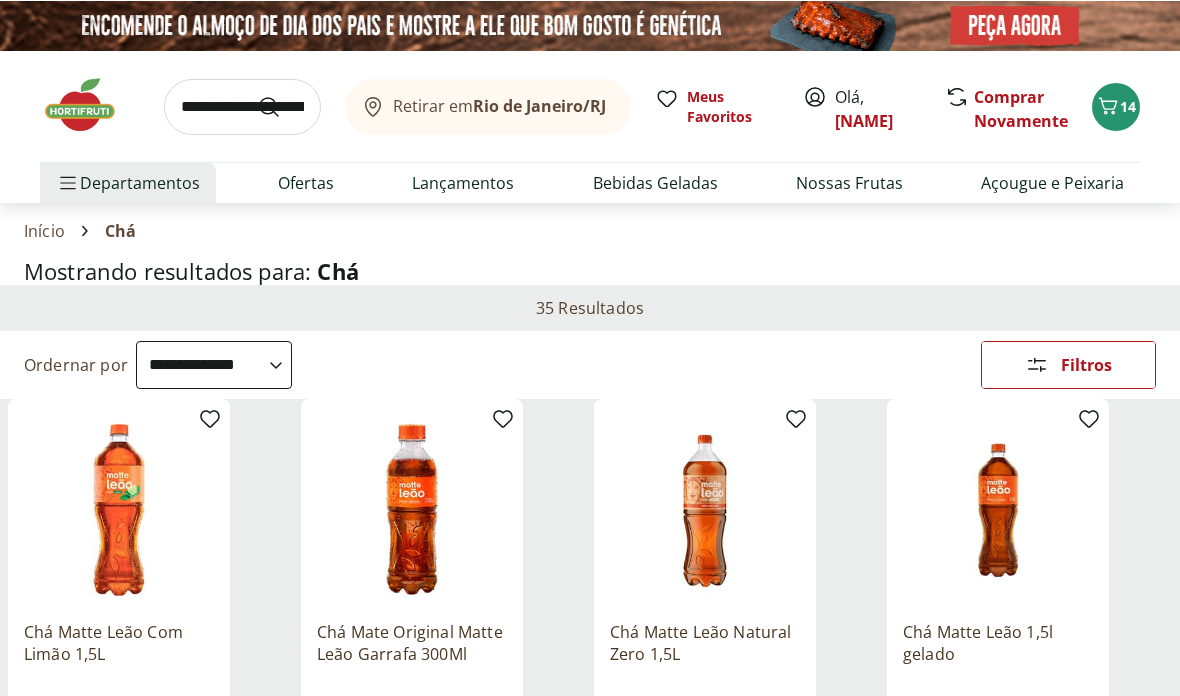 click at bounding box center (242, 106) 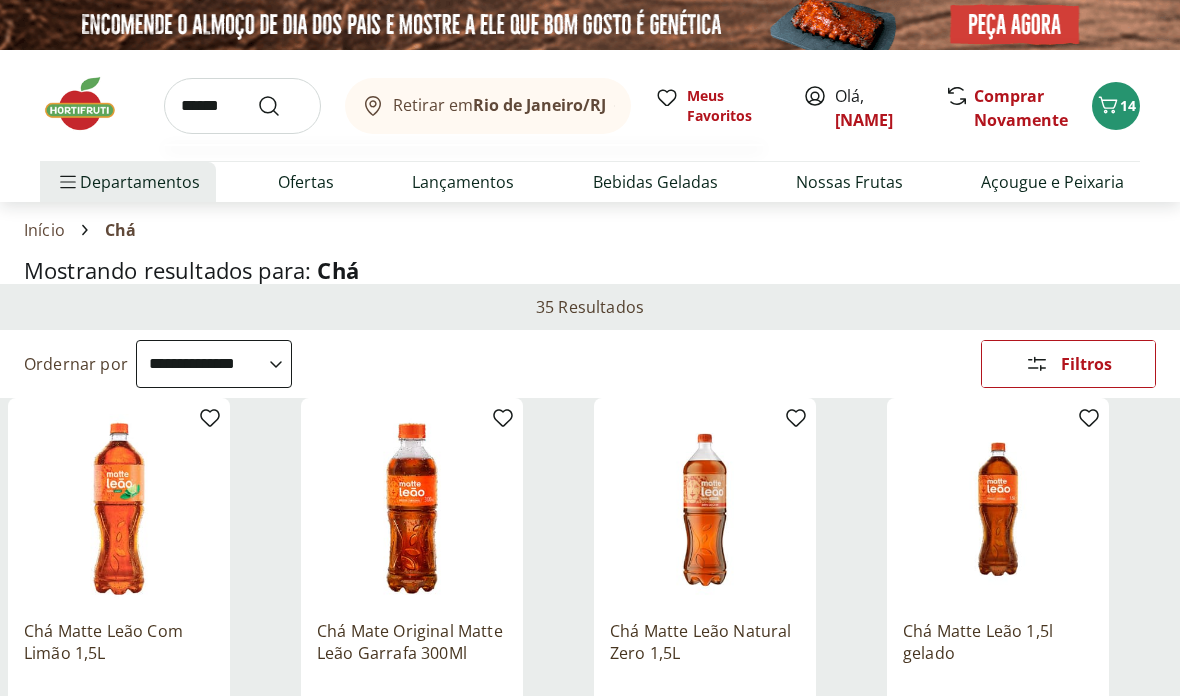 type on "******" 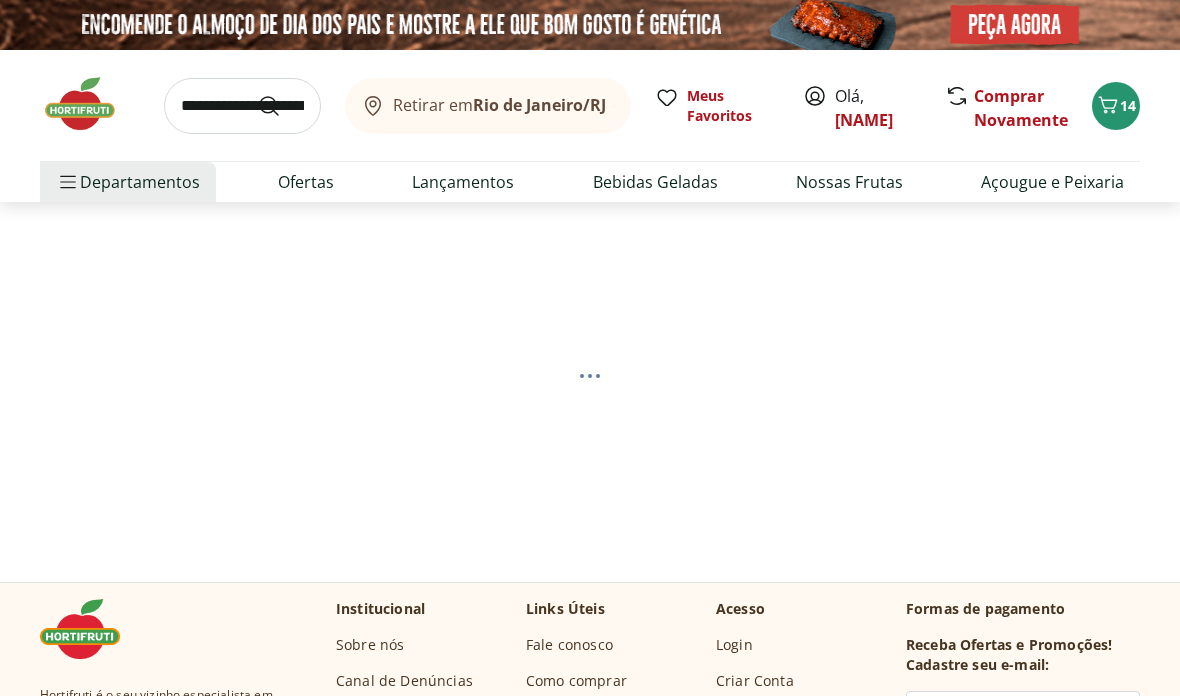 select on "**********" 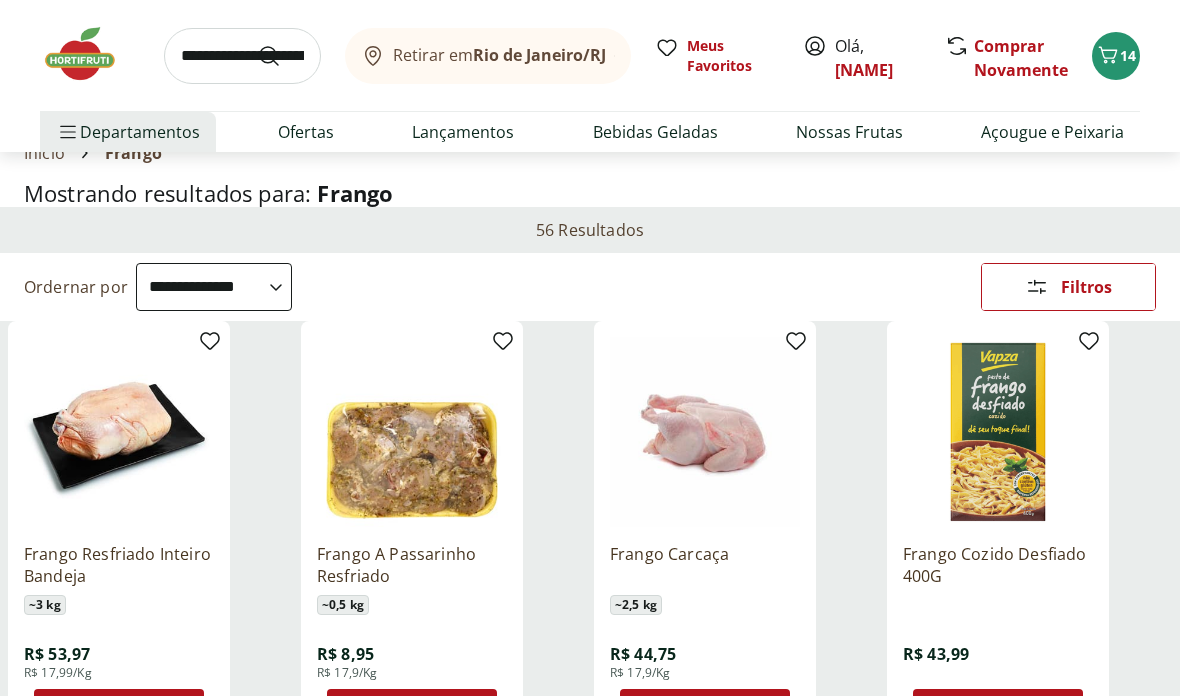 scroll, scrollTop: 80, scrollLeft: 0, axis: vertical 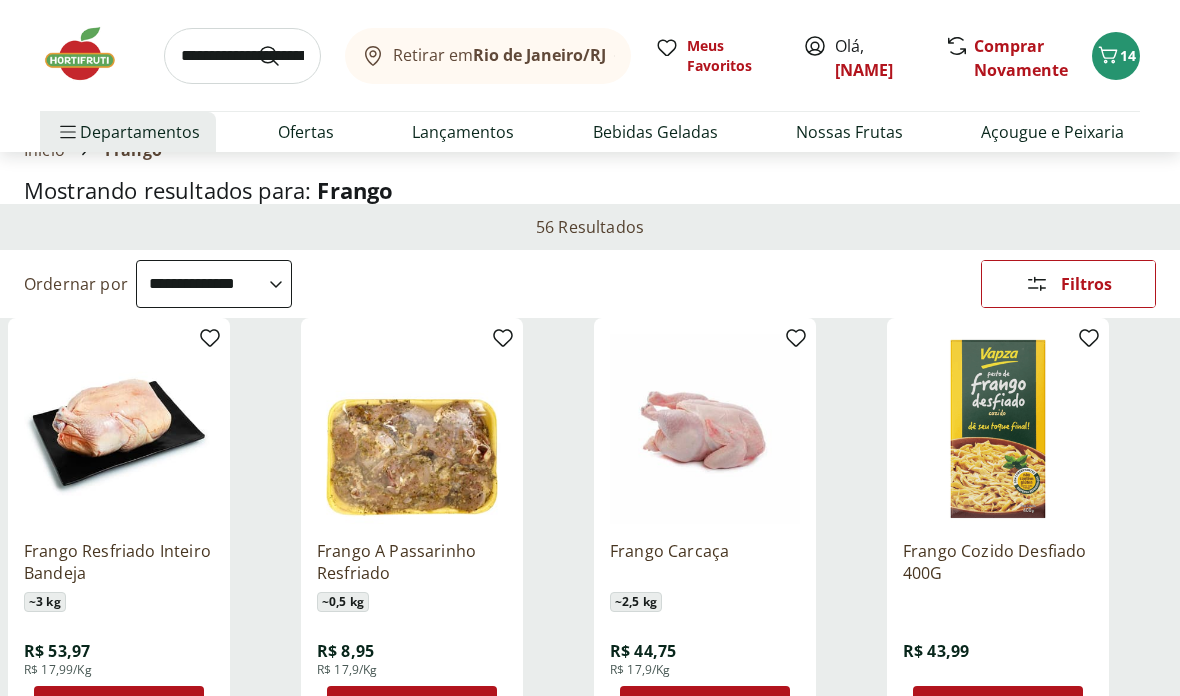 click at bounding box center [242, 56] 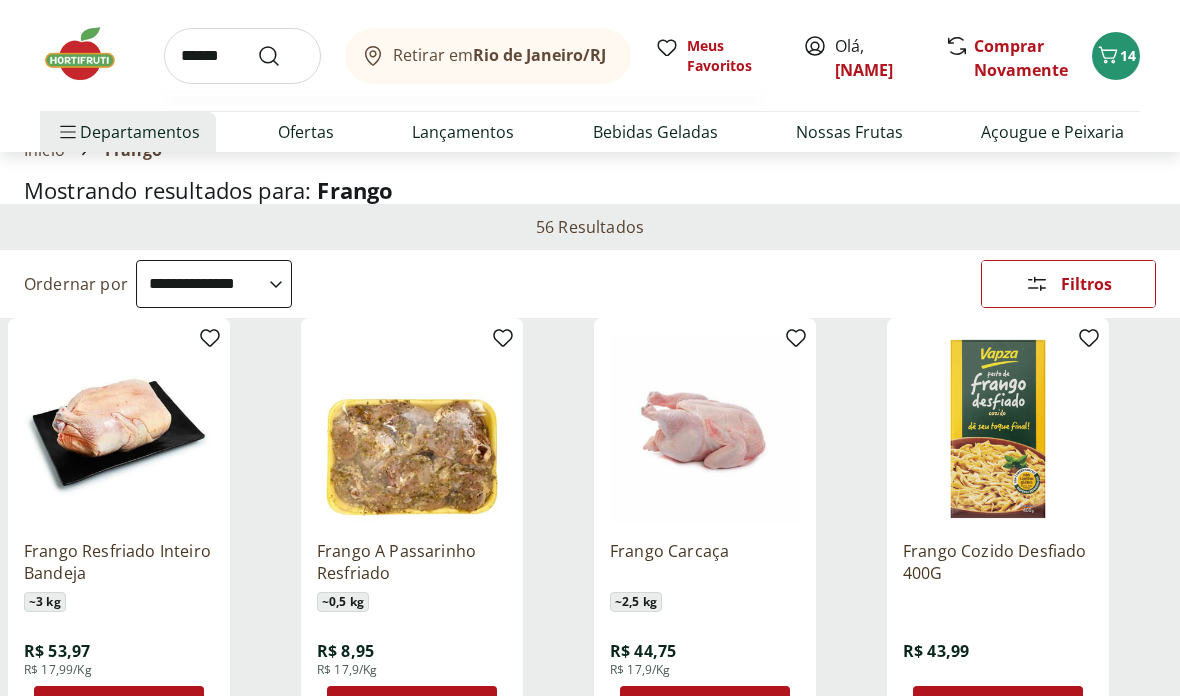 type on "******" 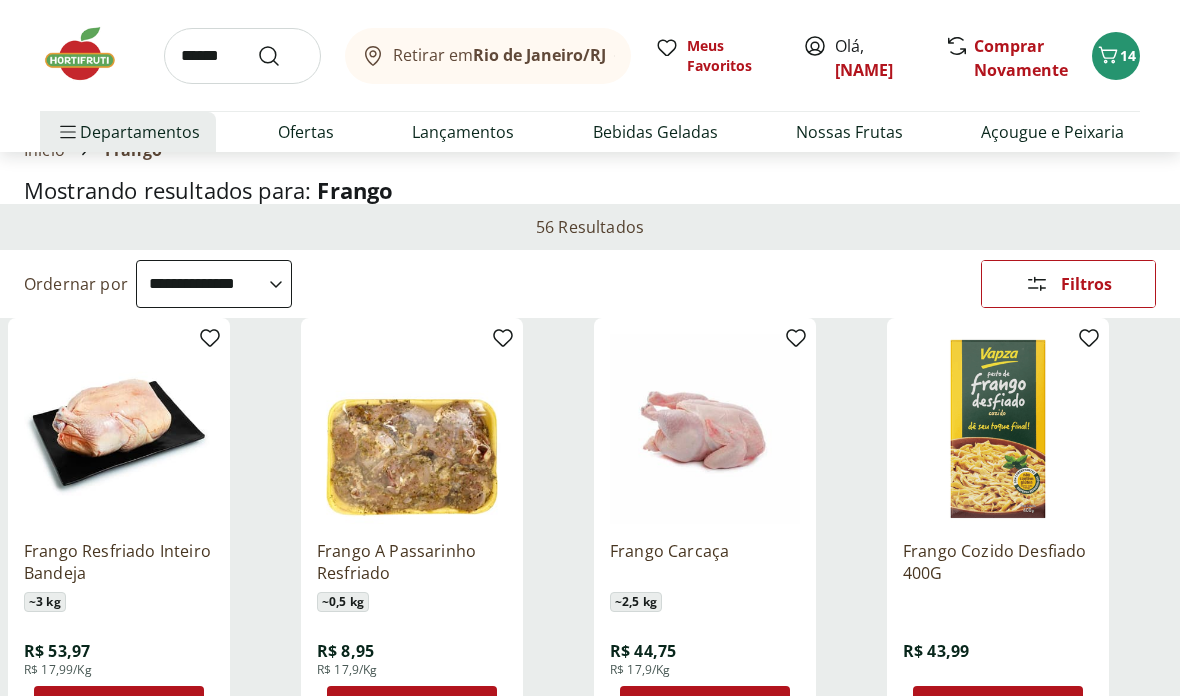 scroll, scrollTop: 0, scrollLeft: 0, axis: both 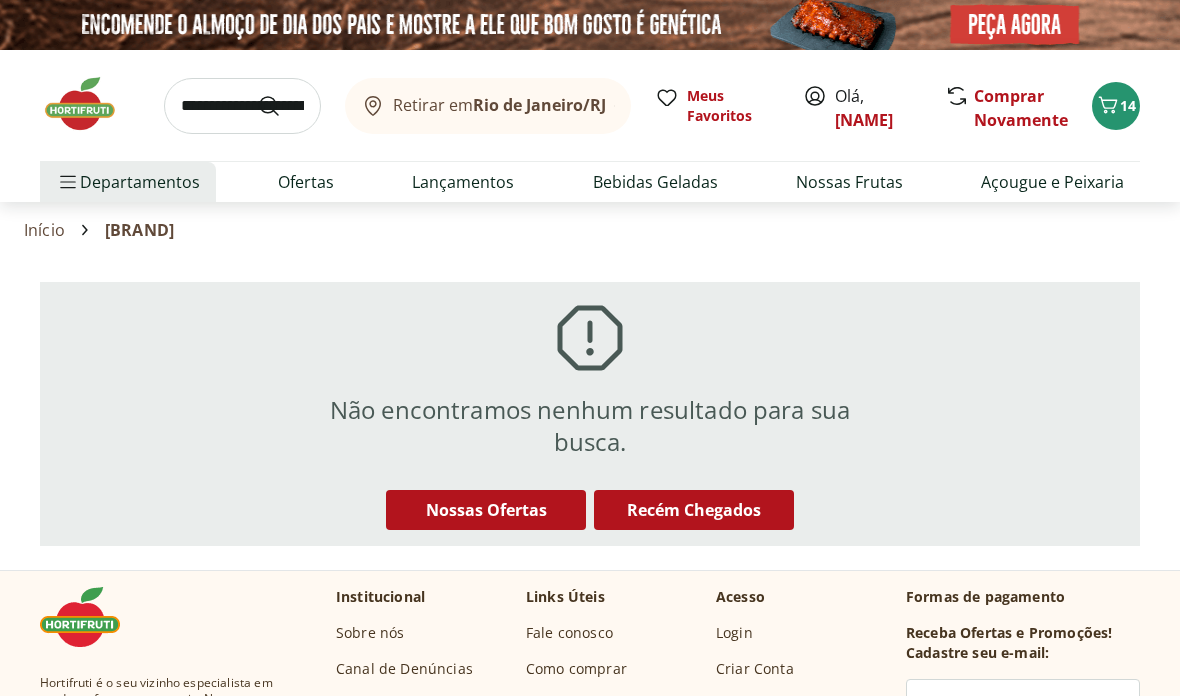 click at bounding box center [242, 106] 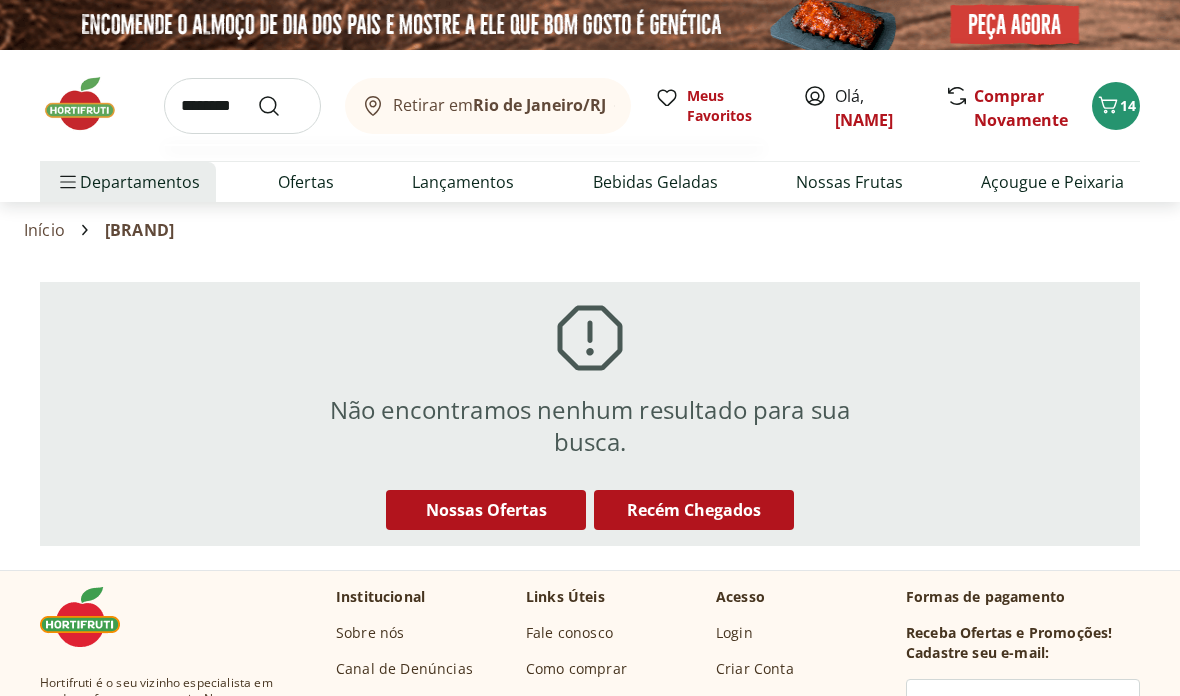 type on "********" 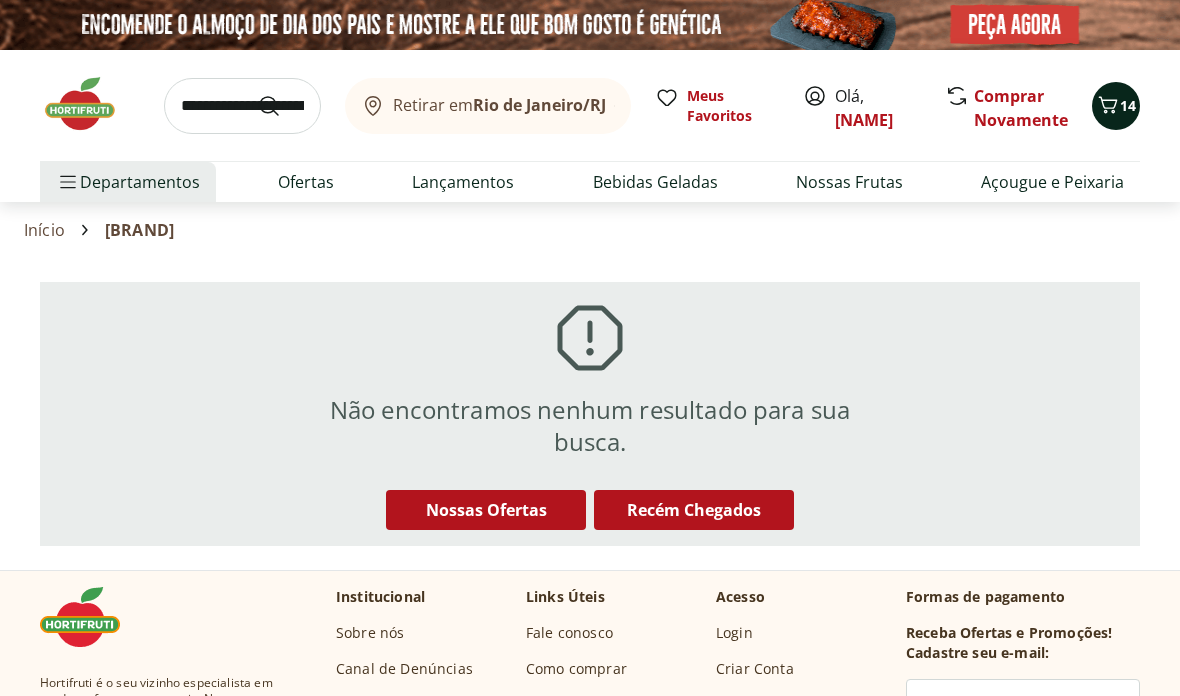 click 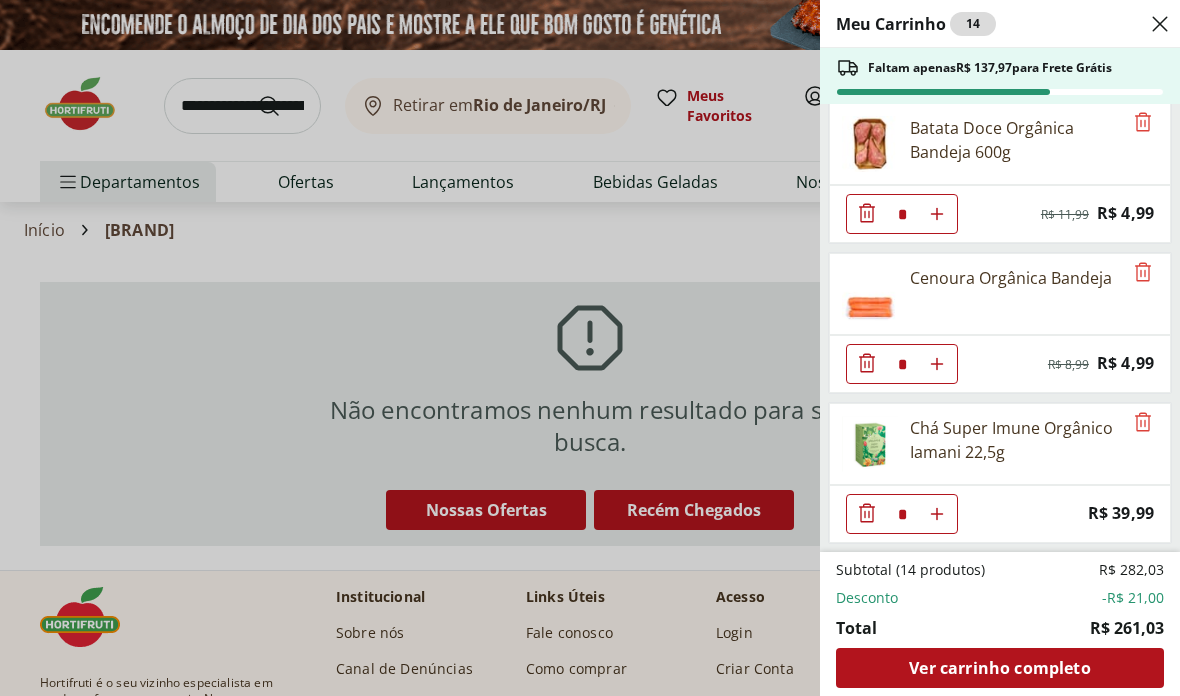 scroll, scrollTop: 1360, scrollLeft: 0, axis: vertical 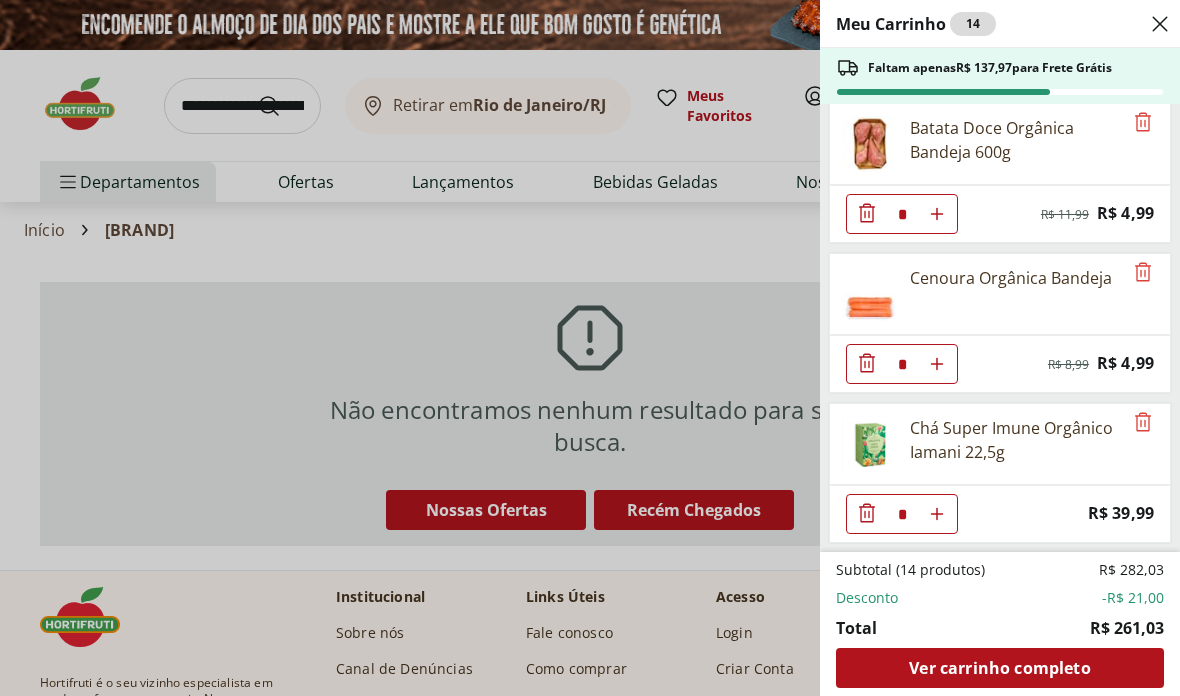 click on "Chá Super Imune Orgânico Iamani 22,5g" at bounding box center (1016, 440) 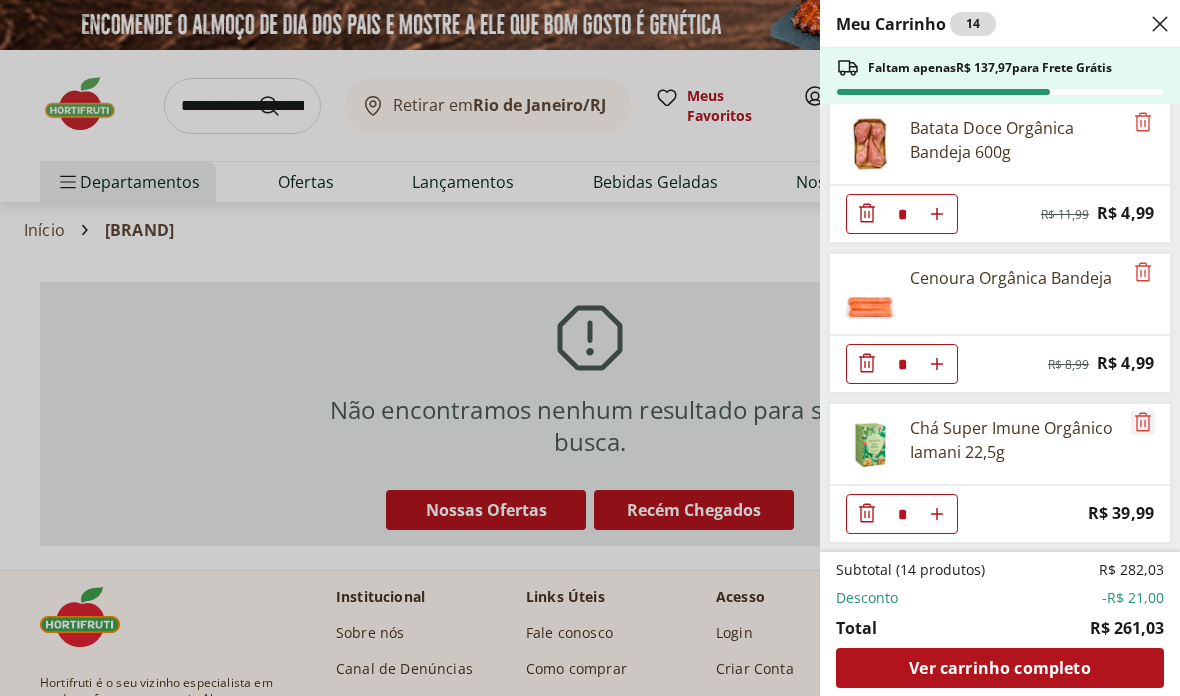 click 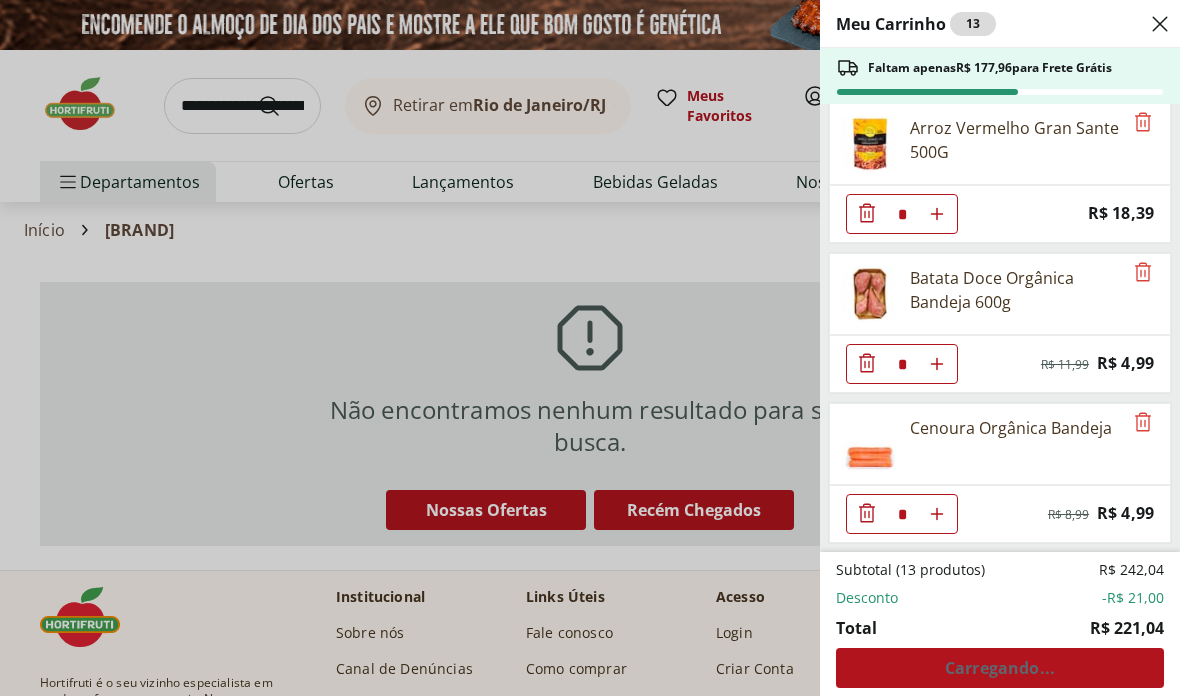 click on "Meu Carrinho 13 Faltam apenas  R$ 177,96  para Frete Grátis Ovo Caipira Country Ito 20 Unidades * Price: R$ 28,99 Melancia Pedaço * Price: R$ 8,97 Mamão Papaia Unidade * Price: R$ 6,49 Banan Prata Selecionada * Price: R$ 11,87 Tomate Fonte Verde Rama * Price: R$ 6,90 Torrada Integral Bauducco Embalagem 142G * Price: R$ 8,99 FILE DE SALMAO FRESCATTO 400G * Original price: R$ 79,99 Price: R$ 69,99 Papel Higiênico Folha Dupla Neve 16 Rolos * Price: R$ 34,99 Arroz Vermelho Gran Sante 500G * Price: R$ 18,39 Batata Doce Orgânica Bandeja 600g * Original price: R$ 11,99 Price: R$ 4,99 Cenoura Orgânica Bandeja * Original price: R$ 8,99 Price: R$ 4,99 Subtotal (13 produtos) R$ 242,04 Desconto -R$ 21,00 Total R$ 221,04 Carregando..." at bounding box center (590, 348) 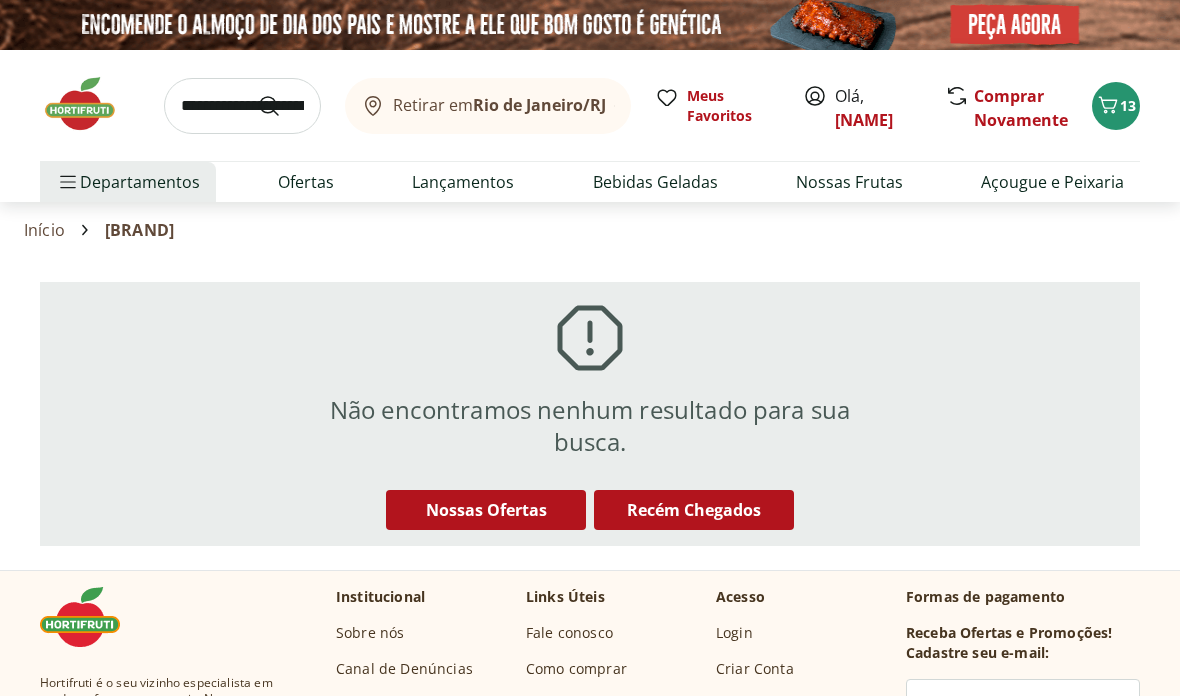 click at bounding box center [242, 106] 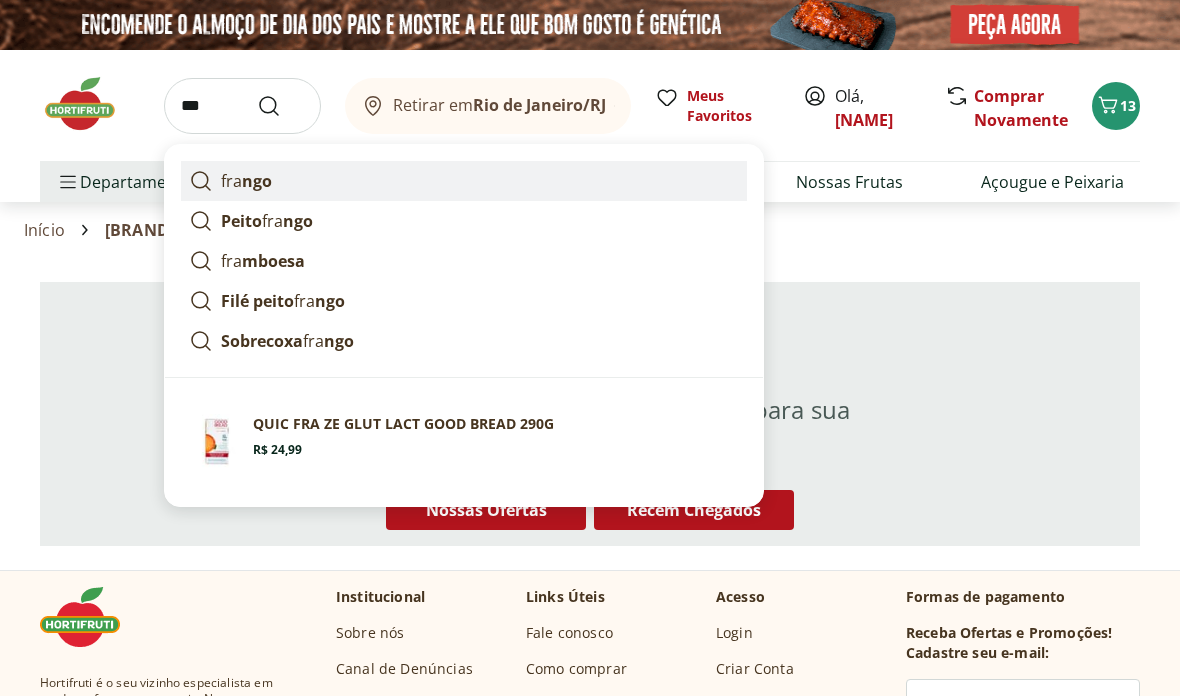 click on "fra ngo" at bounding box center [464, 181] 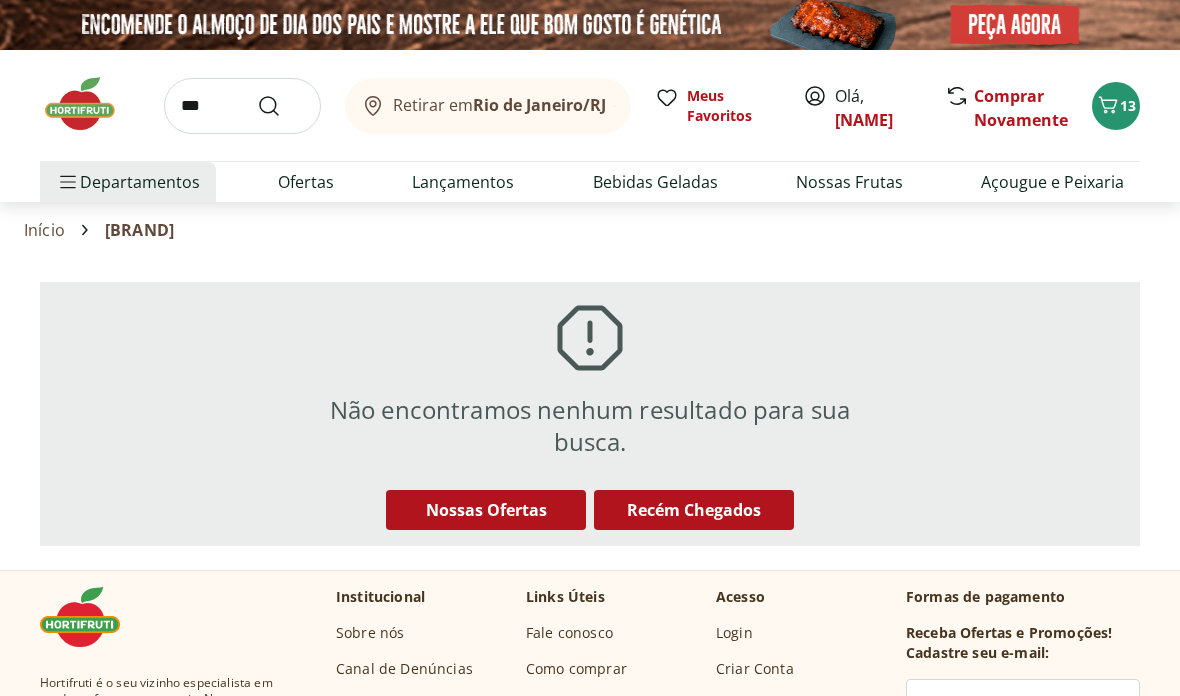 type on "******" 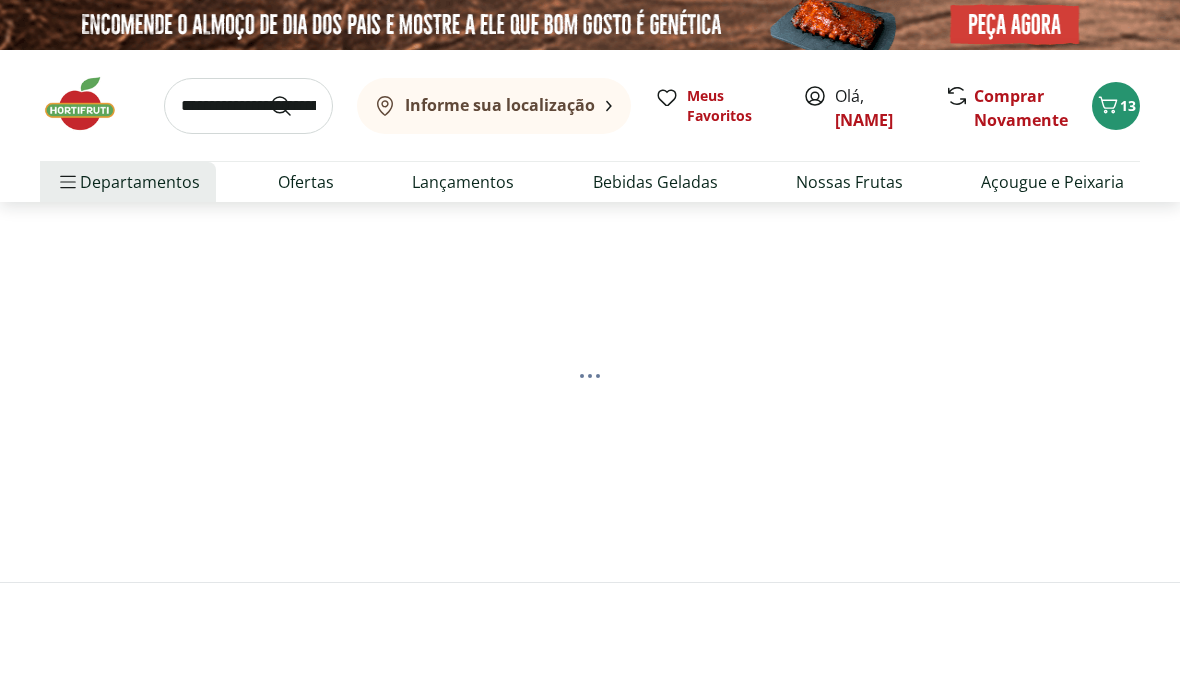 scroll, scrollTop: 0, scrollLeft: 0, axis: both 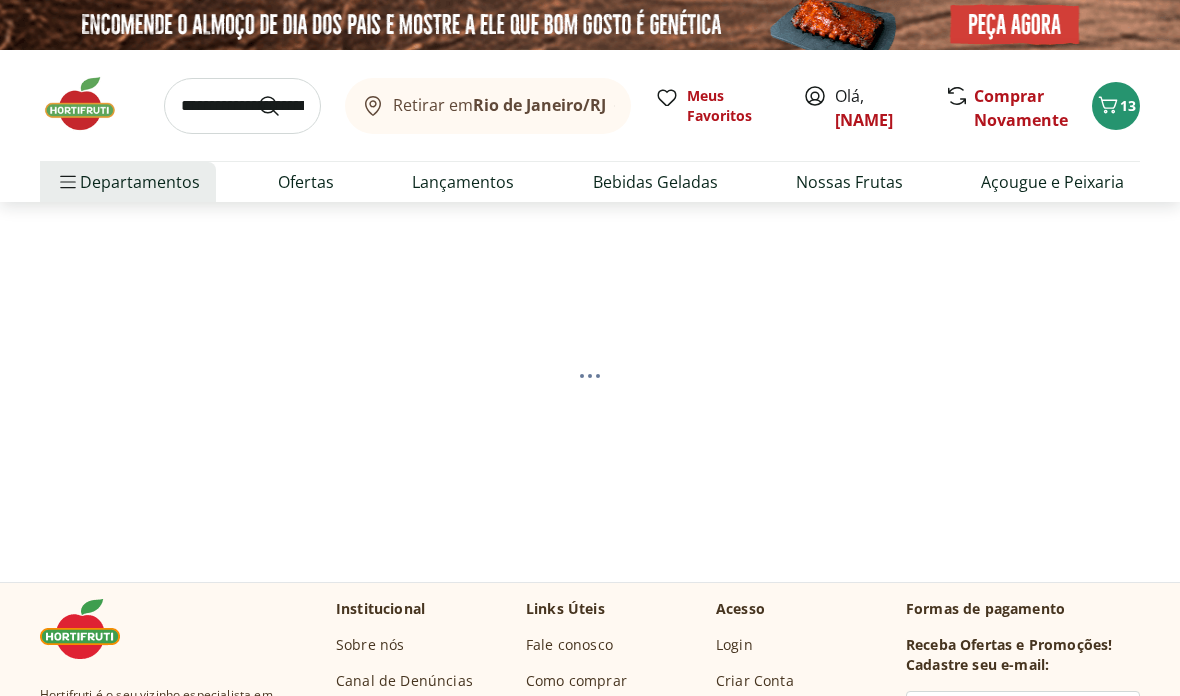 select on "**********" 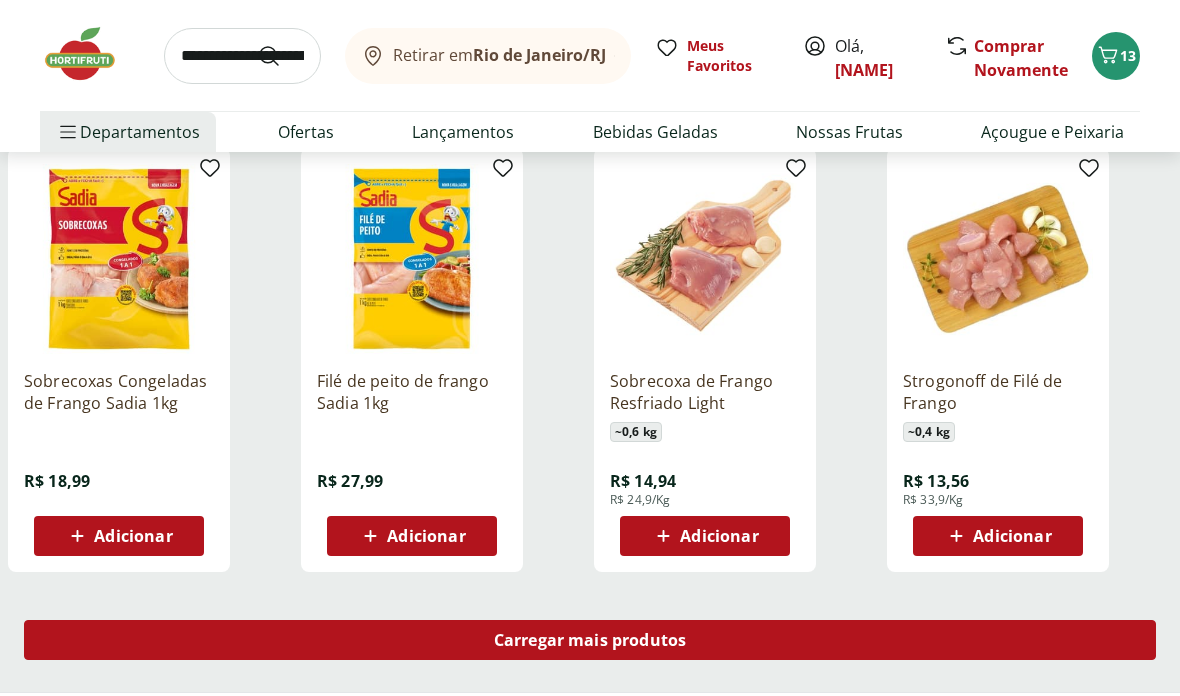 scroll, scrollTop: 1114, scrollLeft: 0, axis: vertical 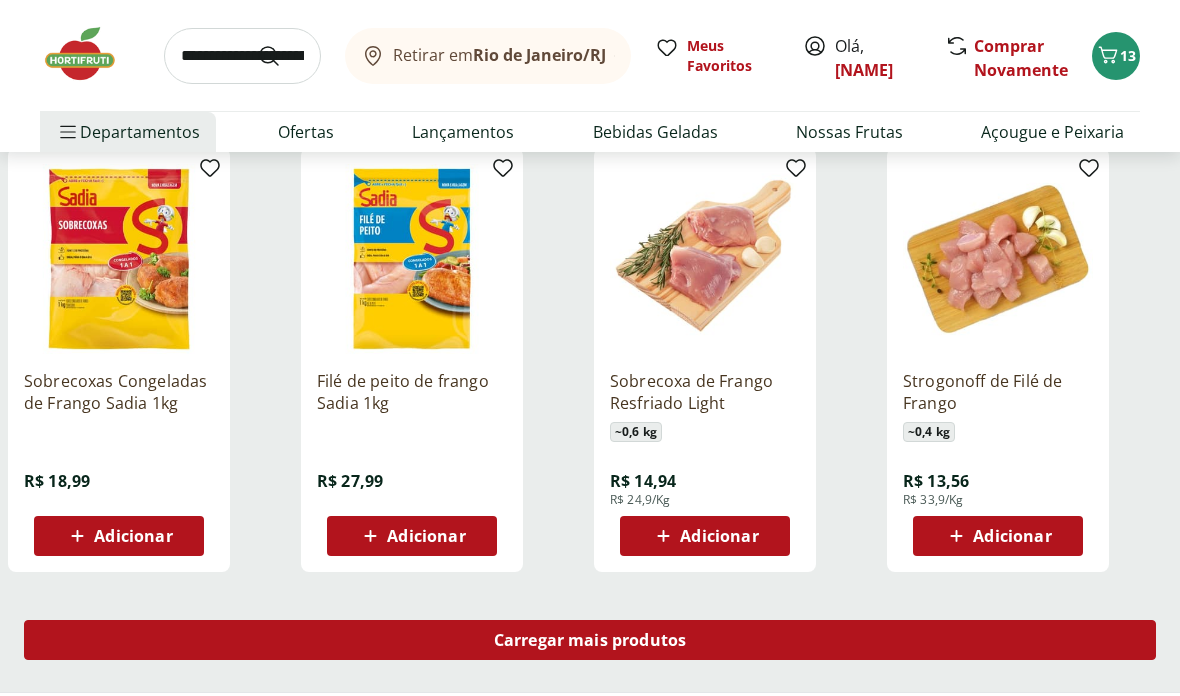 click on "Carregar mais produtos" at bounding box center [590, 640] 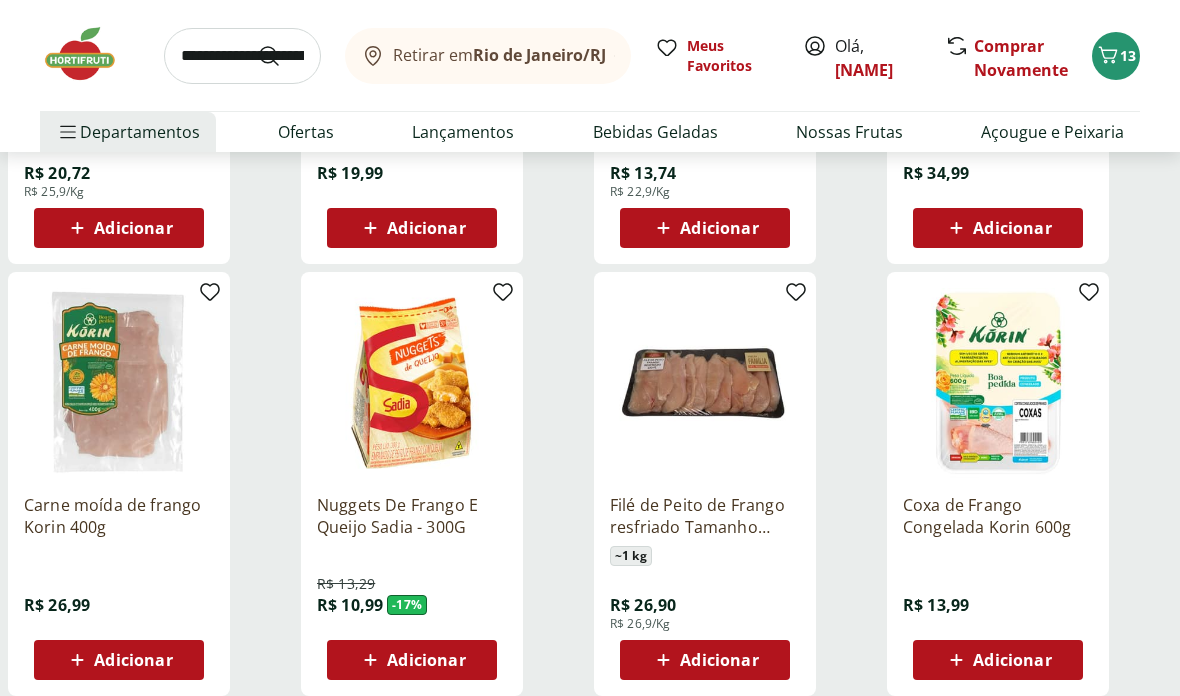 scroll, scrollTop: 2313, scrollLeft: 0, axis: vertical 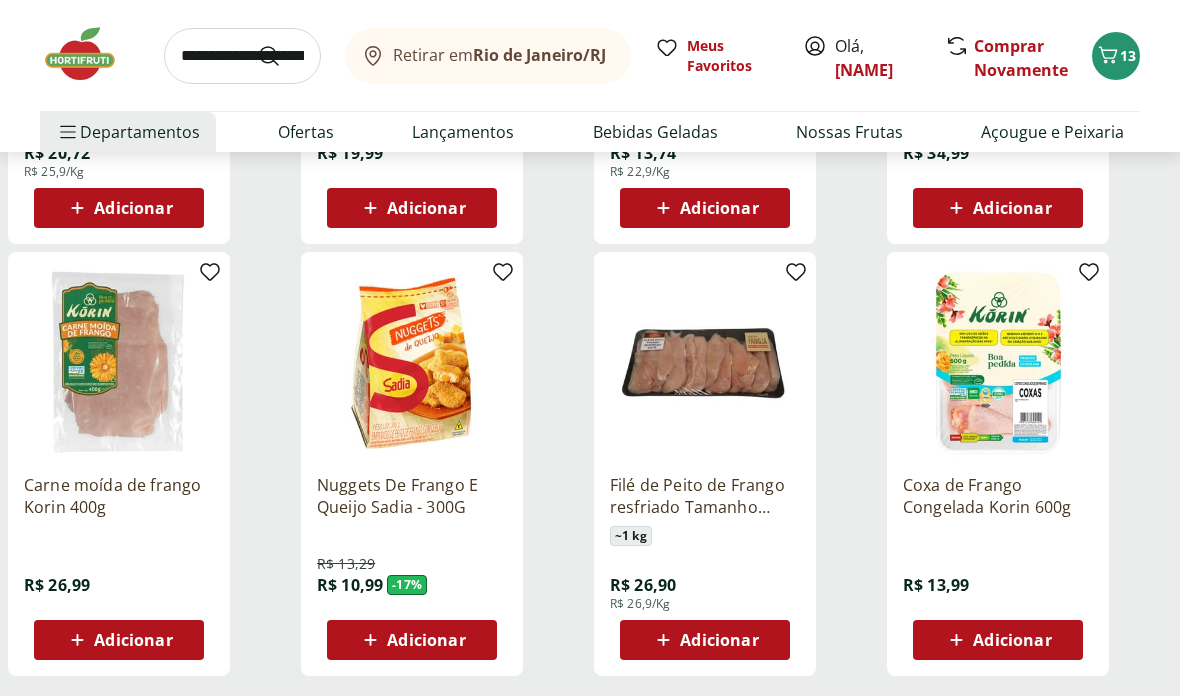 click on "Carregar mais produtos" at bounding box center (590, 745) 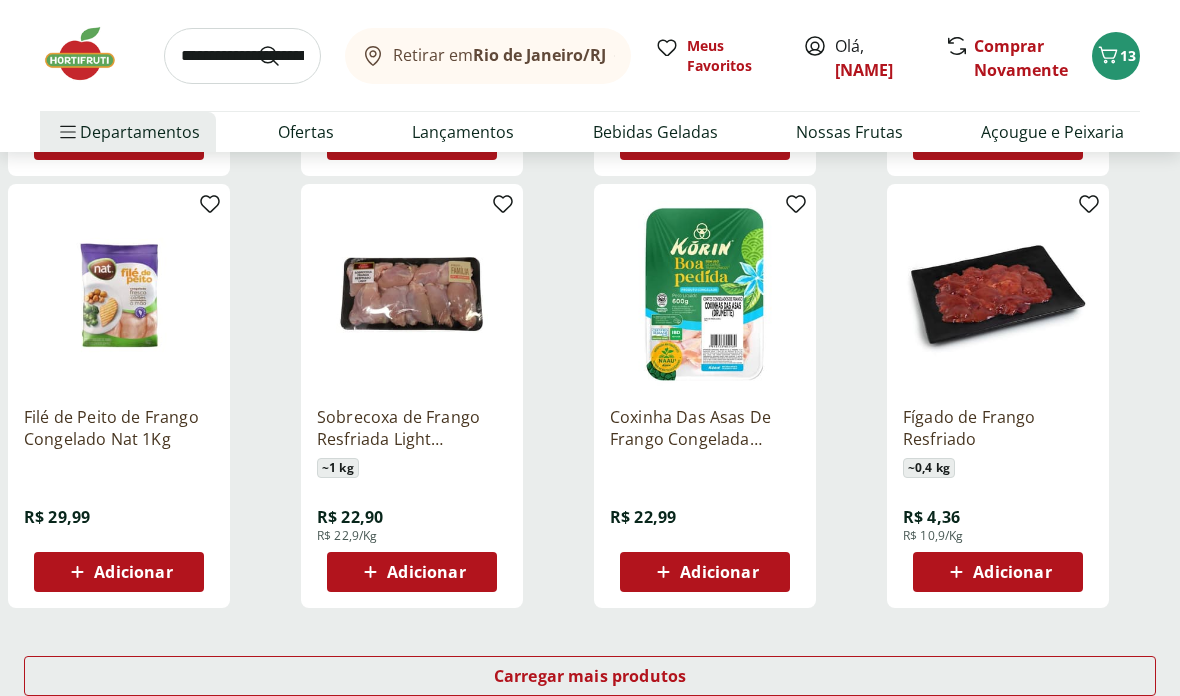 scroll, scrollTop: 3671, scrollLeft: 0, axis: vertical 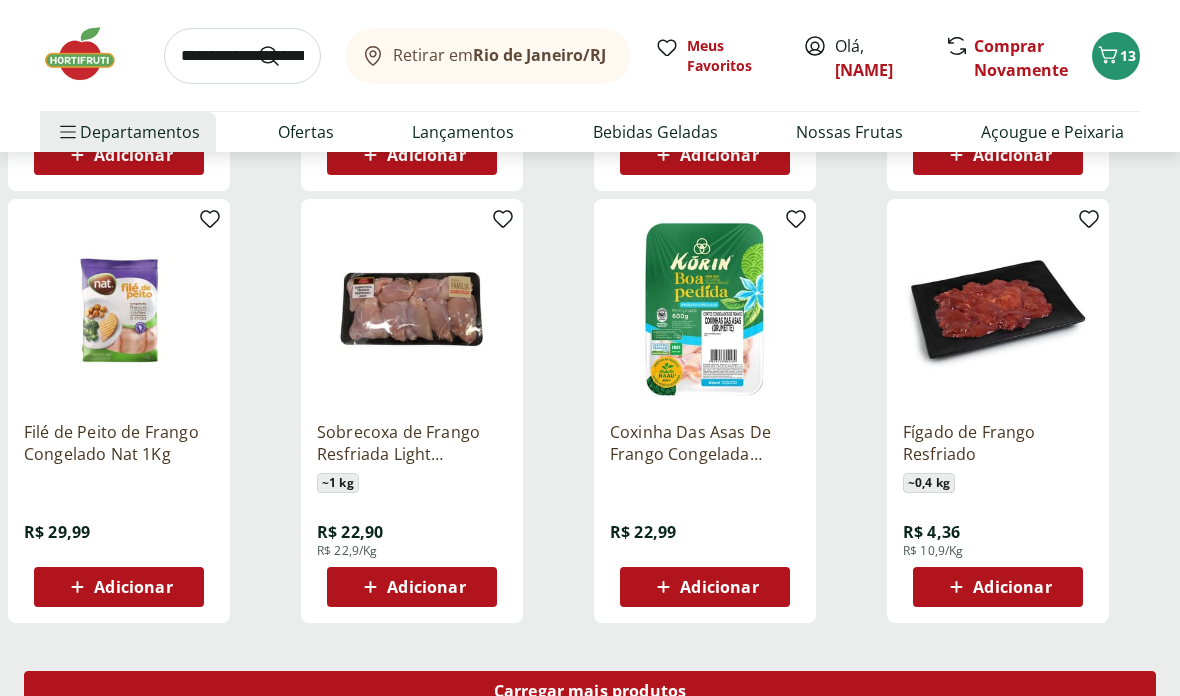 click on "Carregar mais produtos" at bounding box center (590, 691) 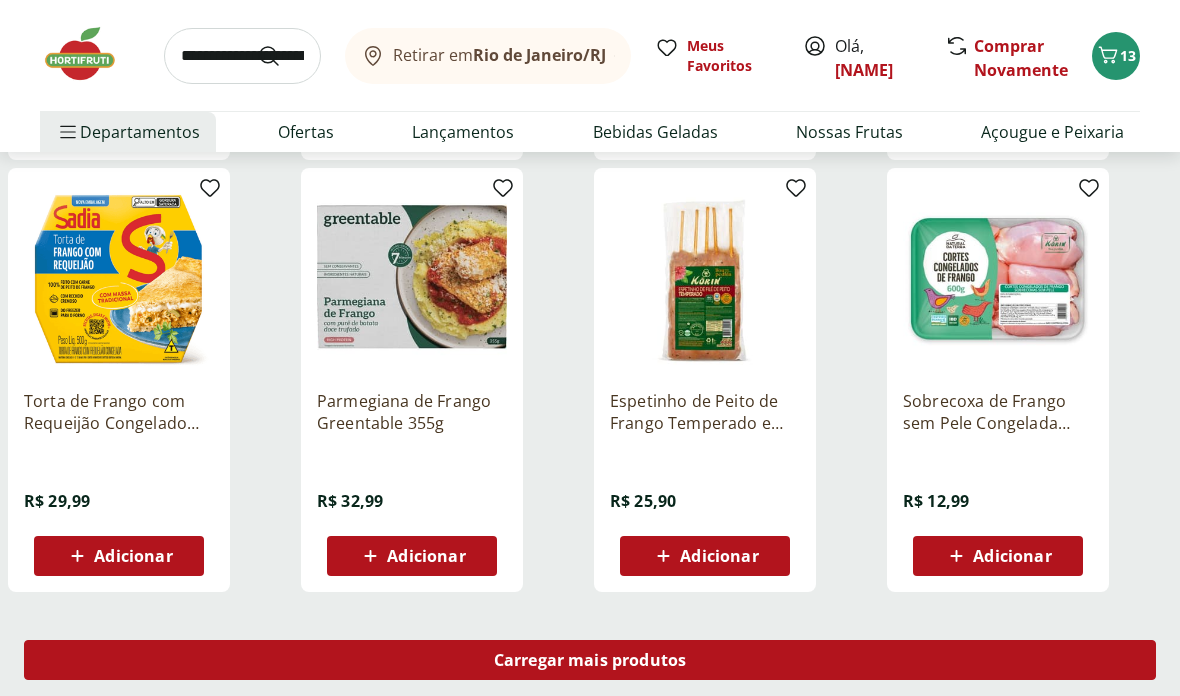 scroll, scrollTop: 5007, scrollLeft: 0, axis: vertical 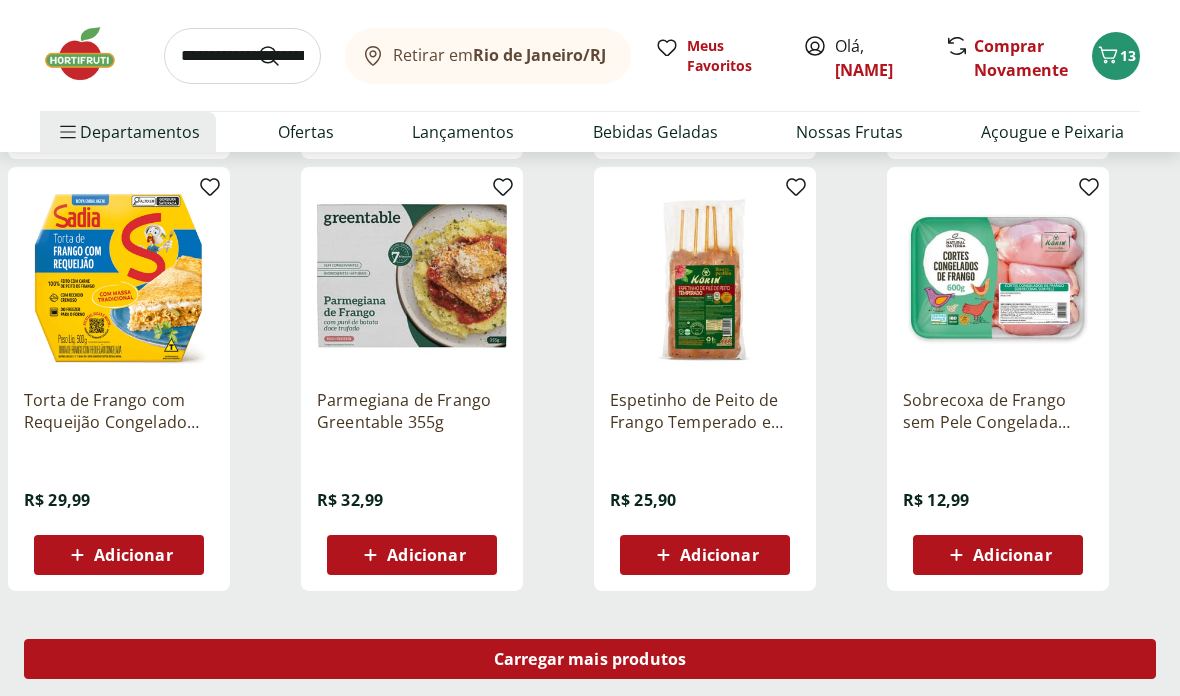click on "Carregar mais produtos" at bounding box center [590, 659] 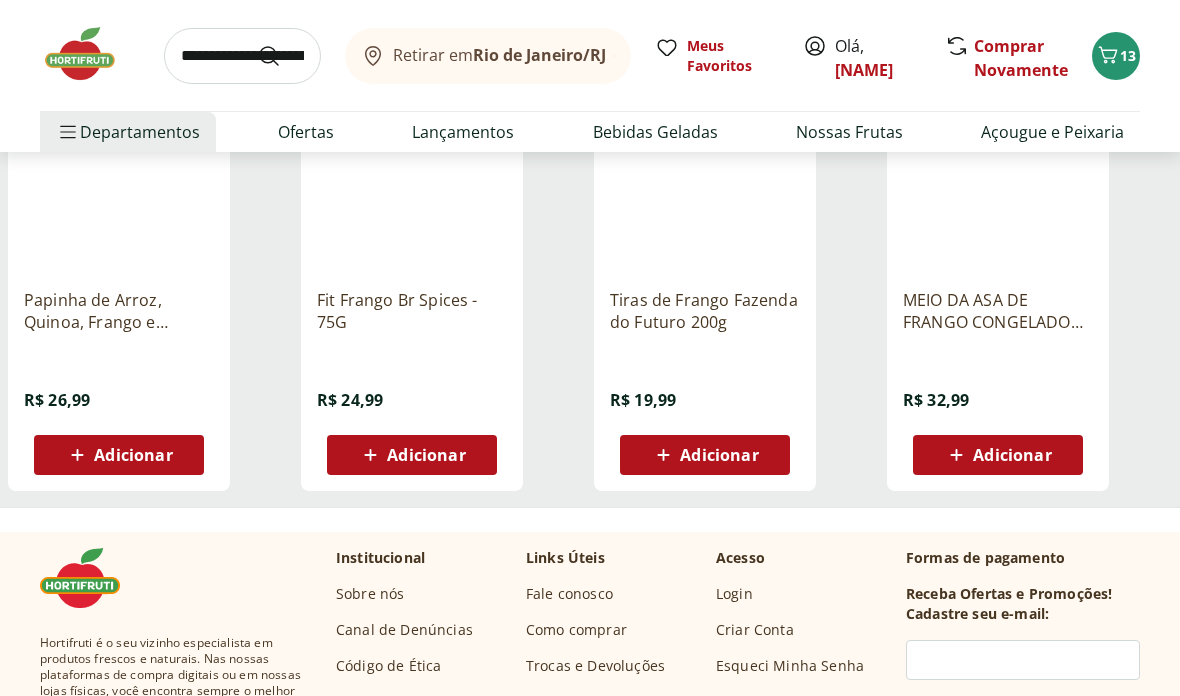 scroll, scrollTop: 5978, scrollLeft: 0, axis: vertical 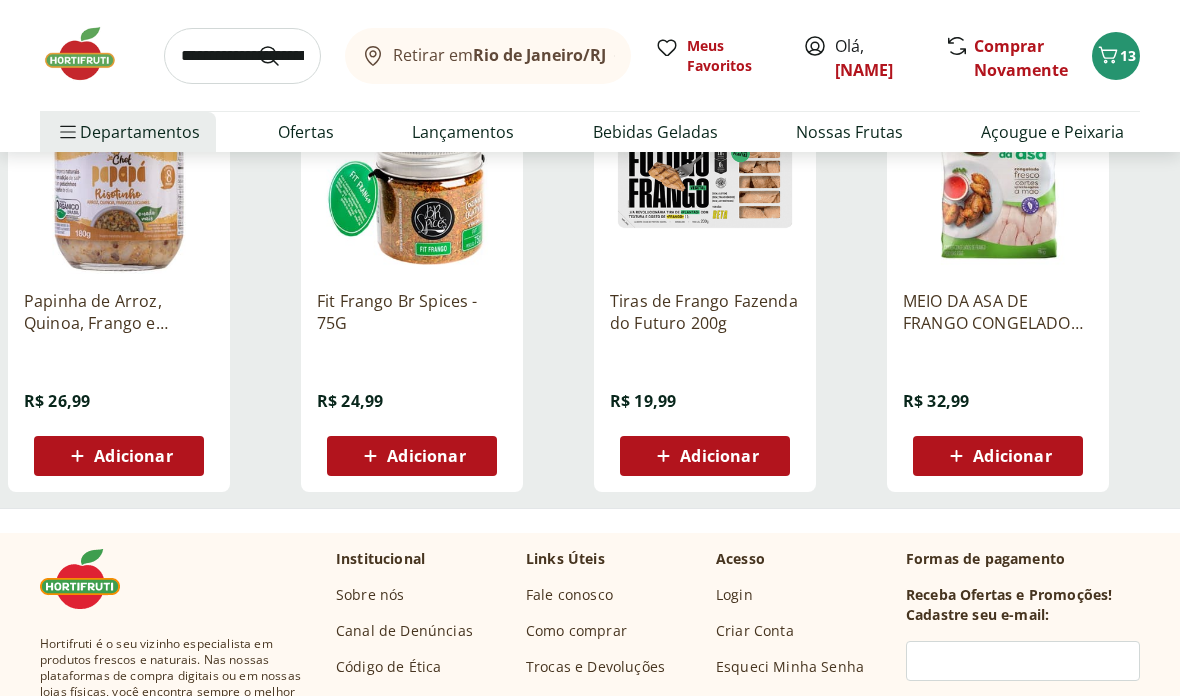 click at bounding box center (412, 179) 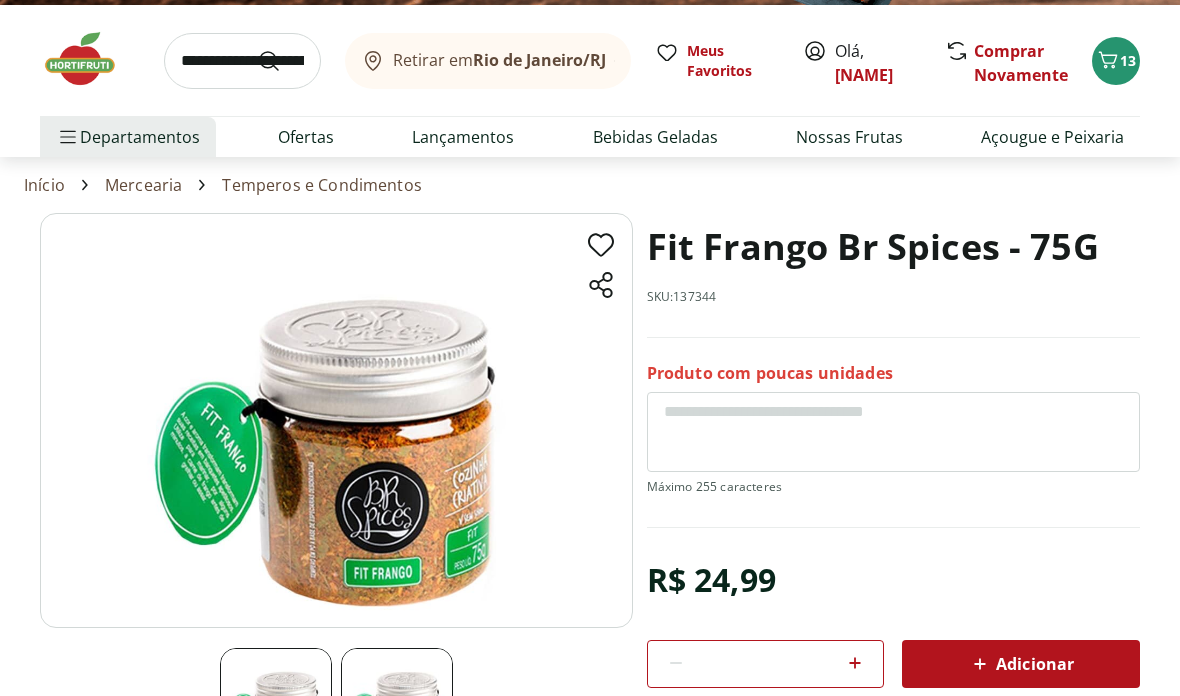 scroll, scrollTop: 101, scrollLeft: 0, axis: vertical 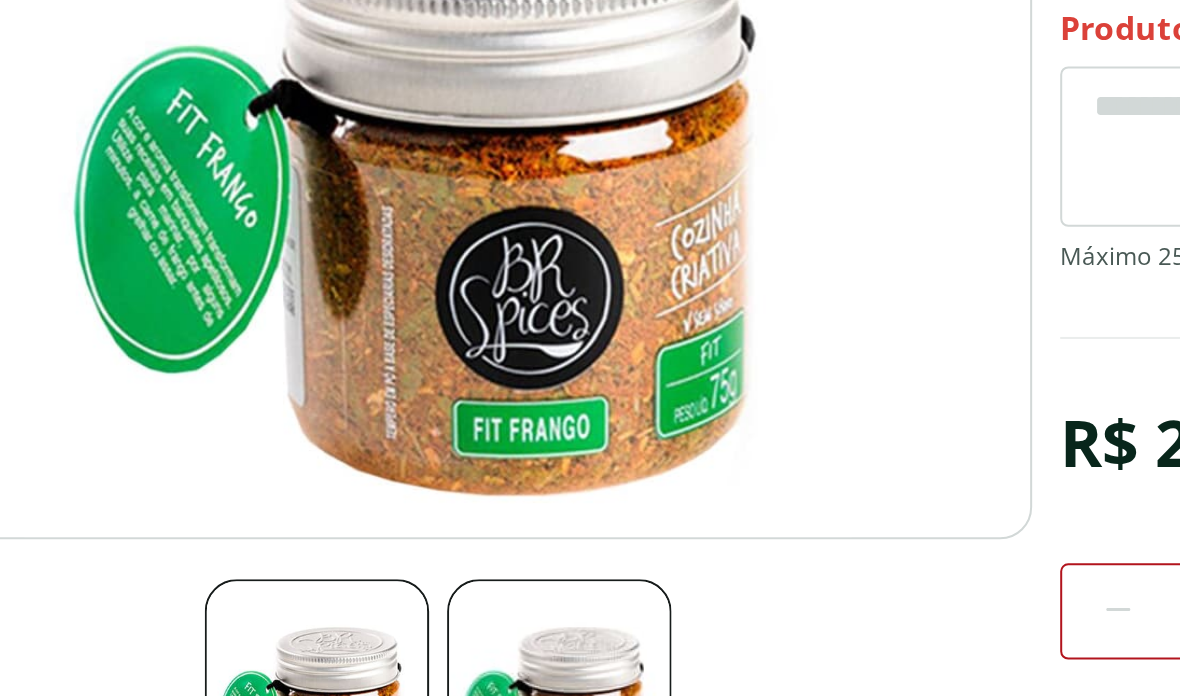 click at bounding box center [397, 648] 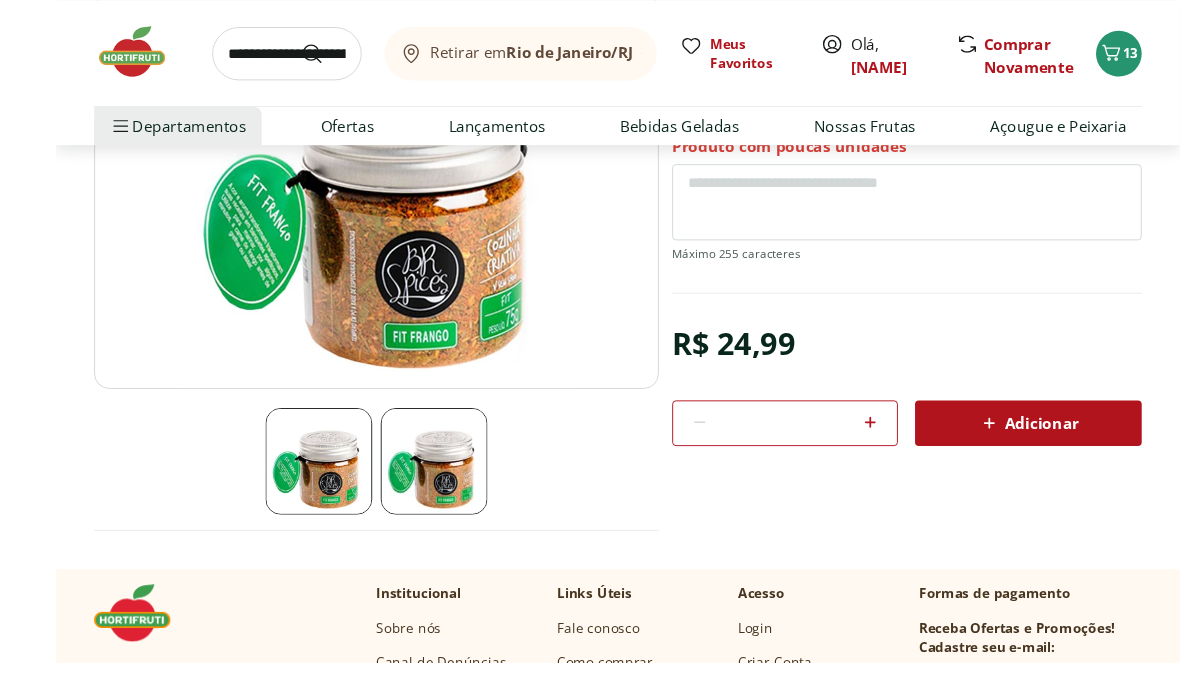 scroll, scrollTop: 293, scrollLeft: 0, axis: vertical 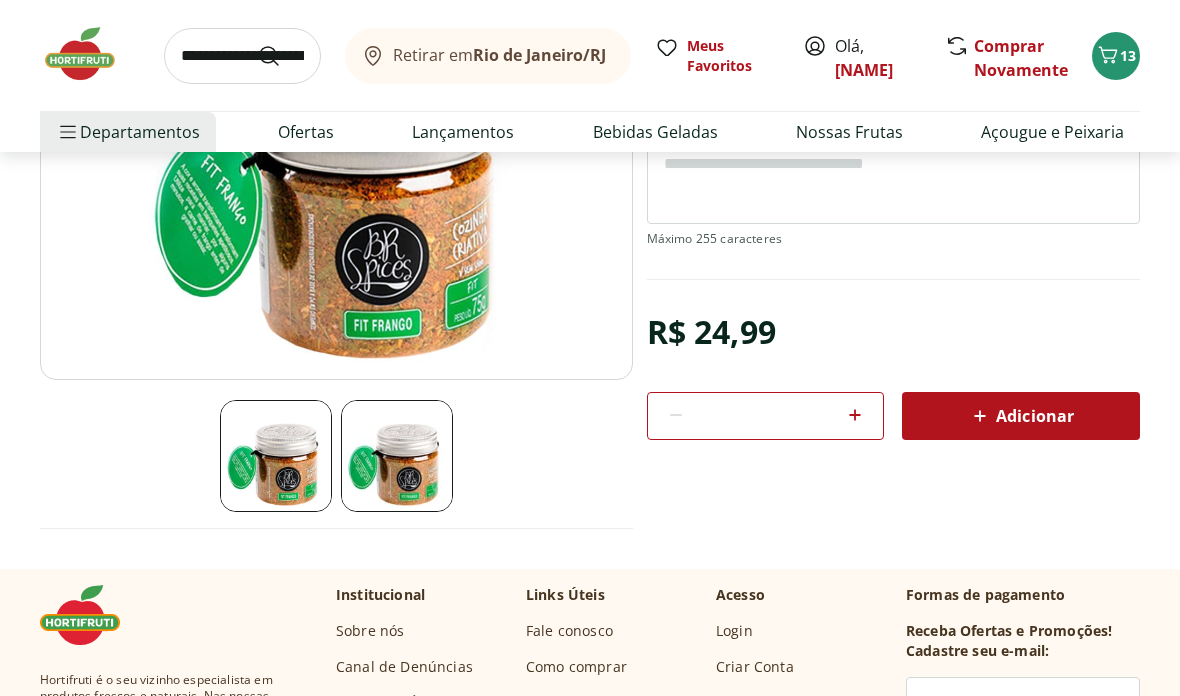 click on "Adicionar" at bounding box center [1021, 416] 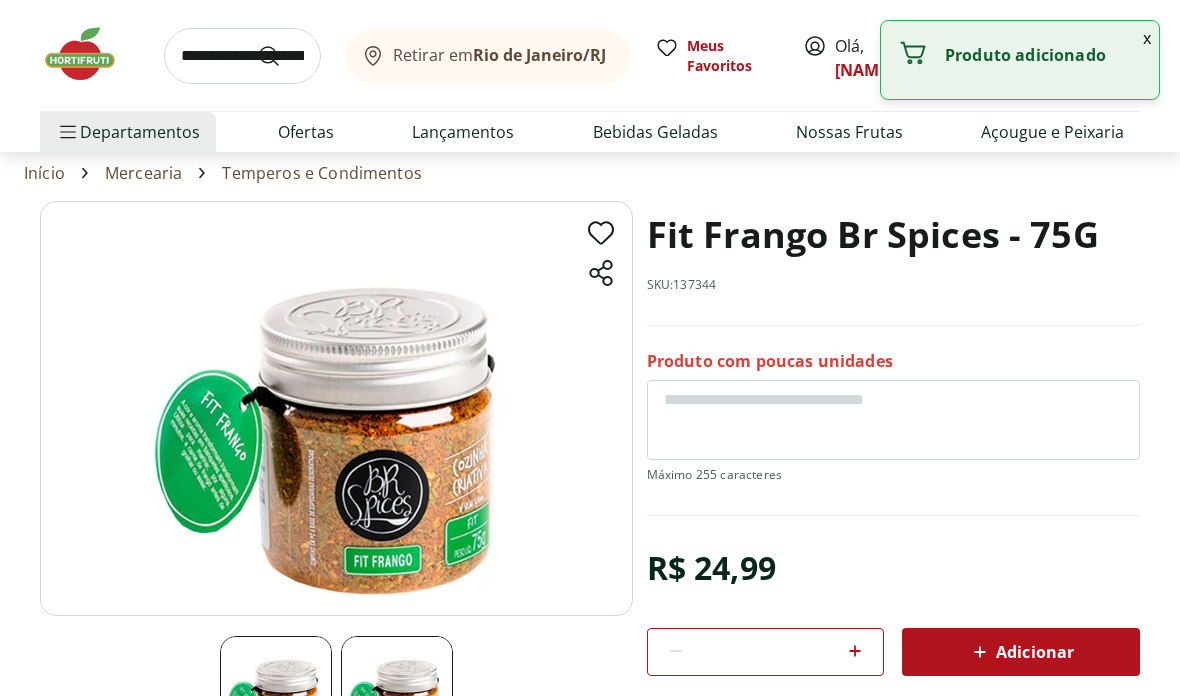 scroll, scrollTop: 0, scrollLeft: 0, axis: both 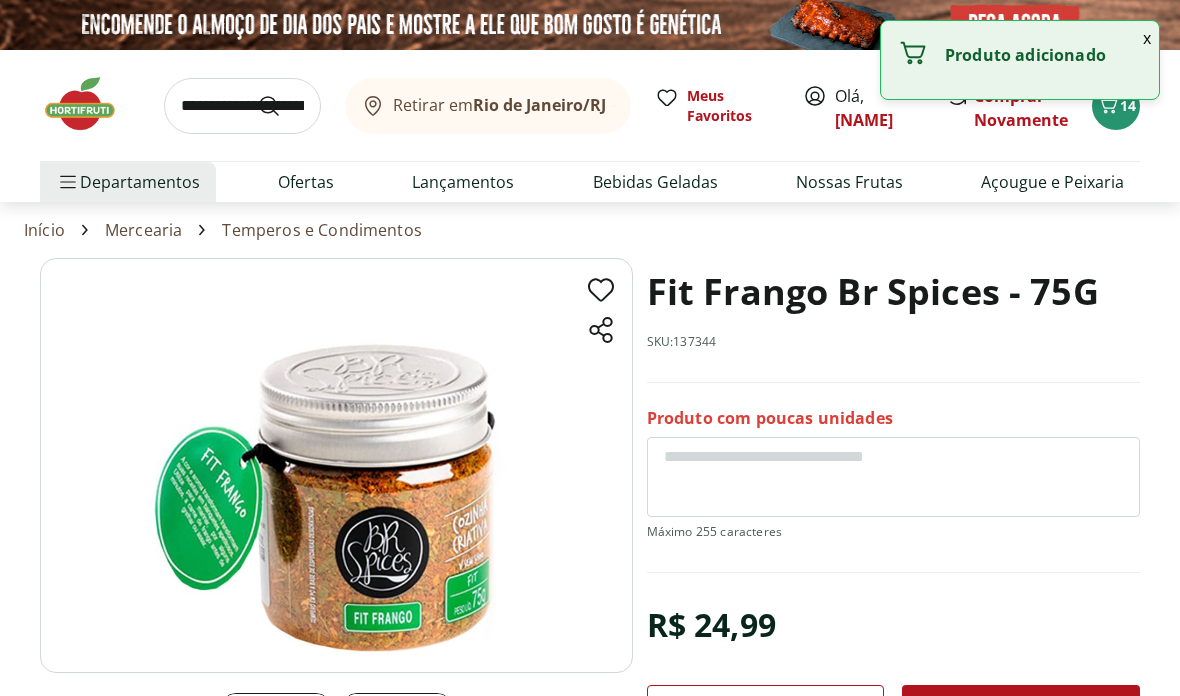 click at bounding box center [242, 106] 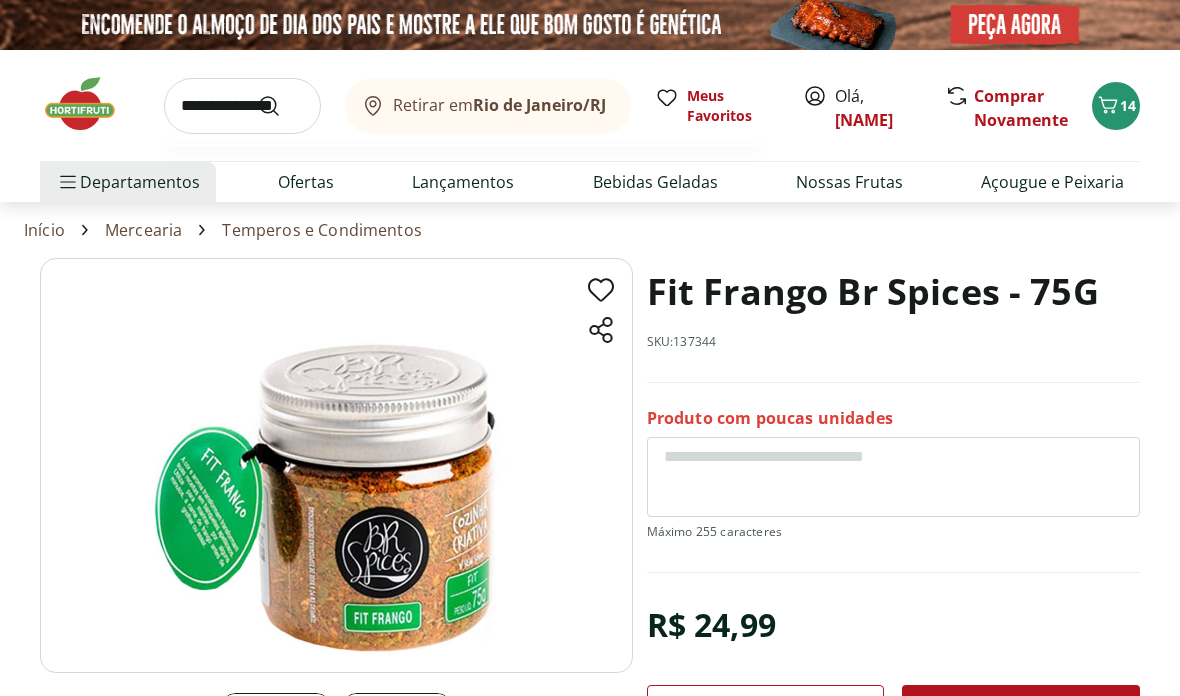 type on "**********" 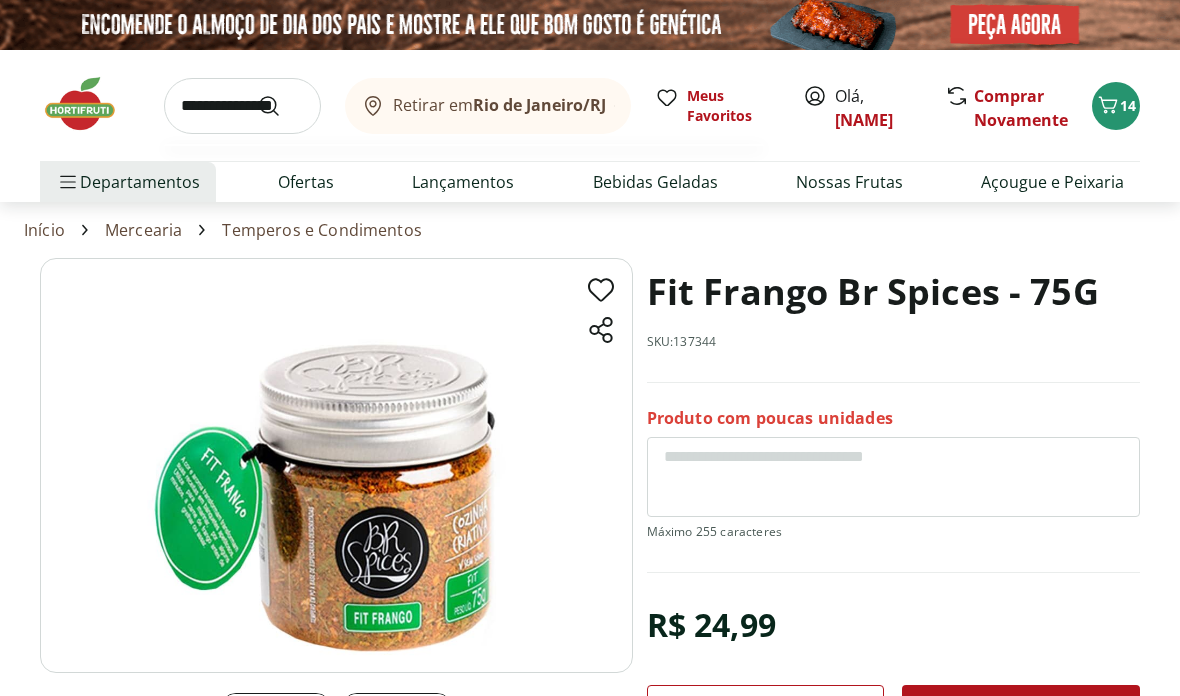 click at bounding box center (281, 106) 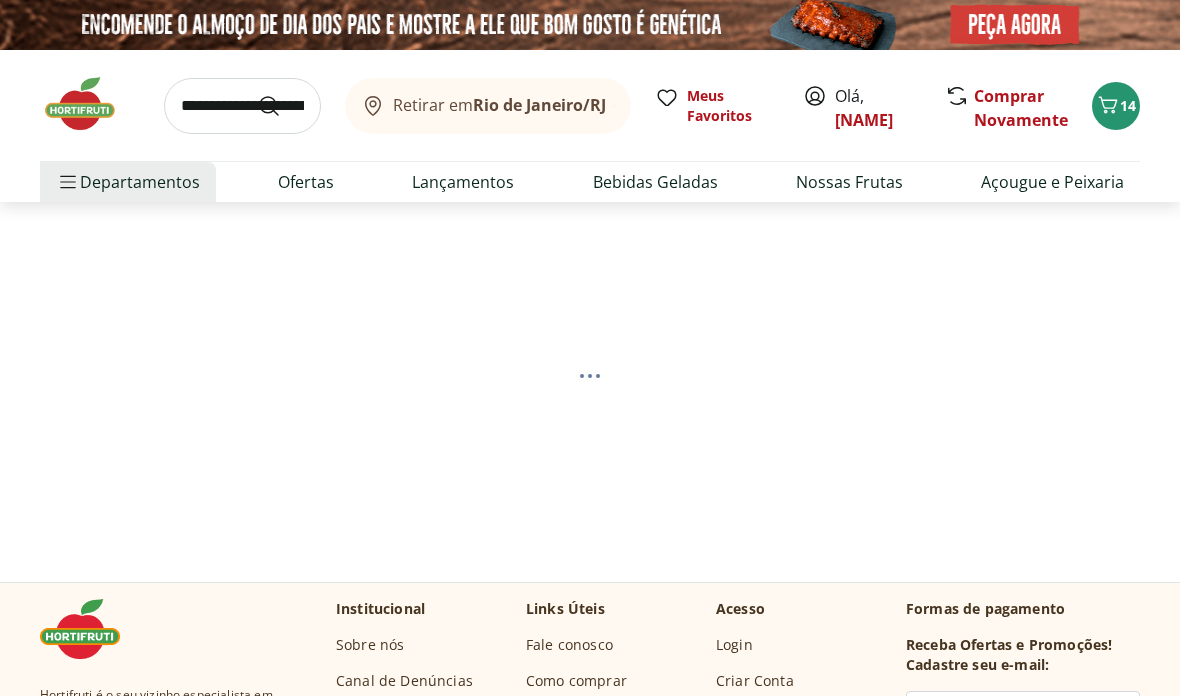 select on "**********" 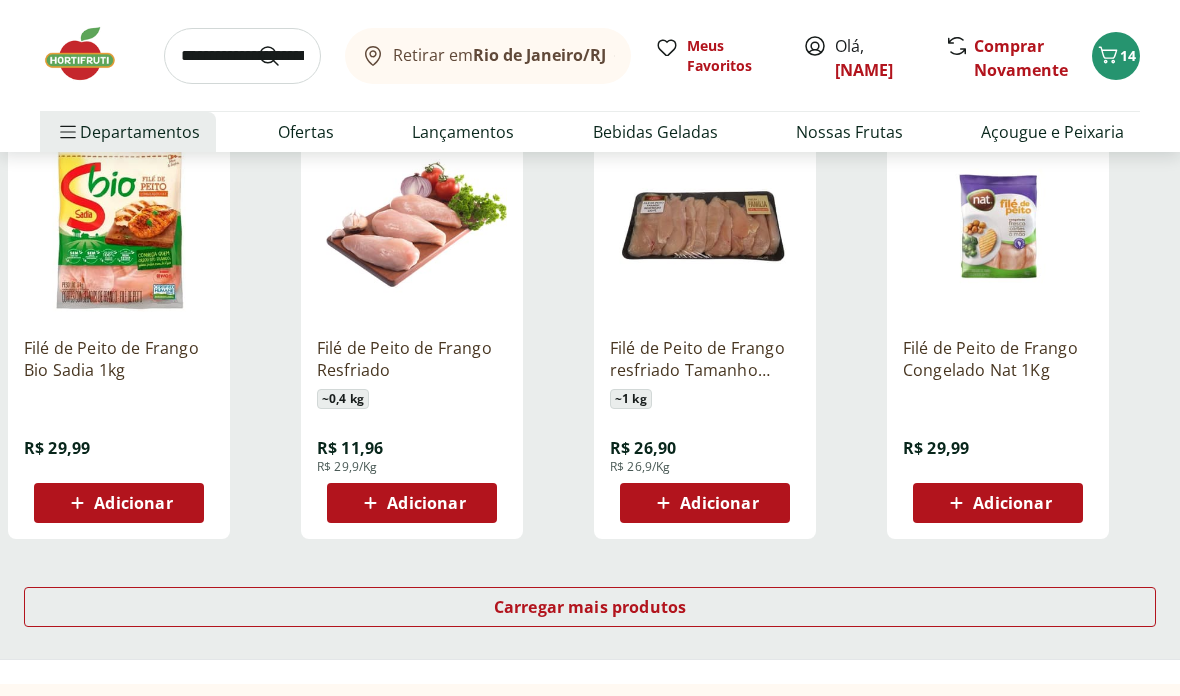 scroll, scrollTop: 1149, scrollLeft: 0, axis: vertical 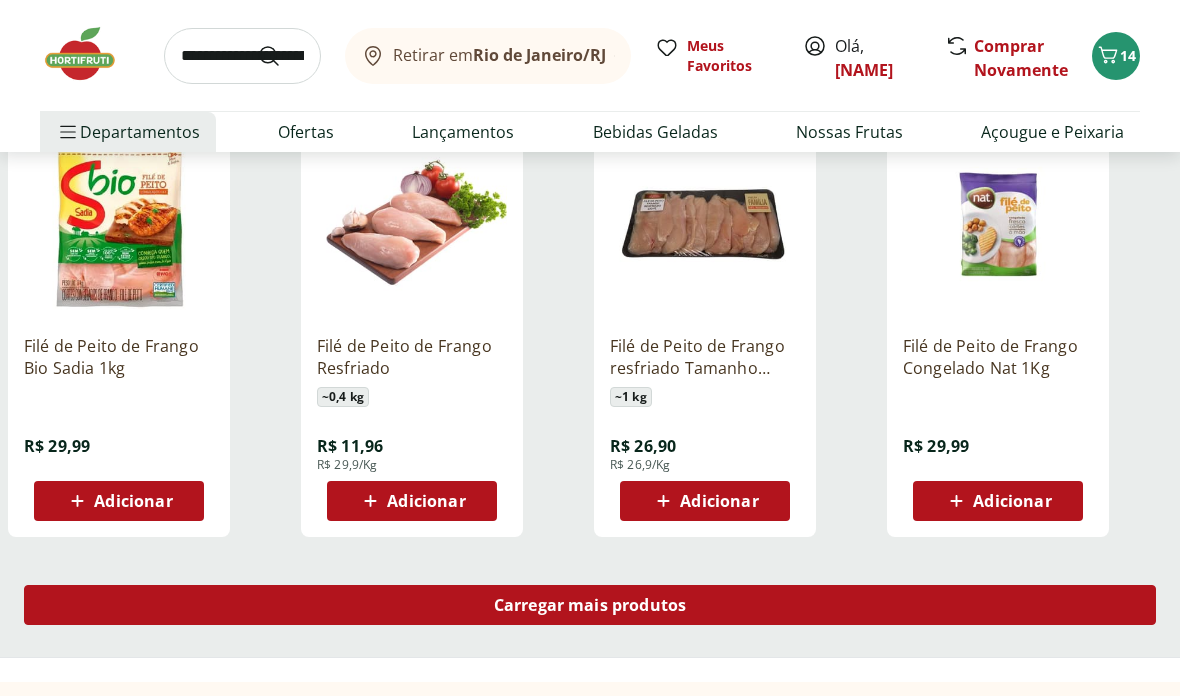 click on "Carregar mais produtos" at bounding box center (590, 605) 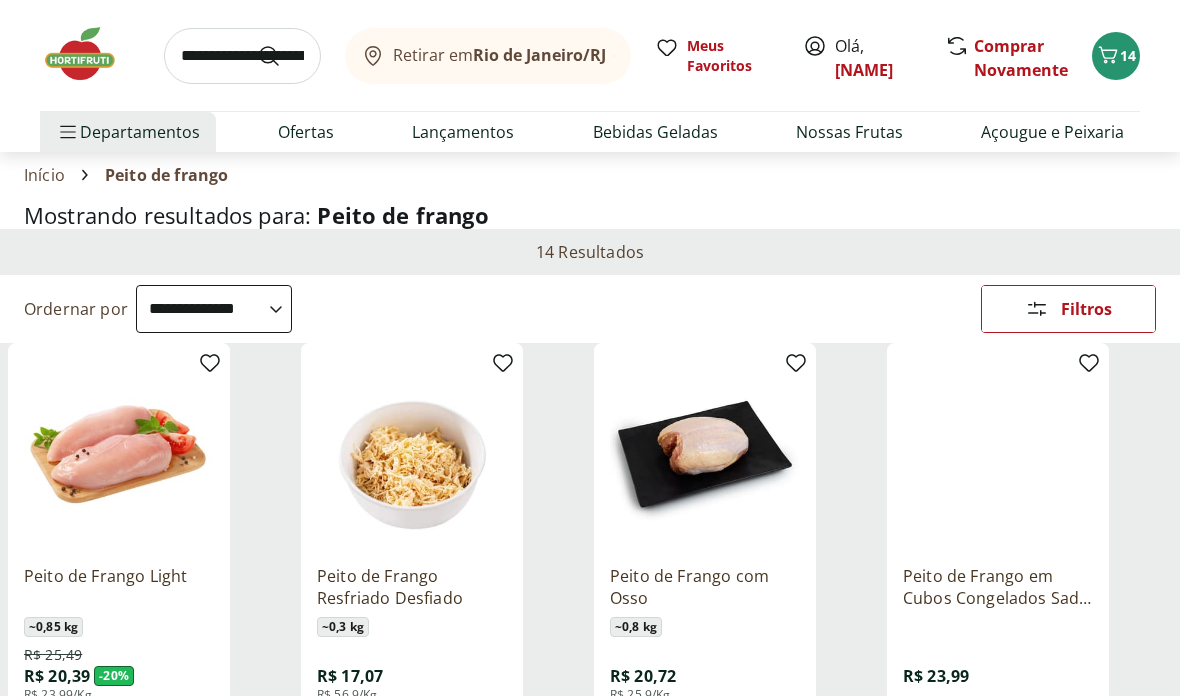 scroll, scrollTop: 0, scrollLeft: 0, axis: both 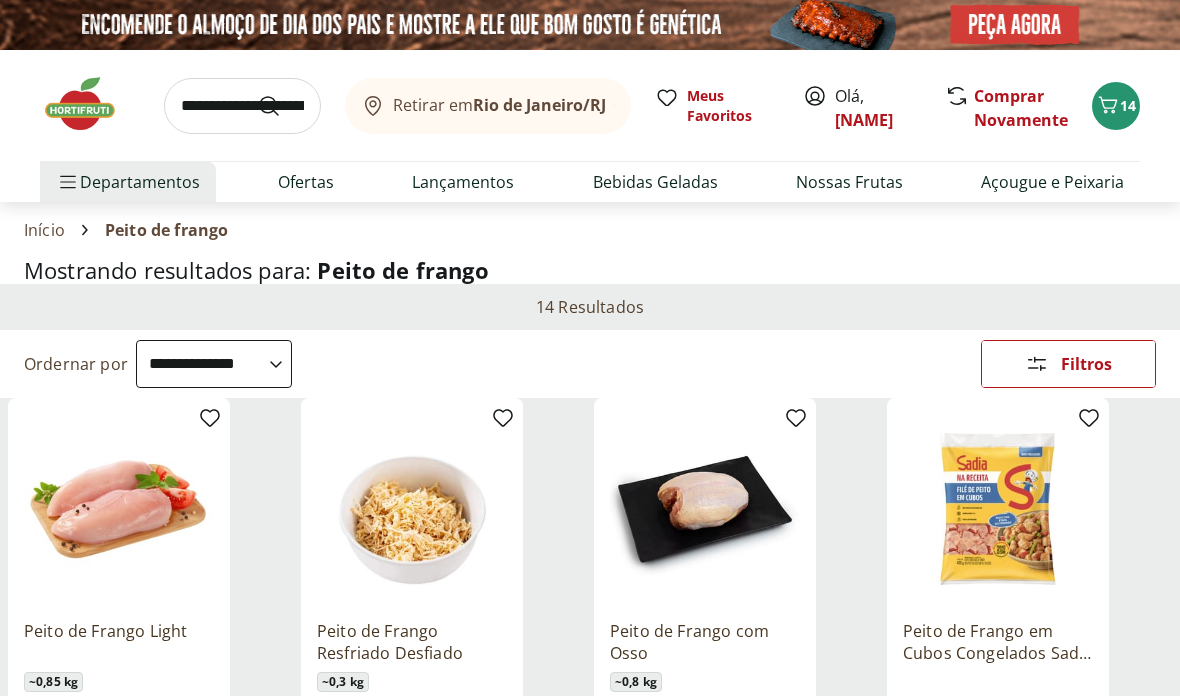 click at bounding box center [242, 106] 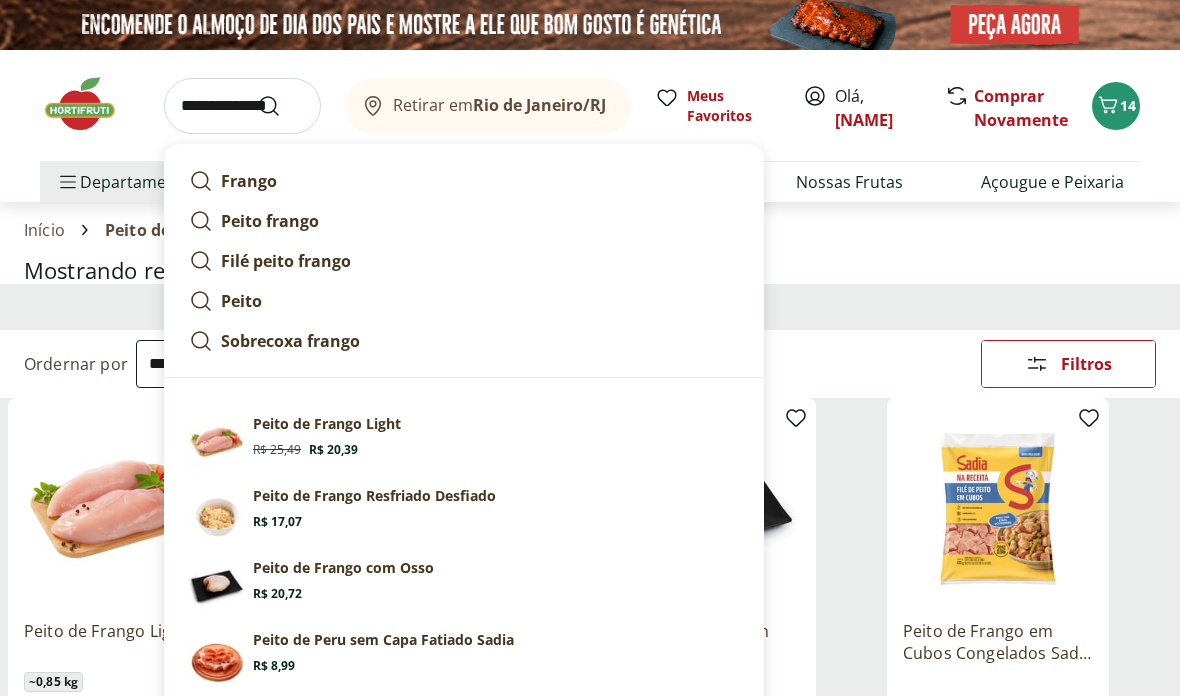 type on "**********" 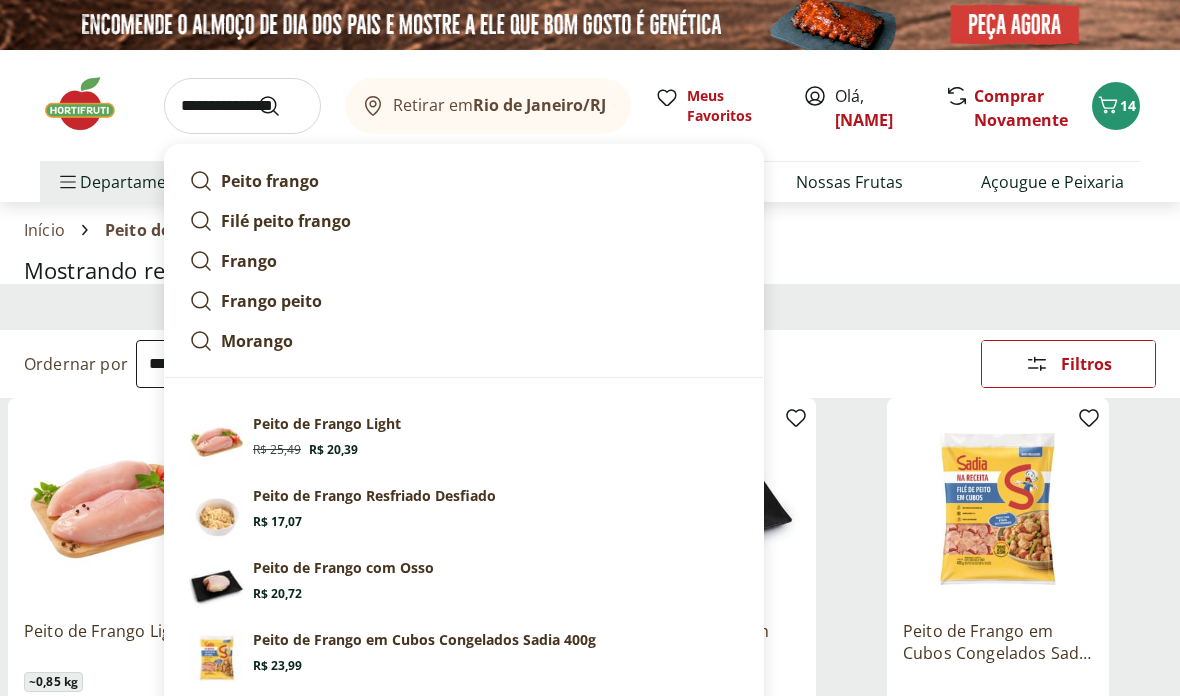 click at bounding box center [281, 106] 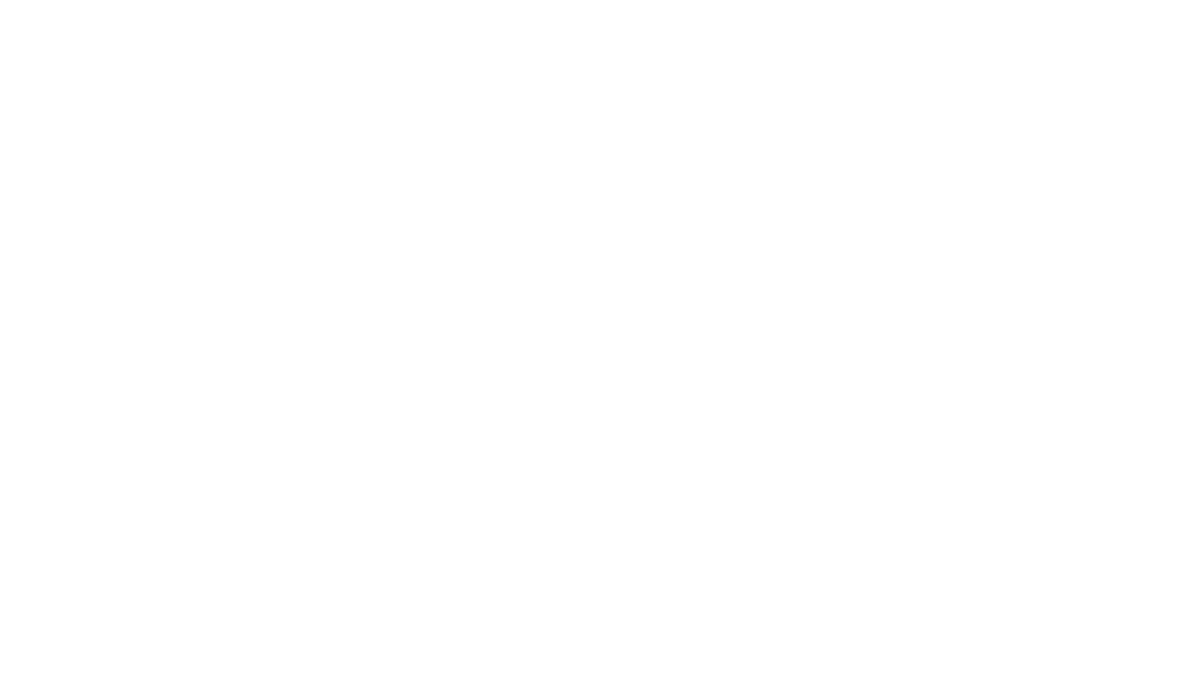 select on "**********" 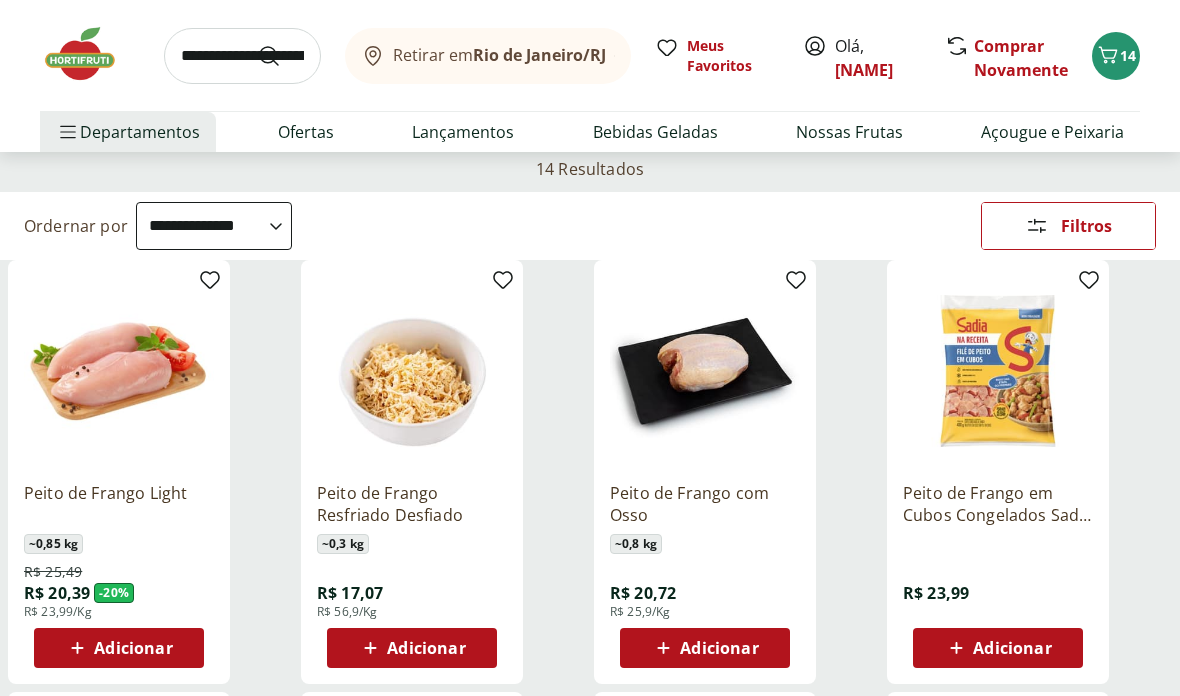 scroll, scrollTop: 0, scrollLeft: 0, axis: both 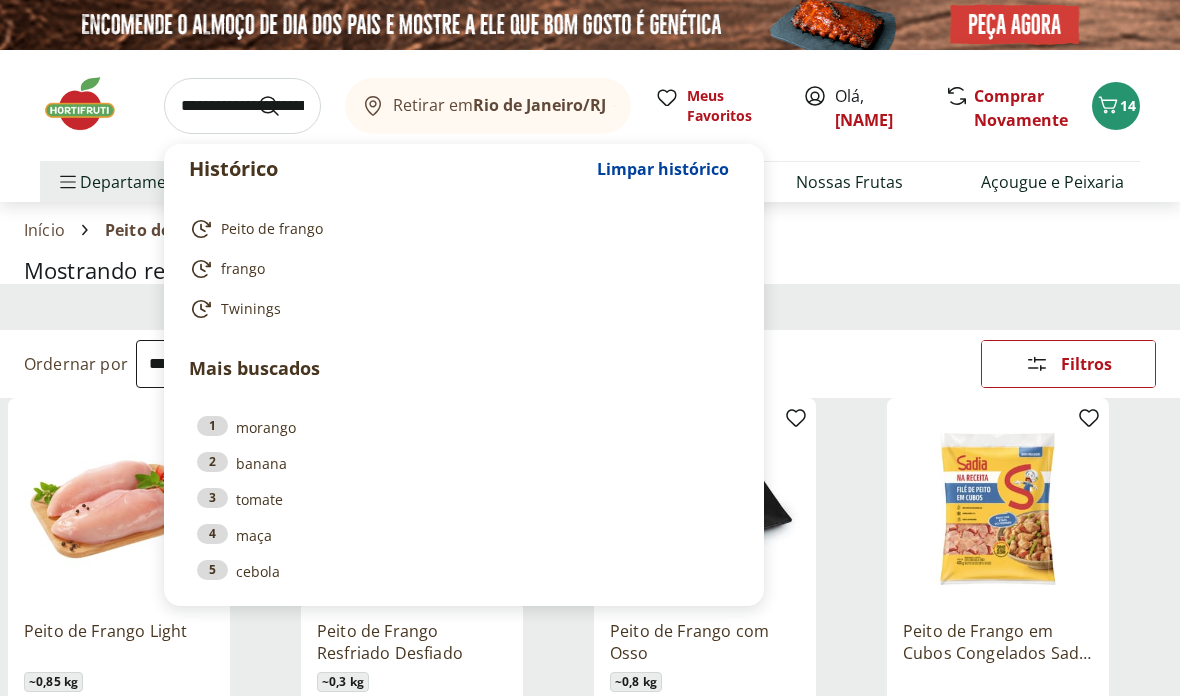 click at bounding box center [242, 106] 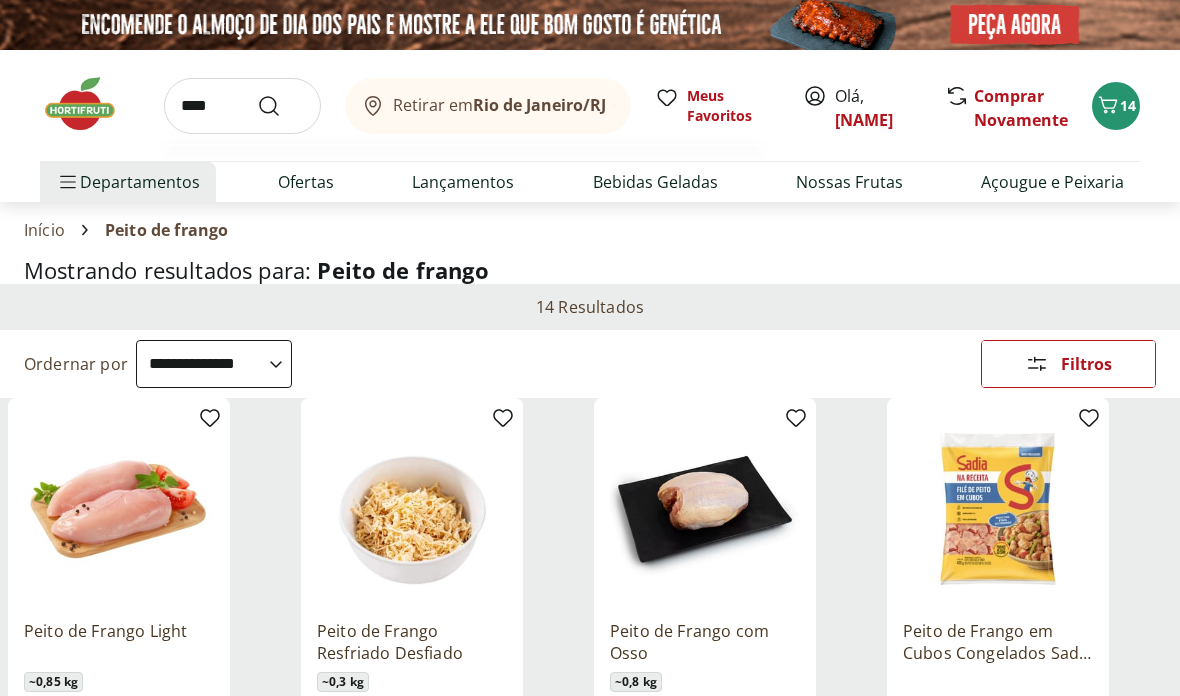 type on "*****" 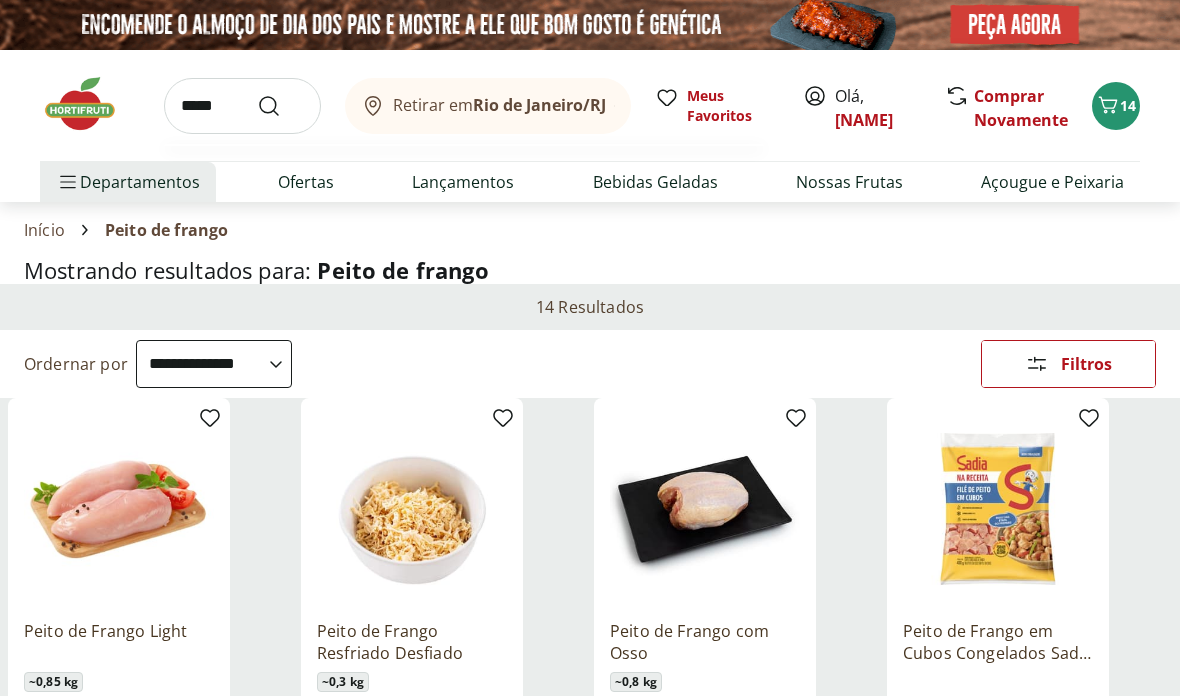click at bounding box center (281, 106) 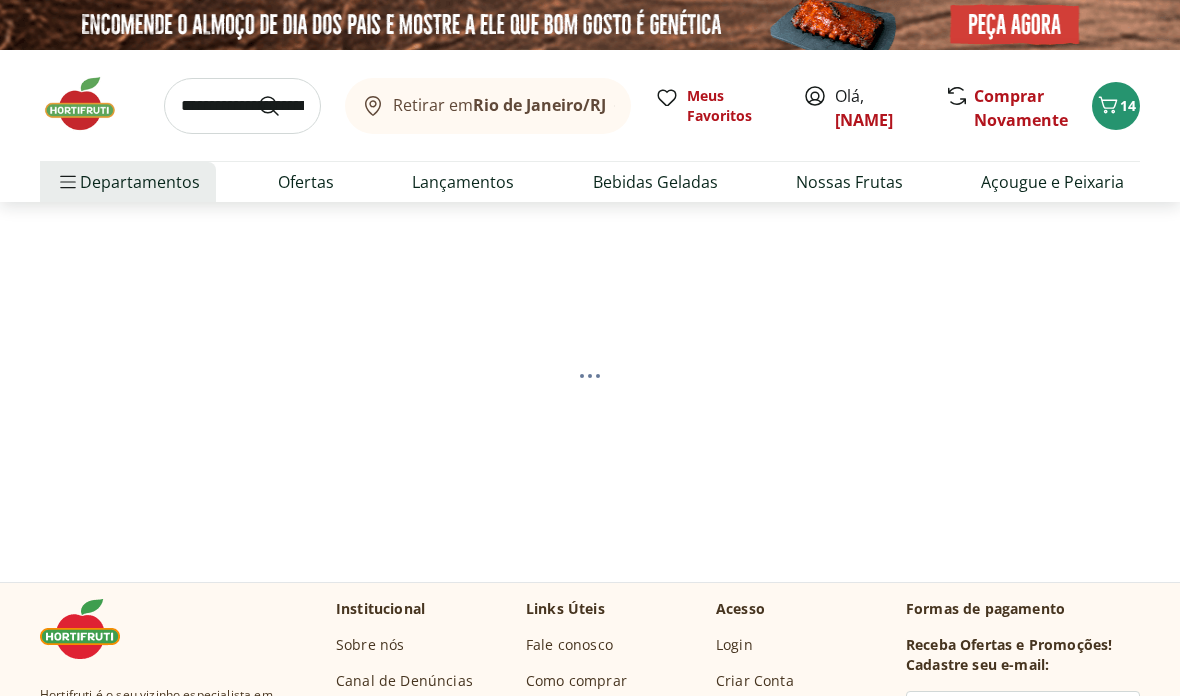 select on "**********" 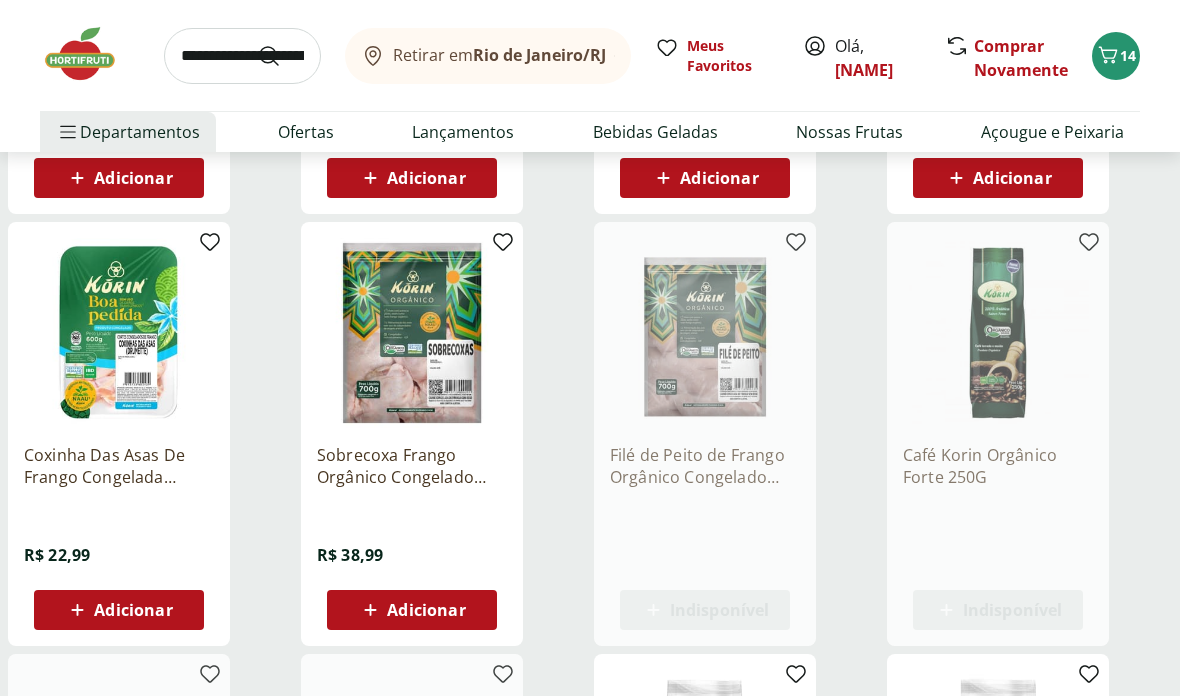 scroll, scrollTop: 608, scrollLeft: 0, axis: vertical 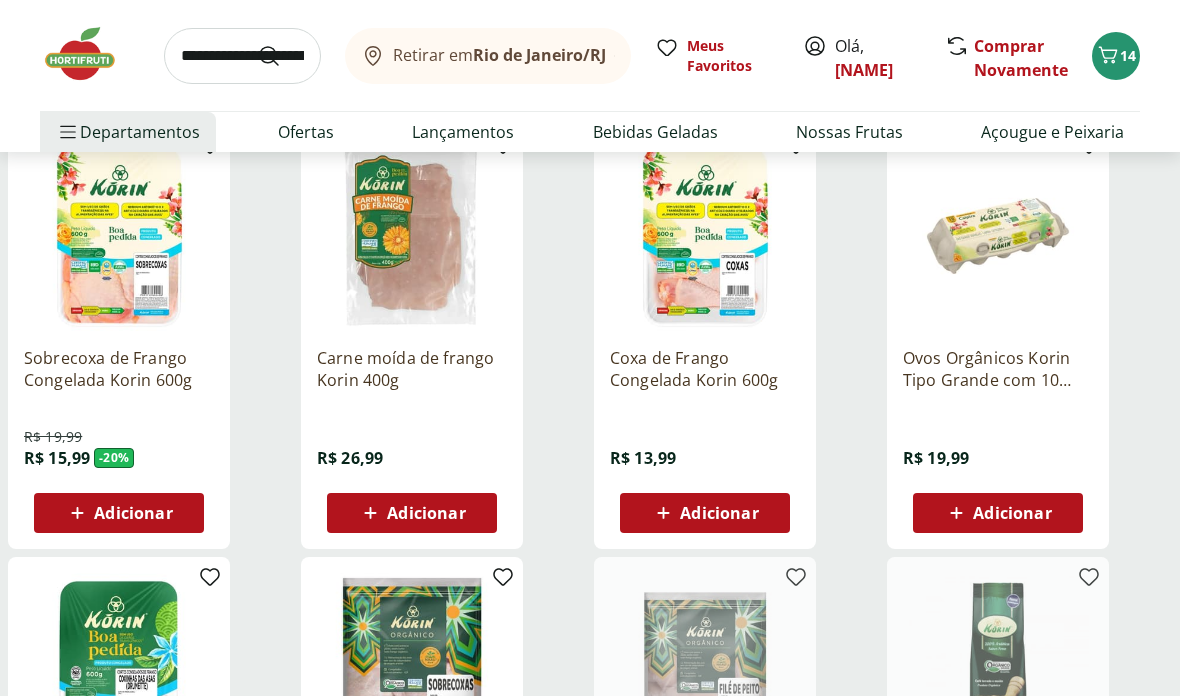 click 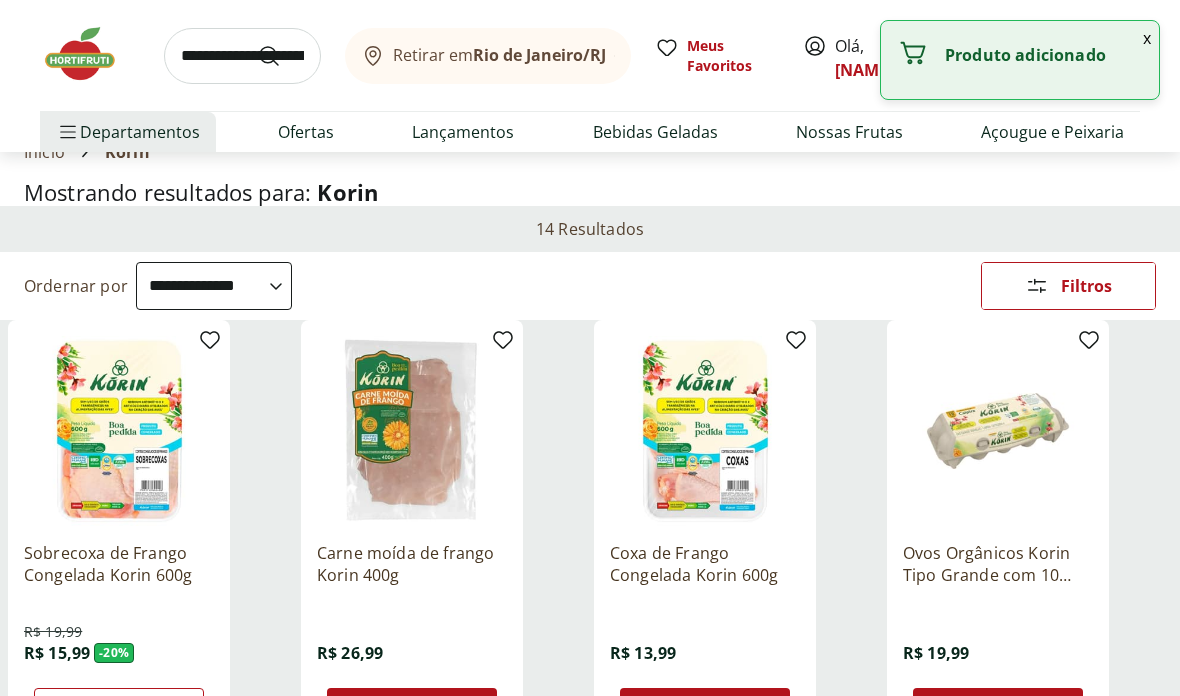 scroll, scrollTop: 0, scrollLeft: 0, axis: both 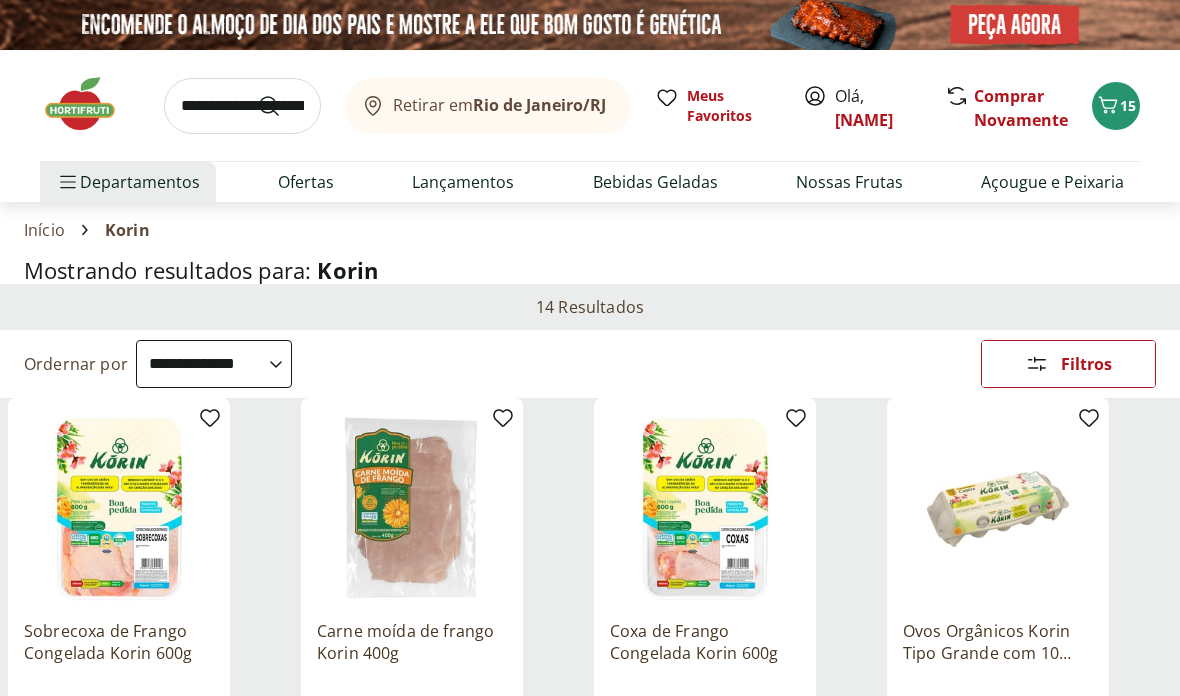 click at bounding box center [90, 104] 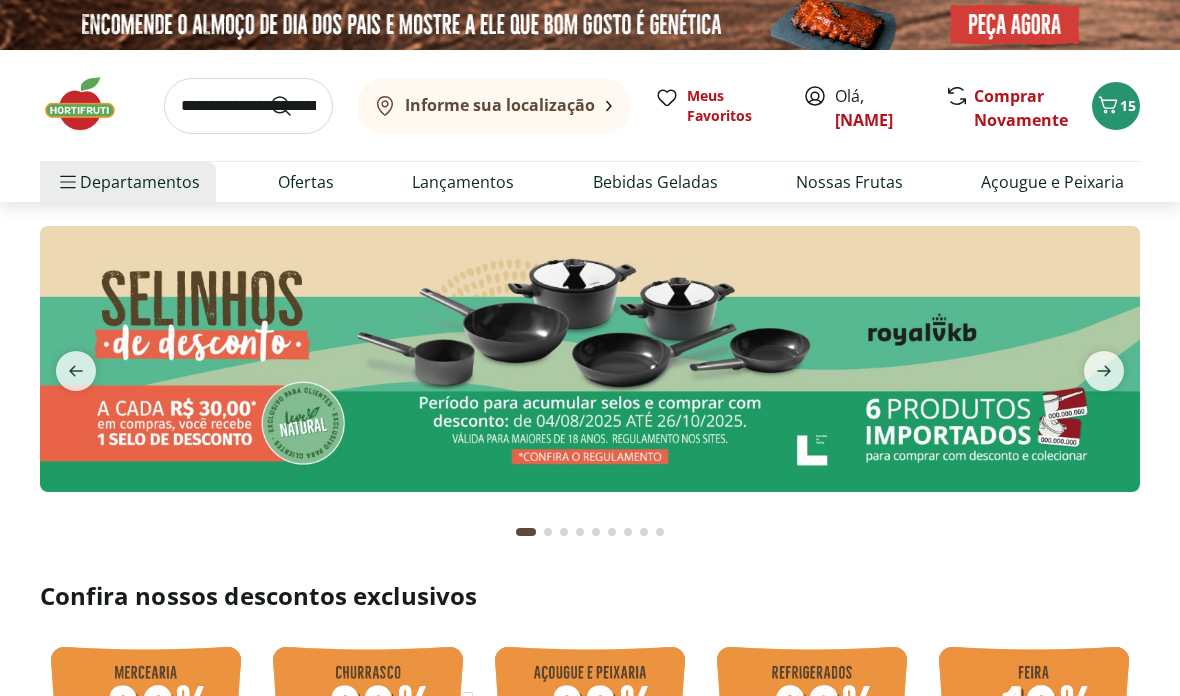 click on "Informe sua localização Meus Favoritos Olá,  MARCELO Comprar Novamente 15  Departamentos Nossa Marca Nossa Marca Ver tudo do departamento Açougue & Peixaria Congelados e Refrigerados Frutas, Legumes e Verduras Orgânicos Mercearia Sorvetes Hortifruti Hortifruti Ver tudo do departamento Cogumelos Frutas Legumes Ovos Temperos Frescos Verduras Orgânicos Orgânicos Ver tudo do departamento Bebidas Orgânicas Frutas Orgânicas Legumes Orgânicos Ovos Orgânicos Perecíveis Orgânicos Verduras Orgânicas Temperos Frescos Açougue e Peixaria Açougue e Peixaria Ver tudo do departamento Aves Bovinos Exóticos Frutos do Mar Linguiça e Salsicha Peixes Salgados e Defumados Suínos Prontinhos Prontinhos Ver tudo do departamento Frutas Cortadinhas Pré Preparados Prontos para Consumo Saladas Sucos e Água de Coco Padaria Padaria Ver tudo do departamento Bolos e Mini Bolos Doces Pão Padaria Própria Salgados Torradas Bebidas Bebidas Ver tudo do departamento Água Água de Coco Cerveja Destilados Chá e Mate Vinhos" at bounding box center [590, 126] 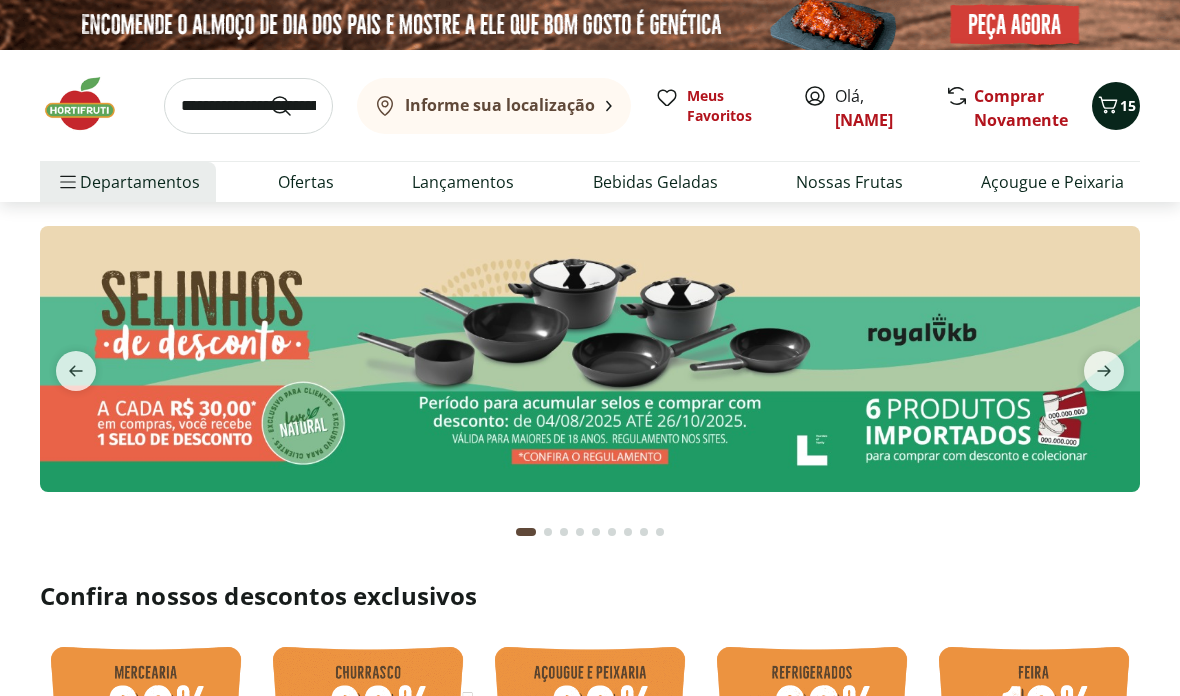 click on "15" at bounding box center (1128, 105) 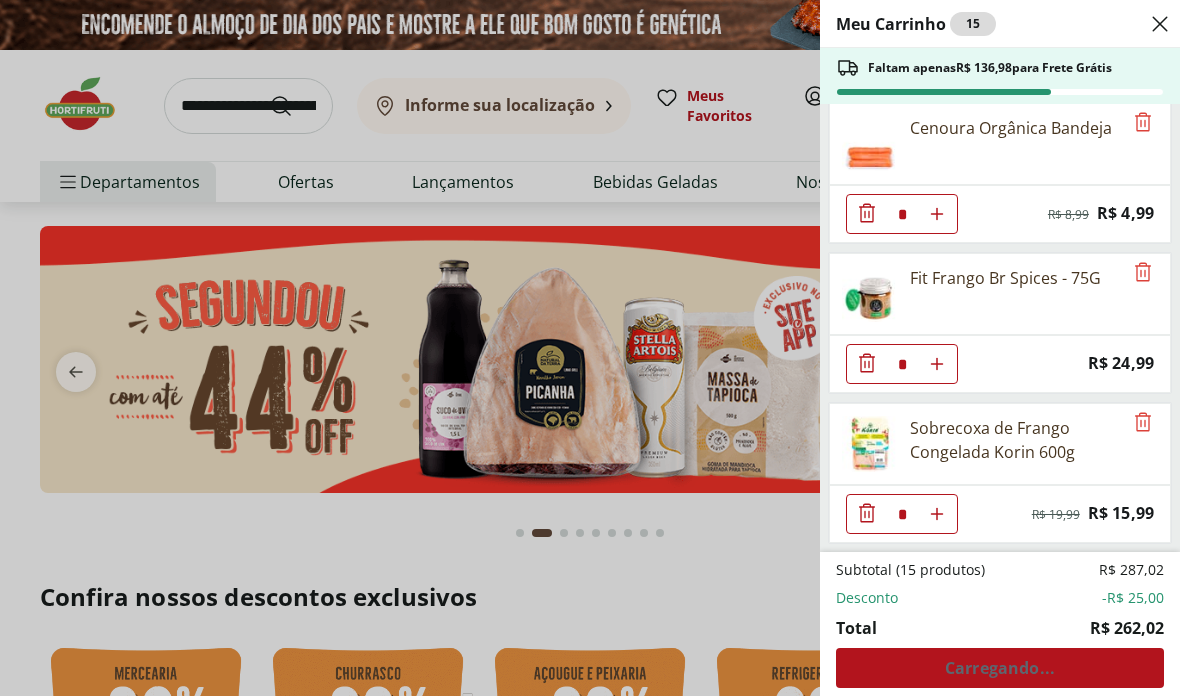 scroll, scrollTop: 1491, scrollLeft: 0, axis: vertical 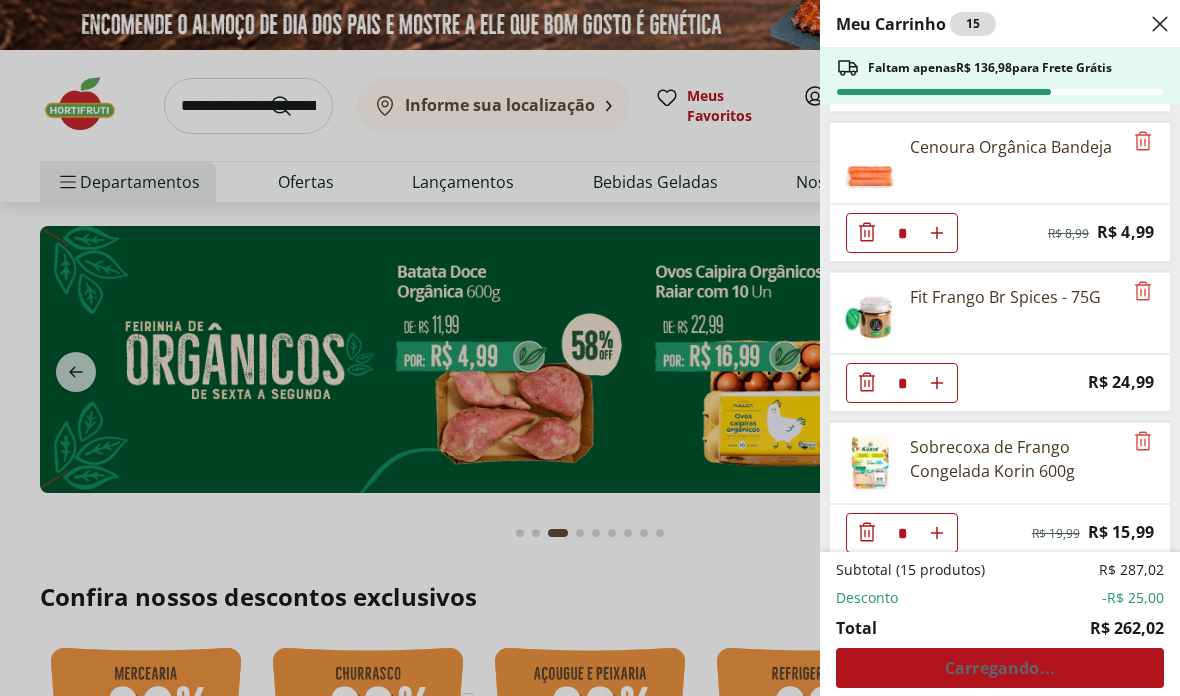 click on "Meu Carrinho 15 Faltam apenas  R$ 136,98  para Frete Grátis Ovo Caipira Country Ito 20 Unidades * Price: R$ 28,99 Melancia Pedaço * Price: R$ 8,97 Mamão Papaia Unidade * Price: R$ 6,49 Banan Prata Selecionada * Price: R$ 11,87 Tomate Fonte Verde Rama * Price: R$ 6,90 Torrada Integral Bauducco Embalagem 142G * Price: R$ 8,99 FILE DE SALMAO FRESCATTO 400G * Original price: R$ 79,99 Price: R$ 69,99 Papel Higiênico Folha Dupla Neve 16 Rolos * Price: R$ 34,99 Arroz Vermelho Gran Sante 500G * Price: R$ 18,39 Batata Doce Orgânica Bandeja 600g * Original price: R$ 11,99 Price: R$ 4,99 Cenoura Orgânica Bandeja * Original price: R$ 8,99 Price: R$ 4,99 Fit Frango Br Spices - 75G * Price: R$ 24,99 Sobrecoxa de Frango Congelada Korin 600g * Original price: R$ 19,99 Price: R$ 15,99 Subtotal (15 produtos) R$ 287,02 Desconto -R$ 25,00 Total R$ 262,02 Carregando..." at bounding box center (590, 348) 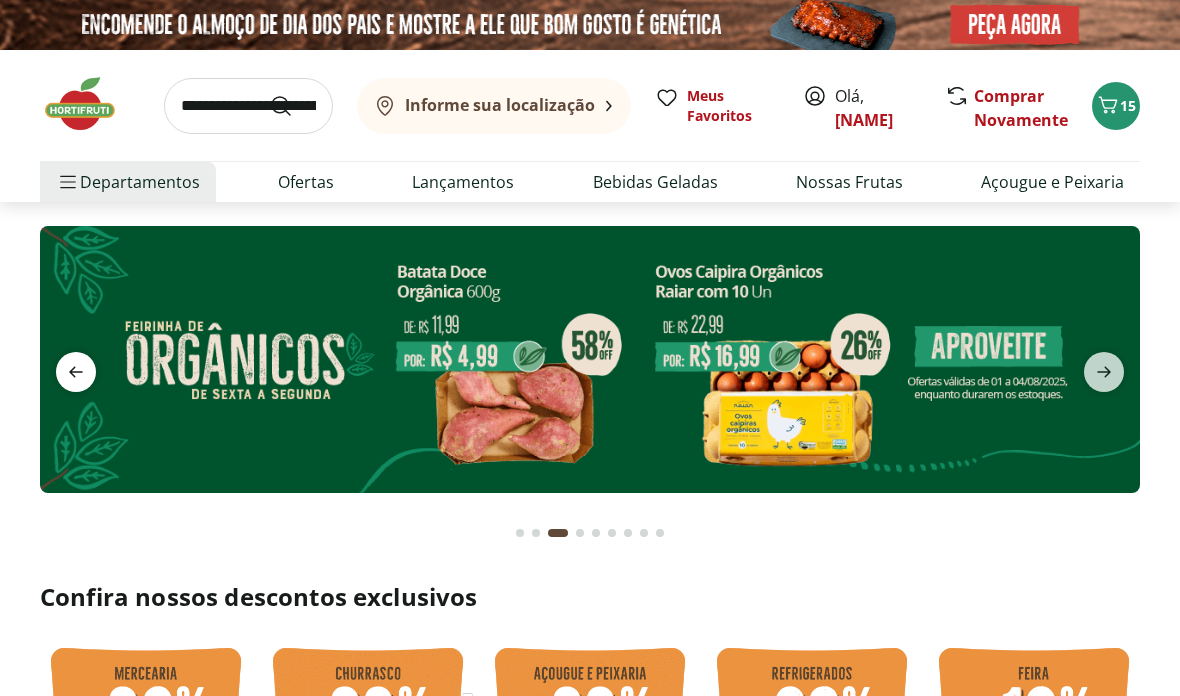 click 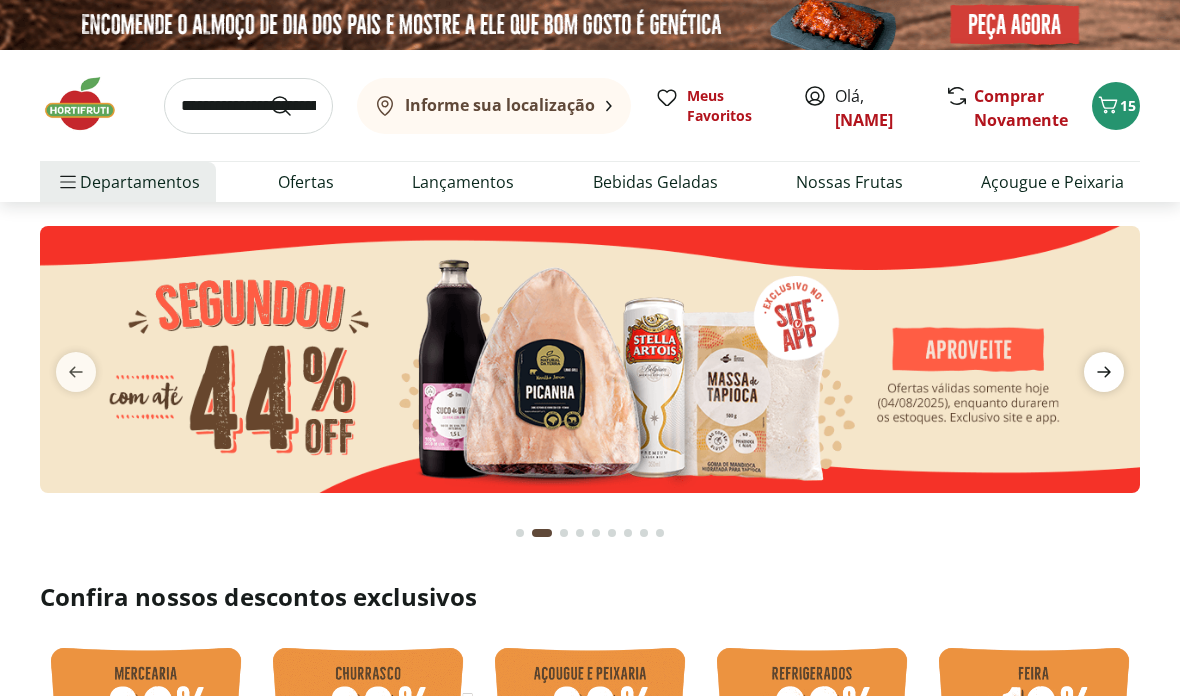 click 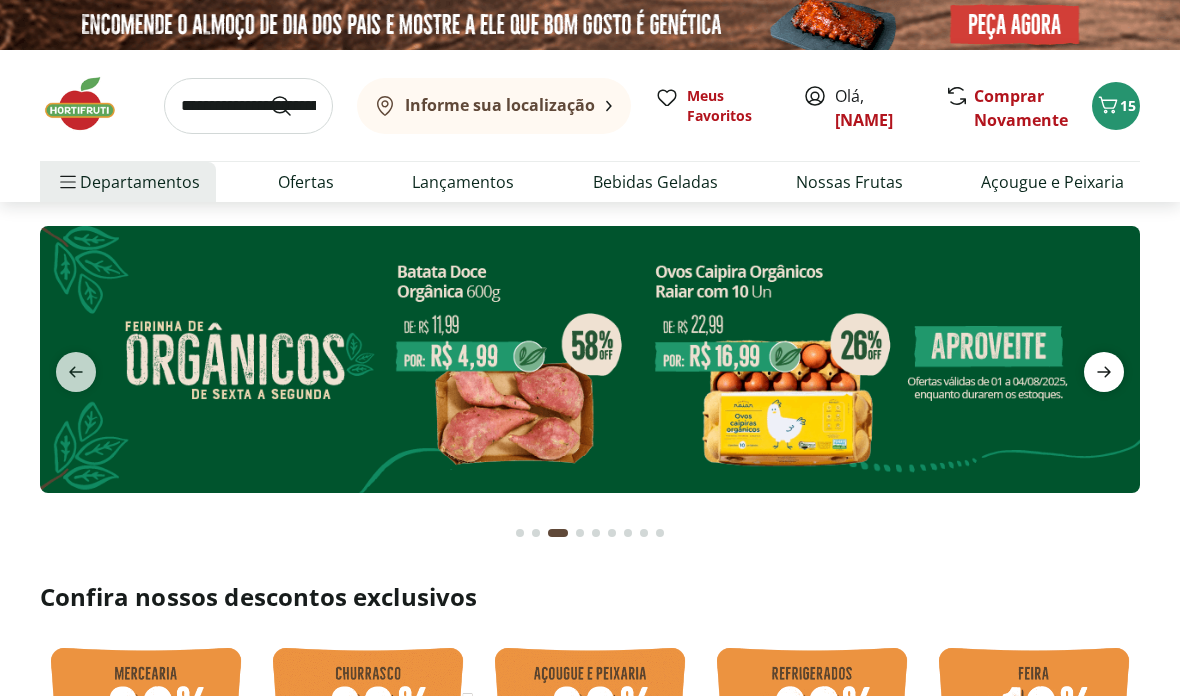 click at bounding box center (1104, 372) 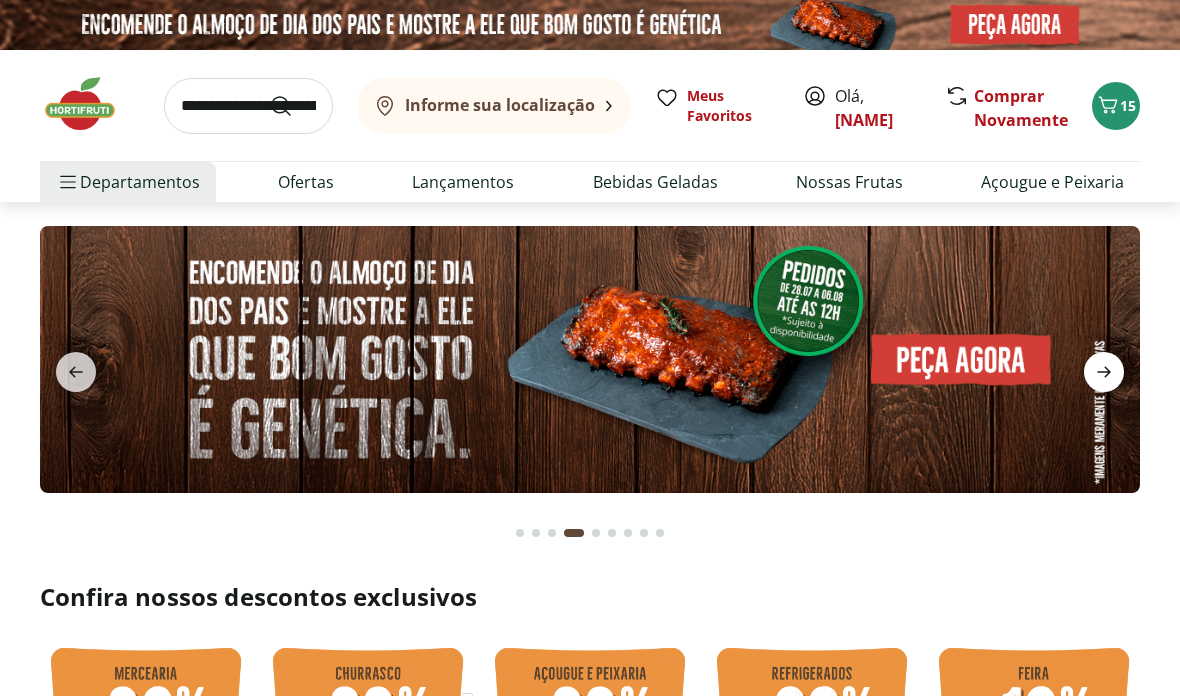 click 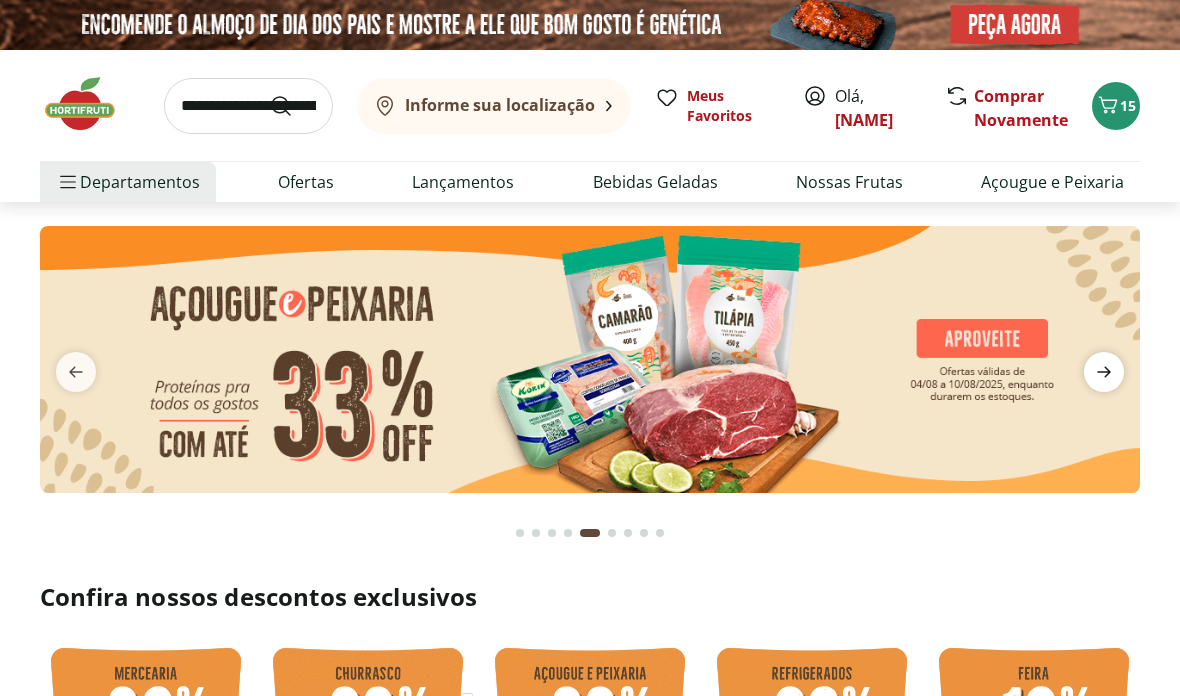 click 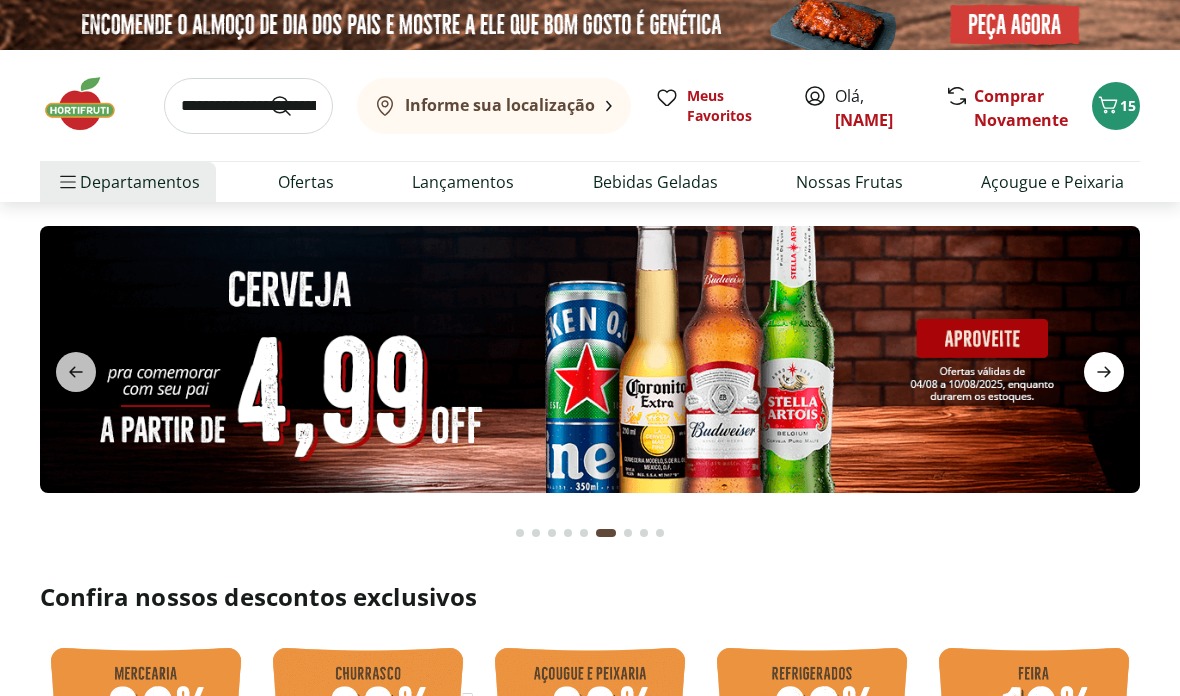 click 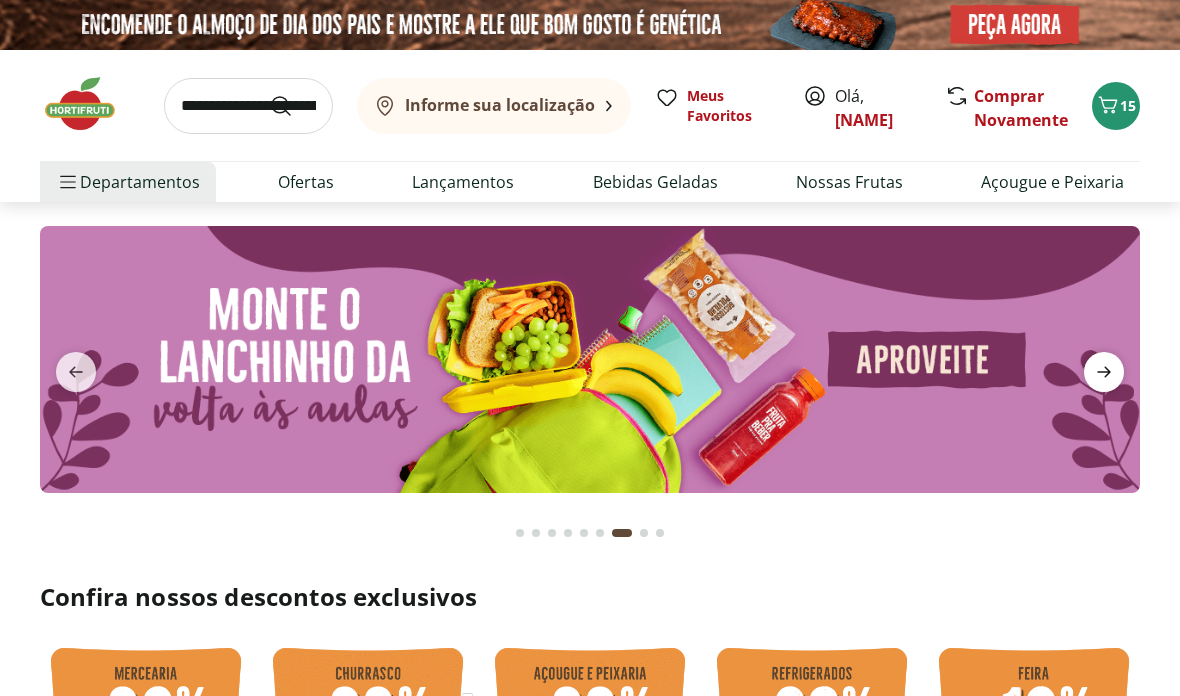 click 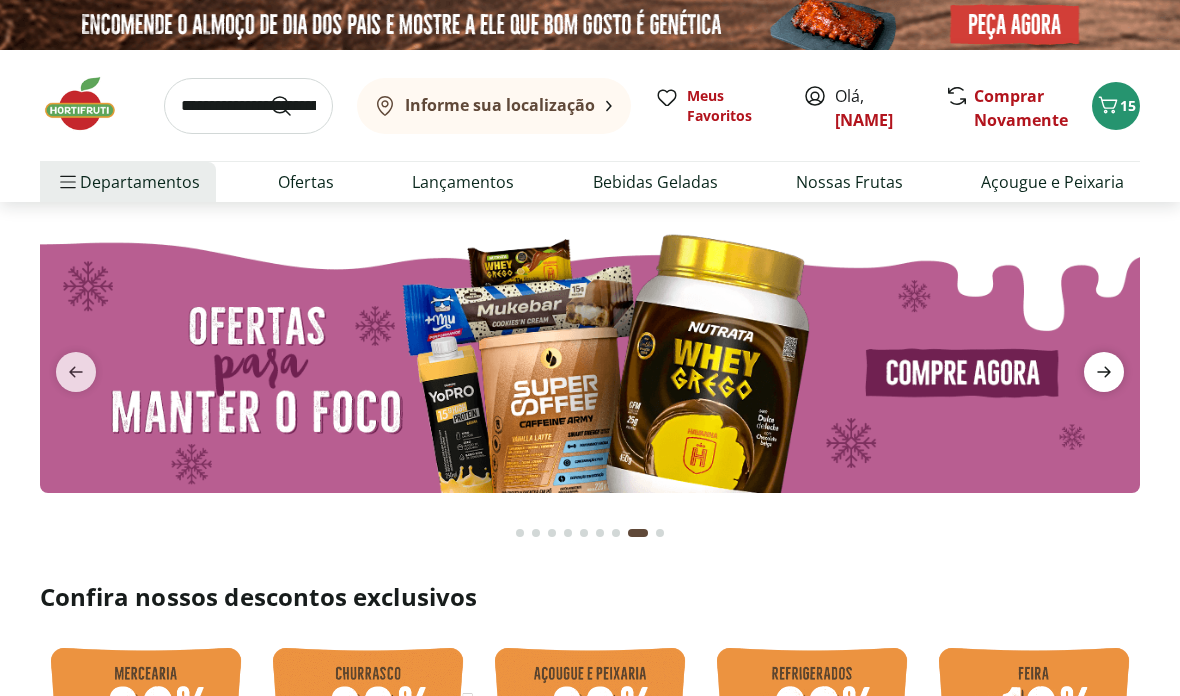 click 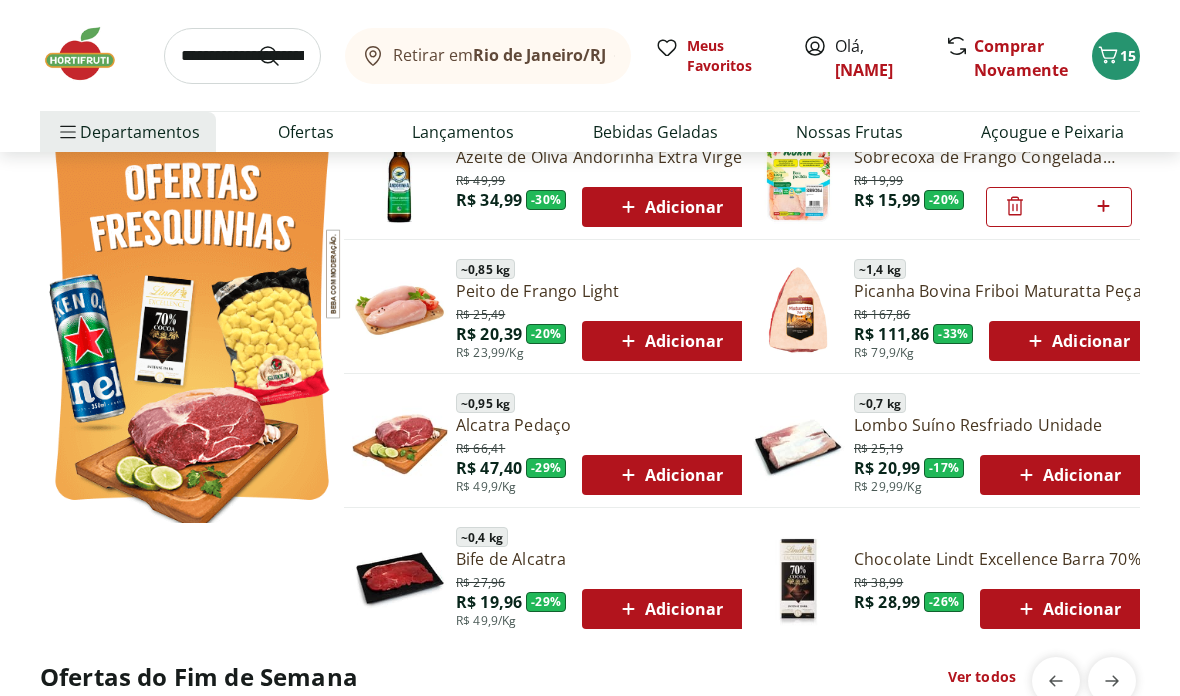 scroll, scrollTop: 981, scrollLeft: 0, axis: vertical 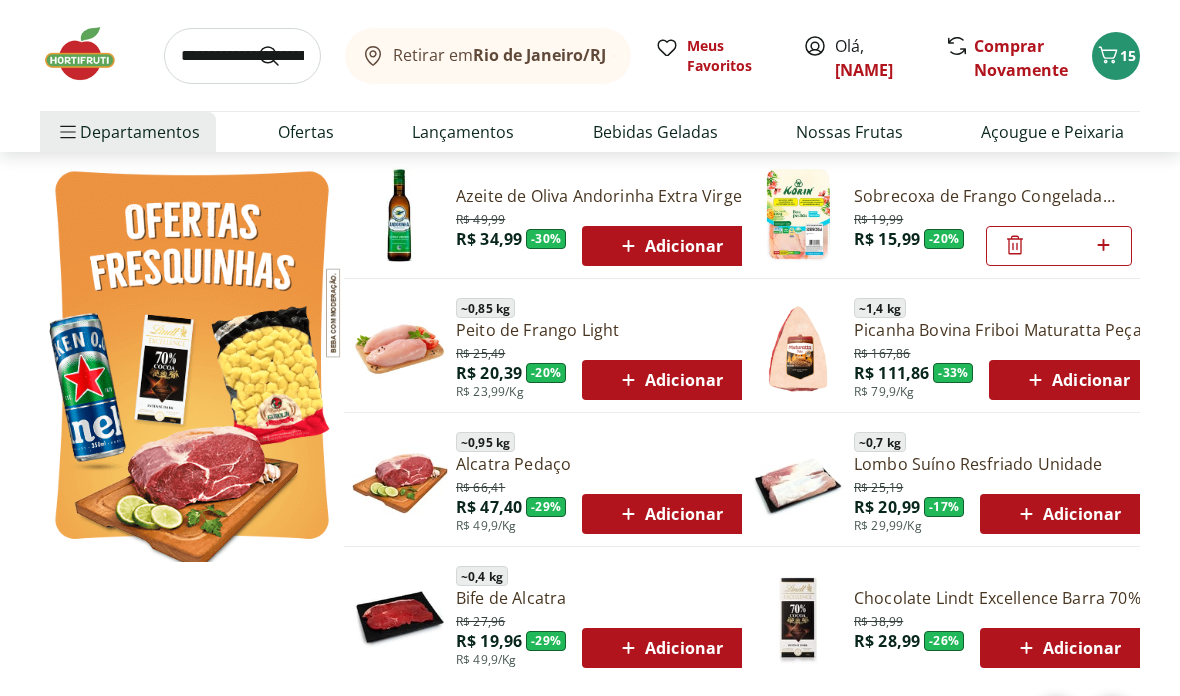 click on "Adicionar" at bounding box center (669, 246) 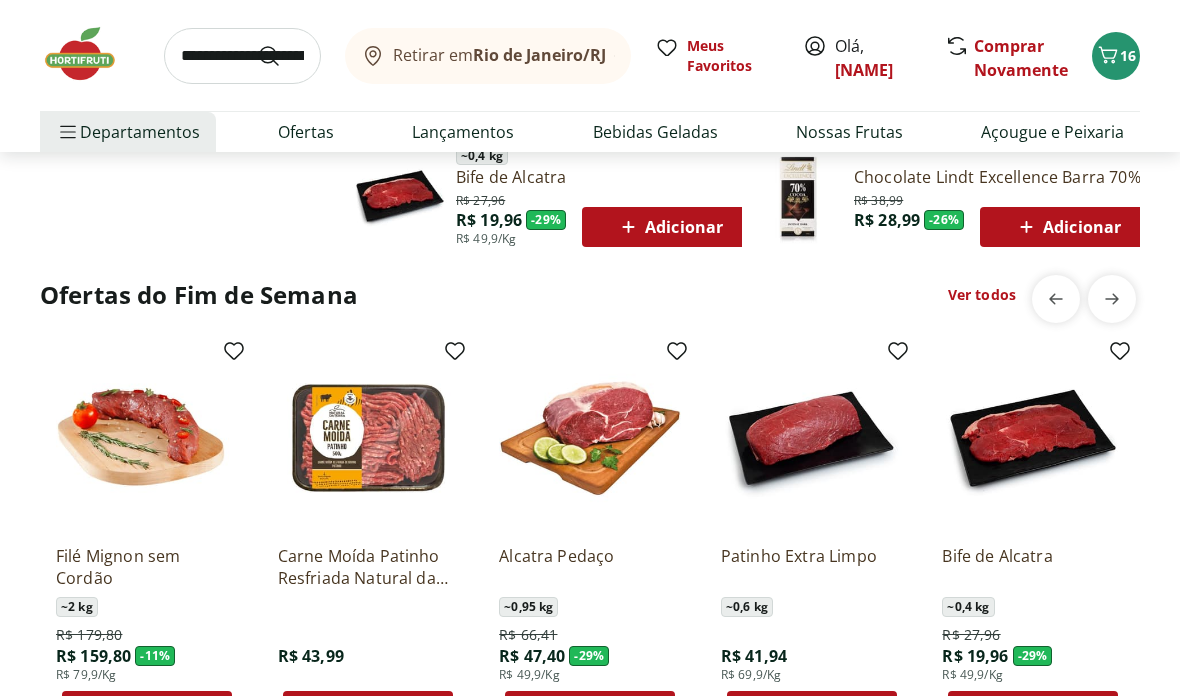 scroll, scrollTop: 1399, scrollLeft: 0, axis: vertical 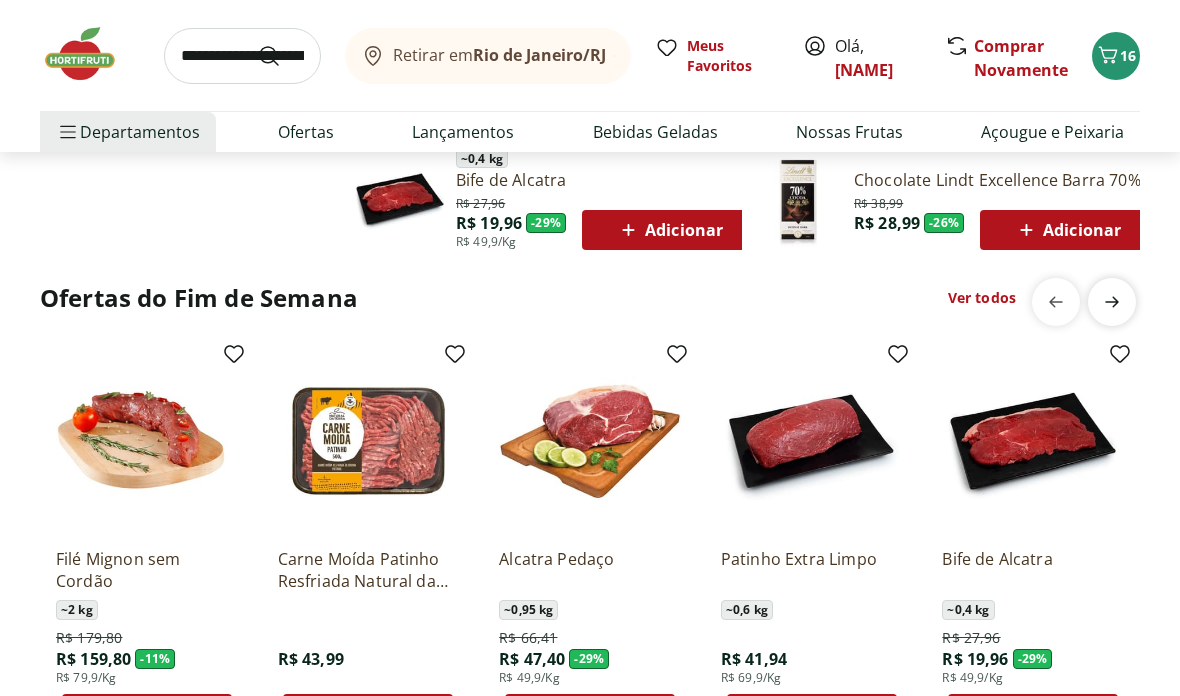 click 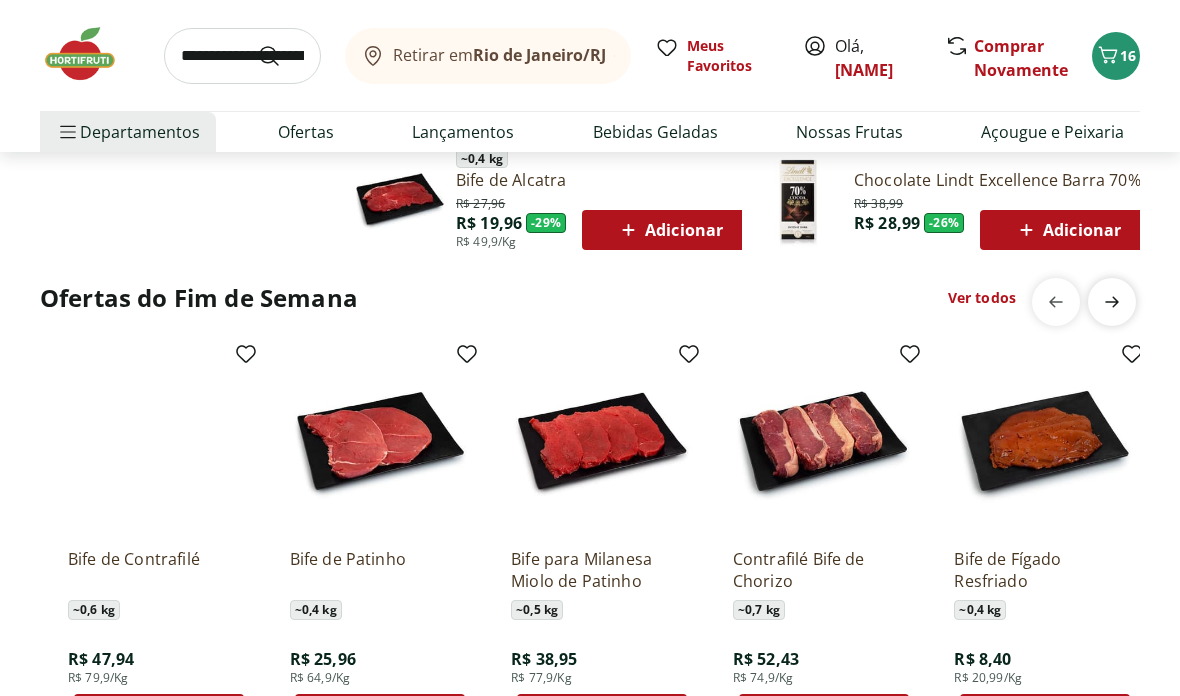 scroll, scrollTop: 0, scrollLeft: 1108, axis: horizontal 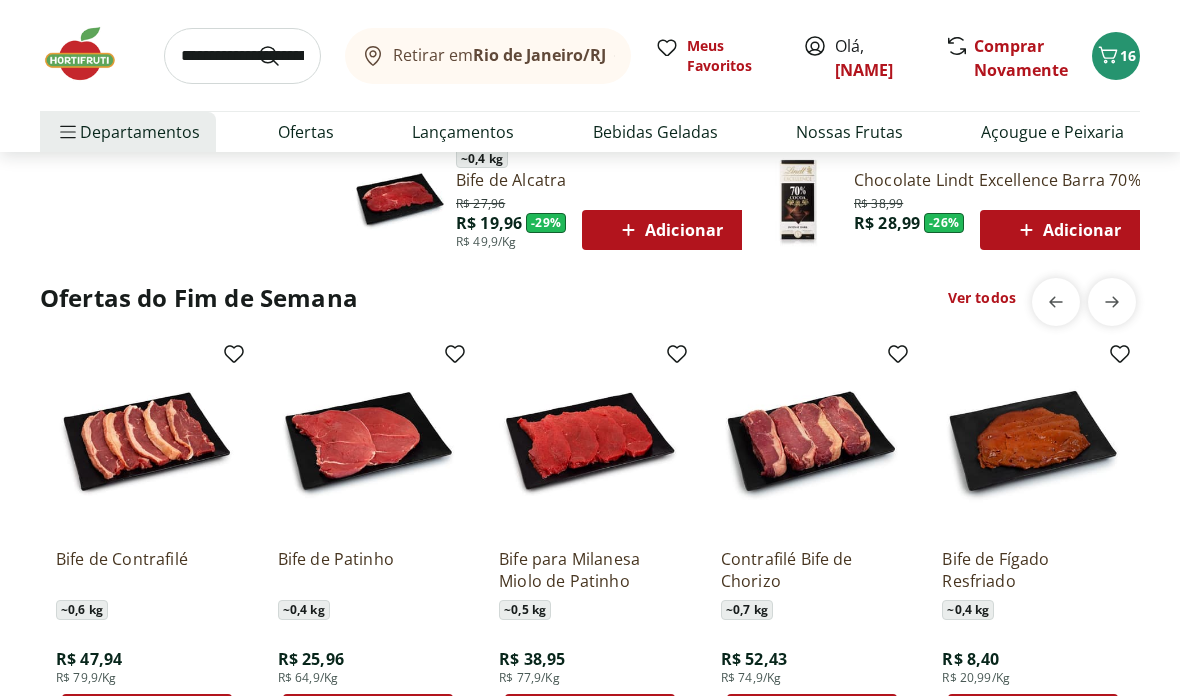 click on "Ver todos" at bounding box center (982, 298) 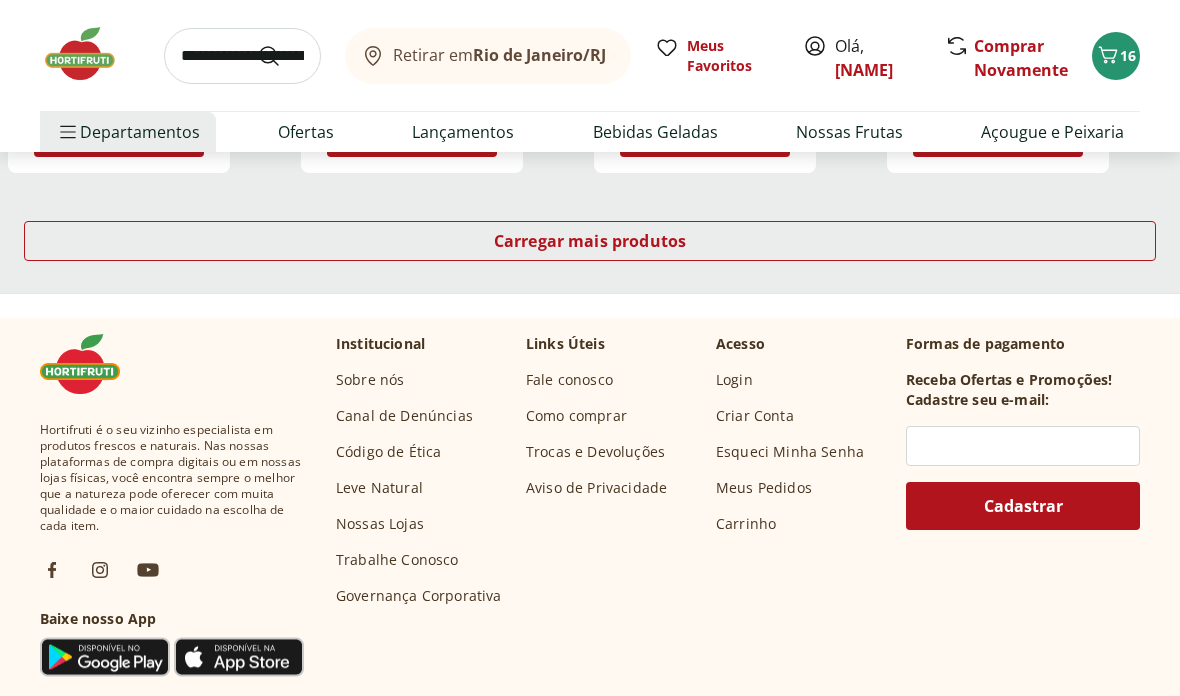 scroll, scrollTop: 1525, scrollLeft: 0, axis: vertical 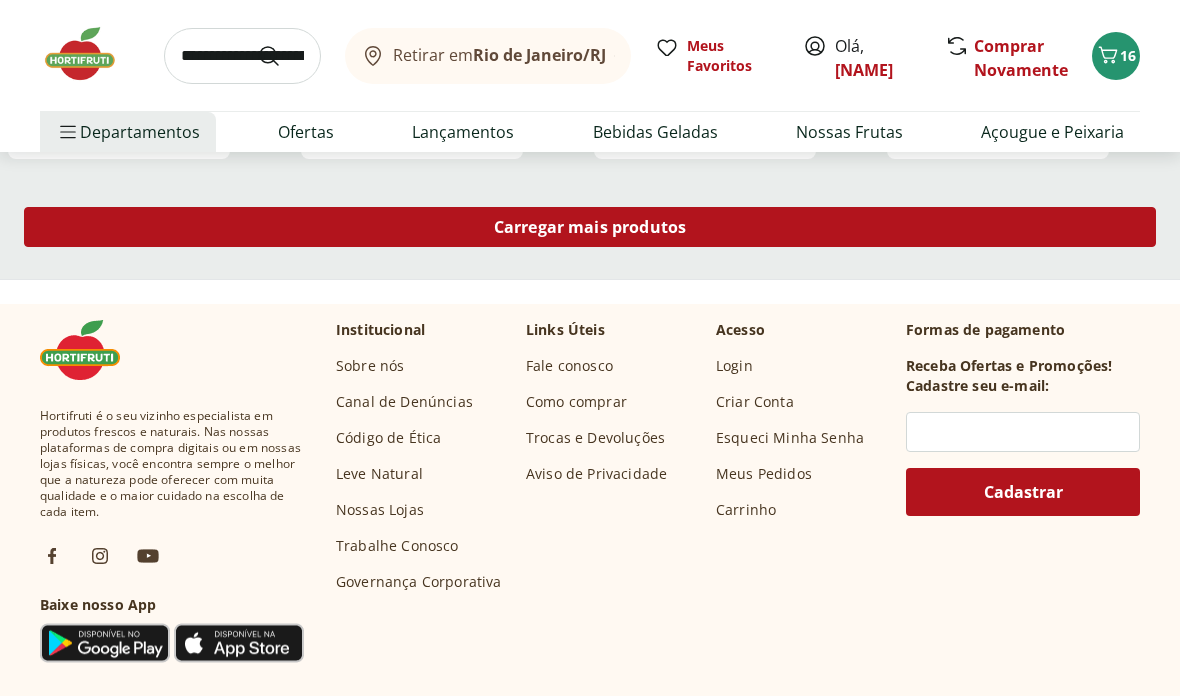 click on "Carregar mais produtos" at bounding box center [590, 227] 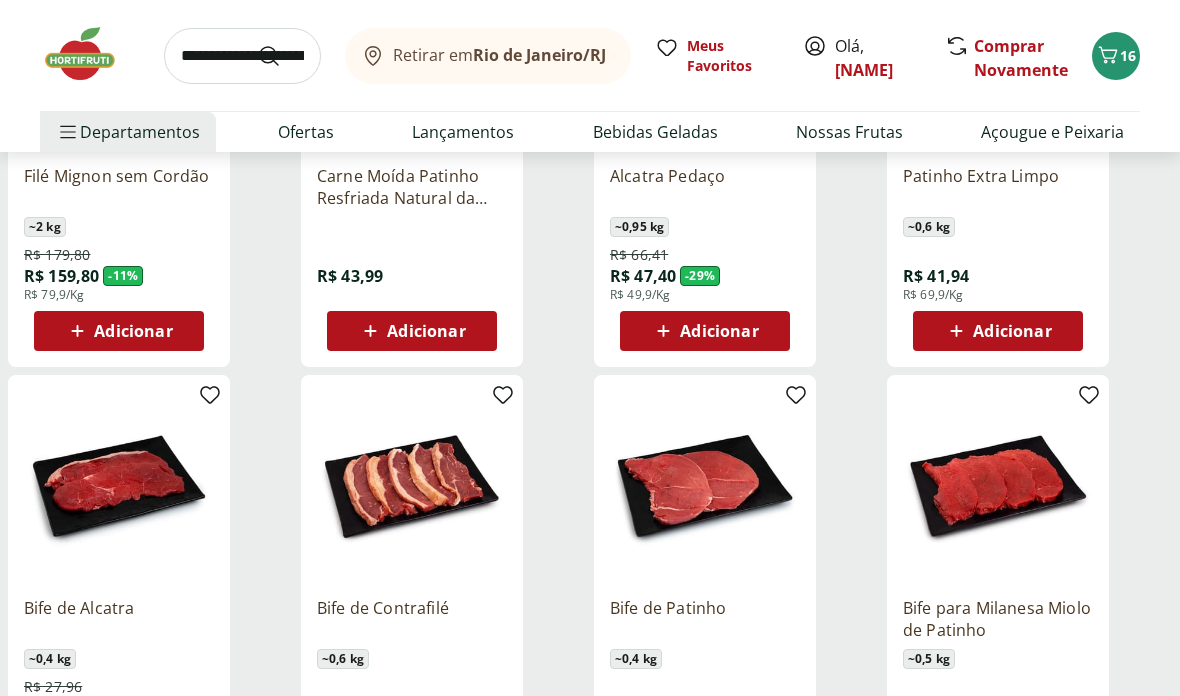 scroll, scrollTop: 0, scrollLeft: 0, axis: both 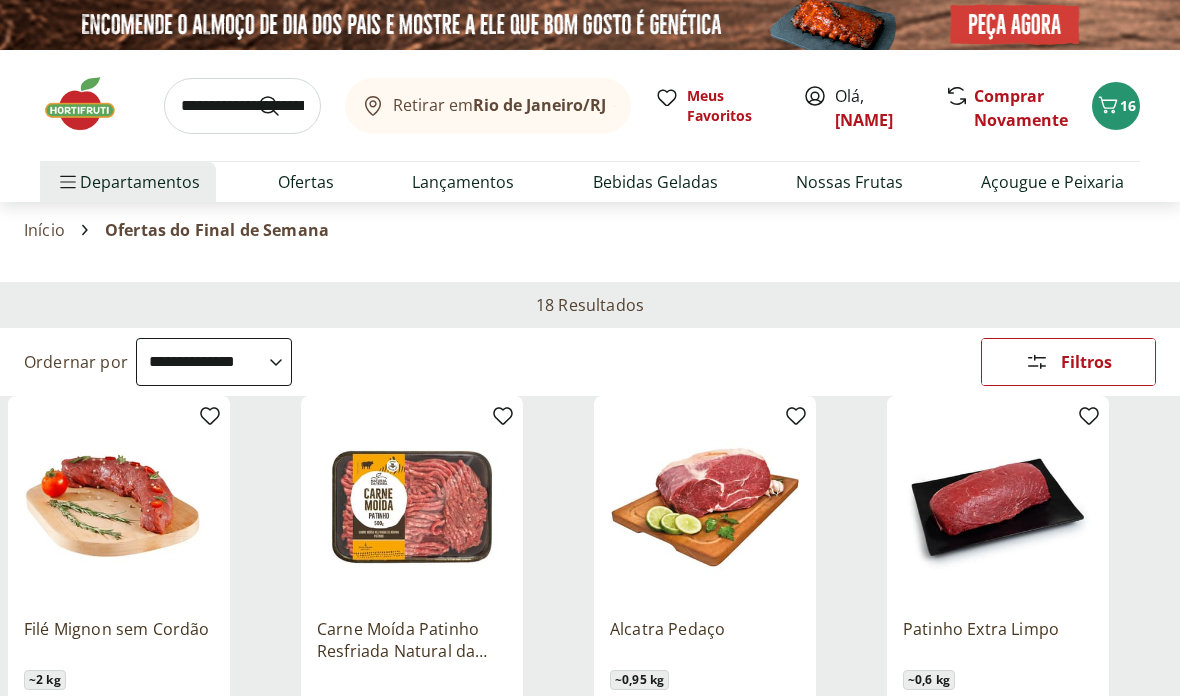 click at bounding box center [90, 104] 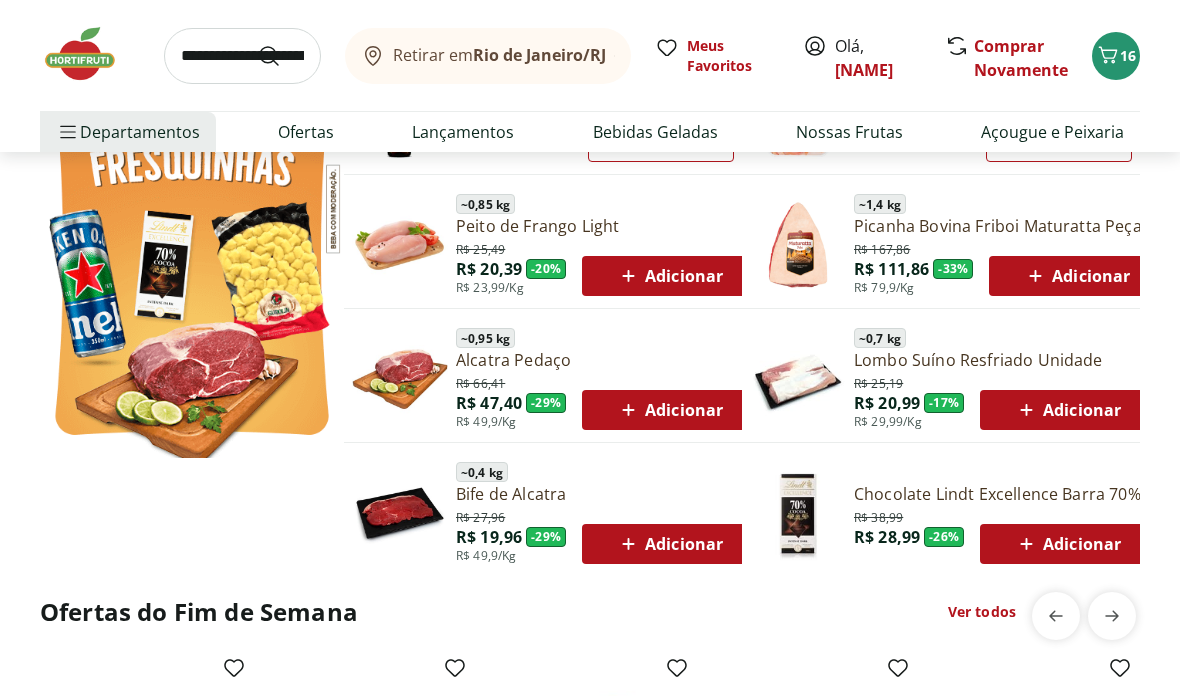 scroll, scrollTop: 1085, scrollLeft: 0, axis: vertical 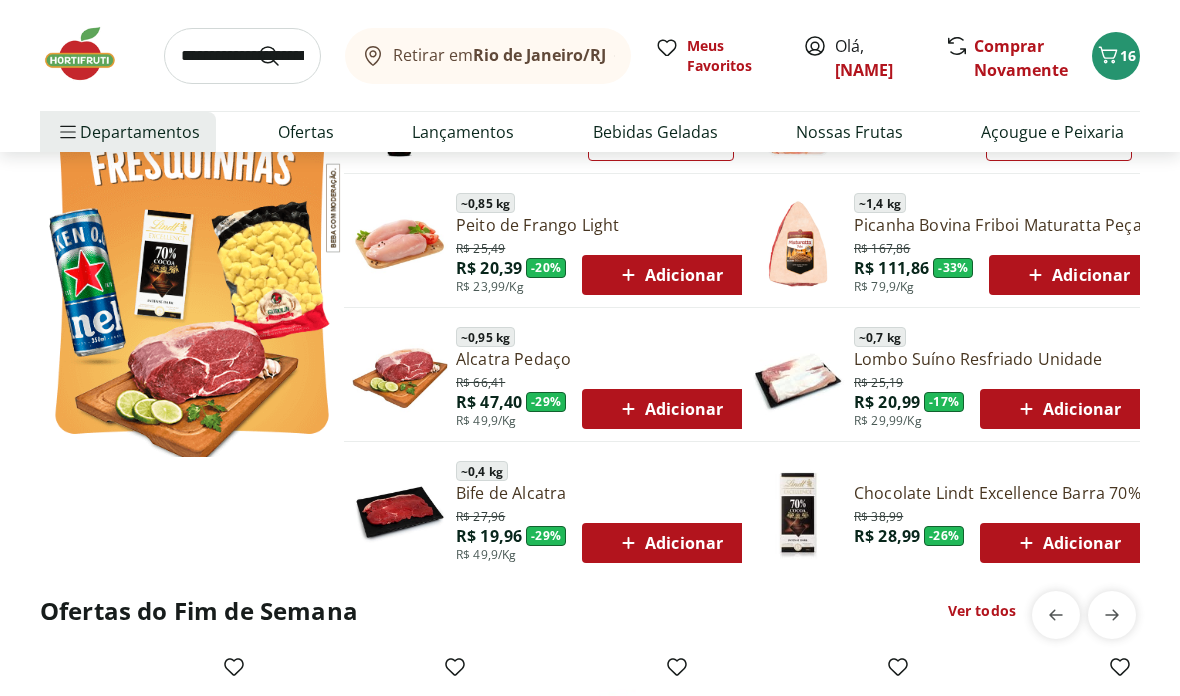 click on "Ver todos" at bounding box center [982, 612] 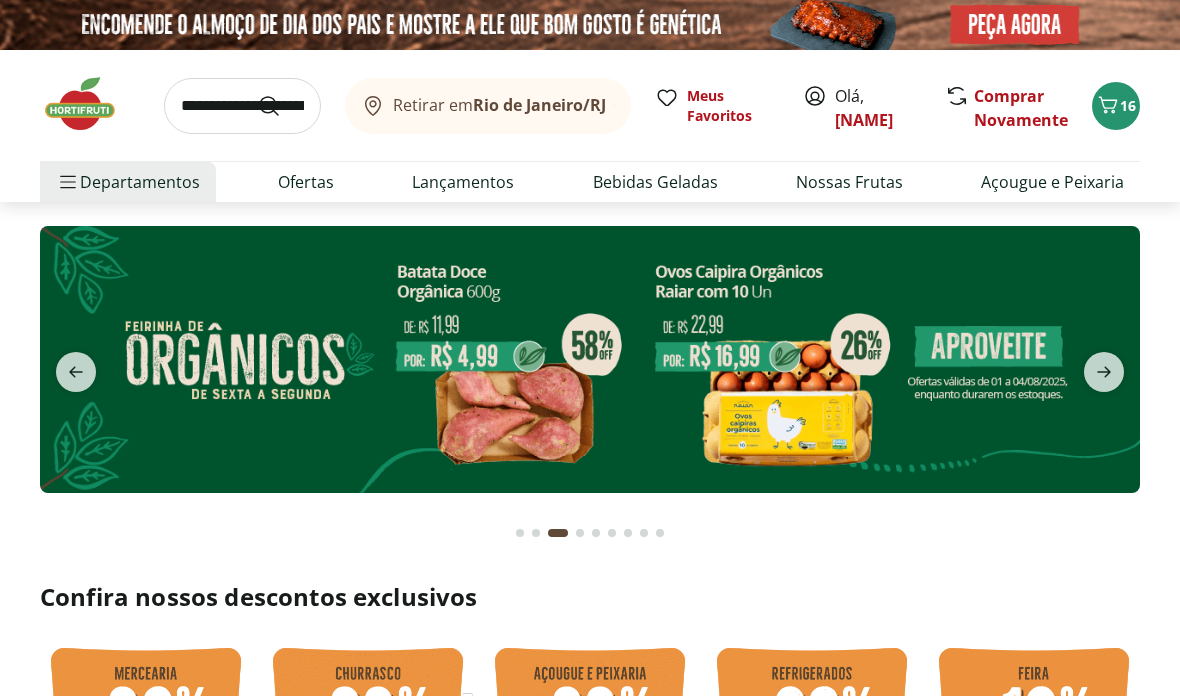 select on "**********" 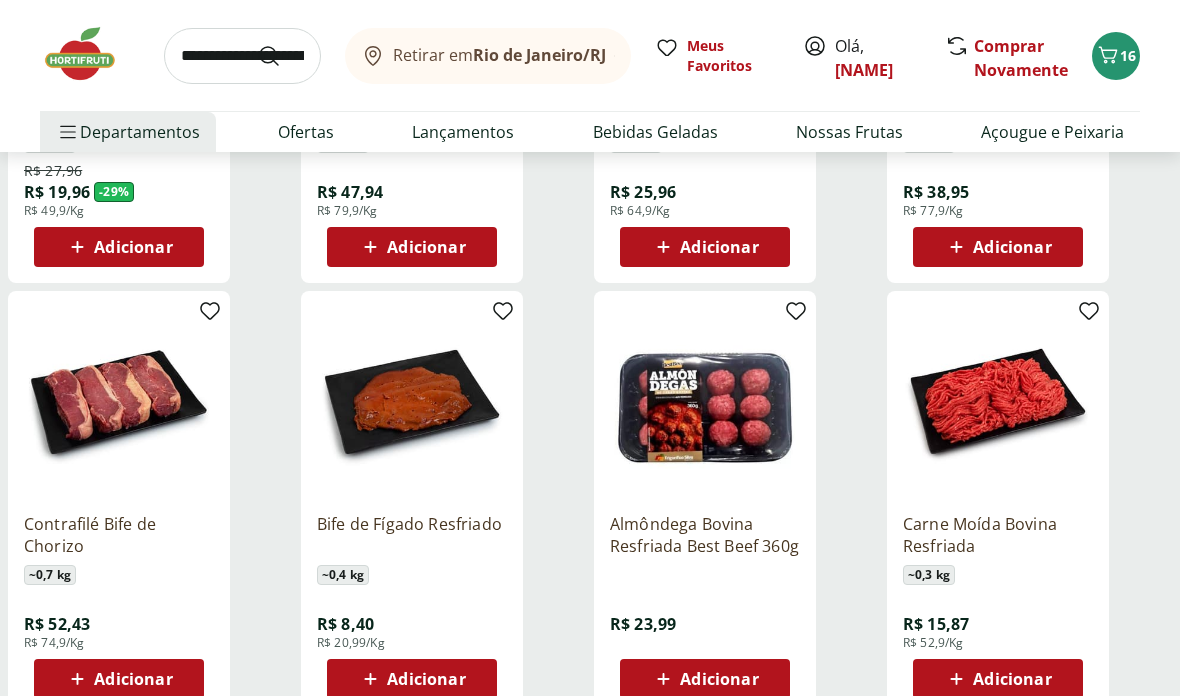 scroll, scrollTop: 602, scrollLeft: 0, axis: vertical 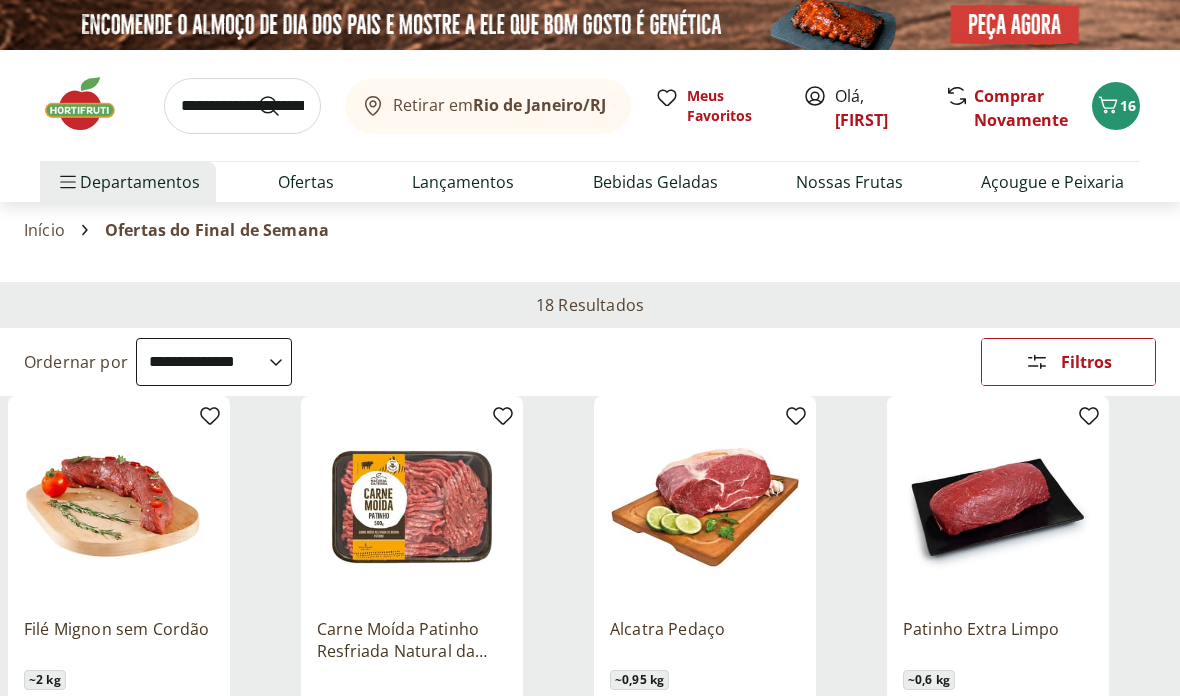 select on "**********" 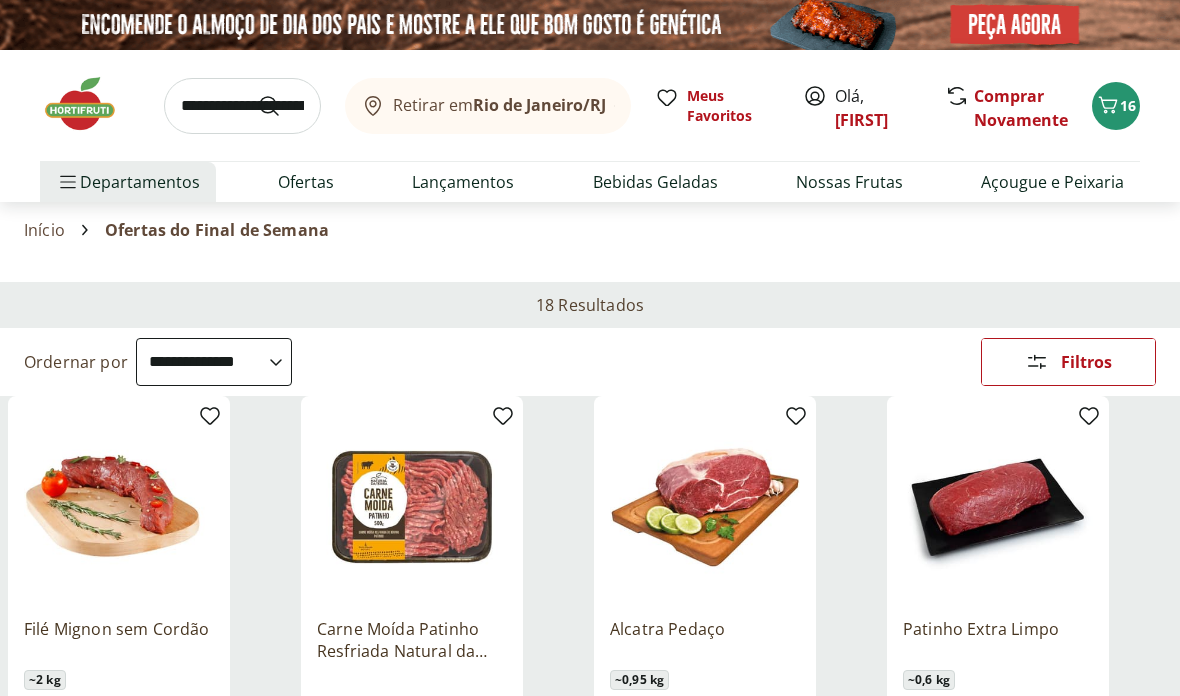 scroll, scrollTop: 175, scrollLeft: 0, axis: vertical 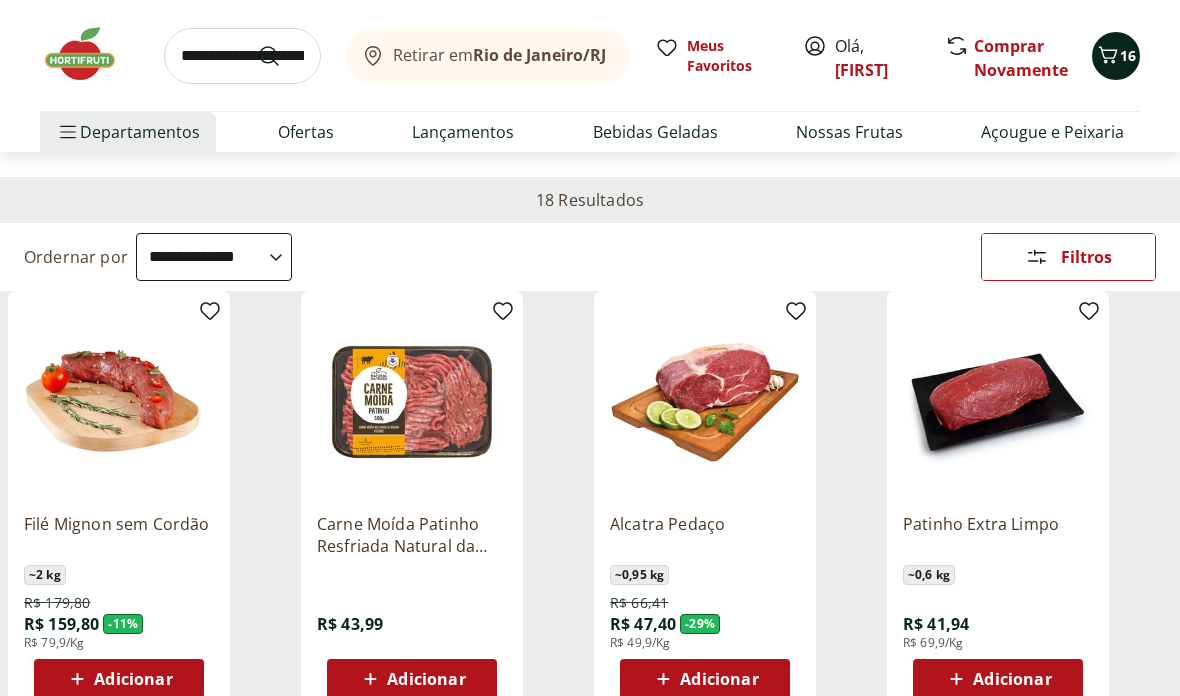 click 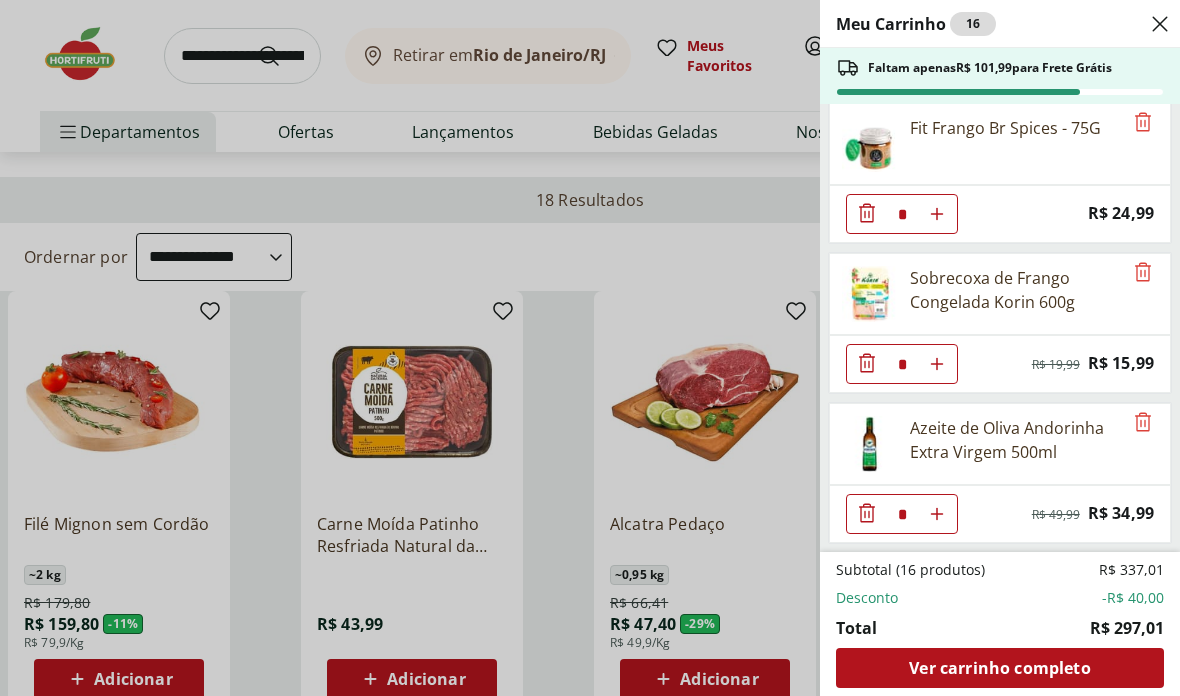 scroll, scrollTop: 1660, scrollLeft: 0, axis: vertical 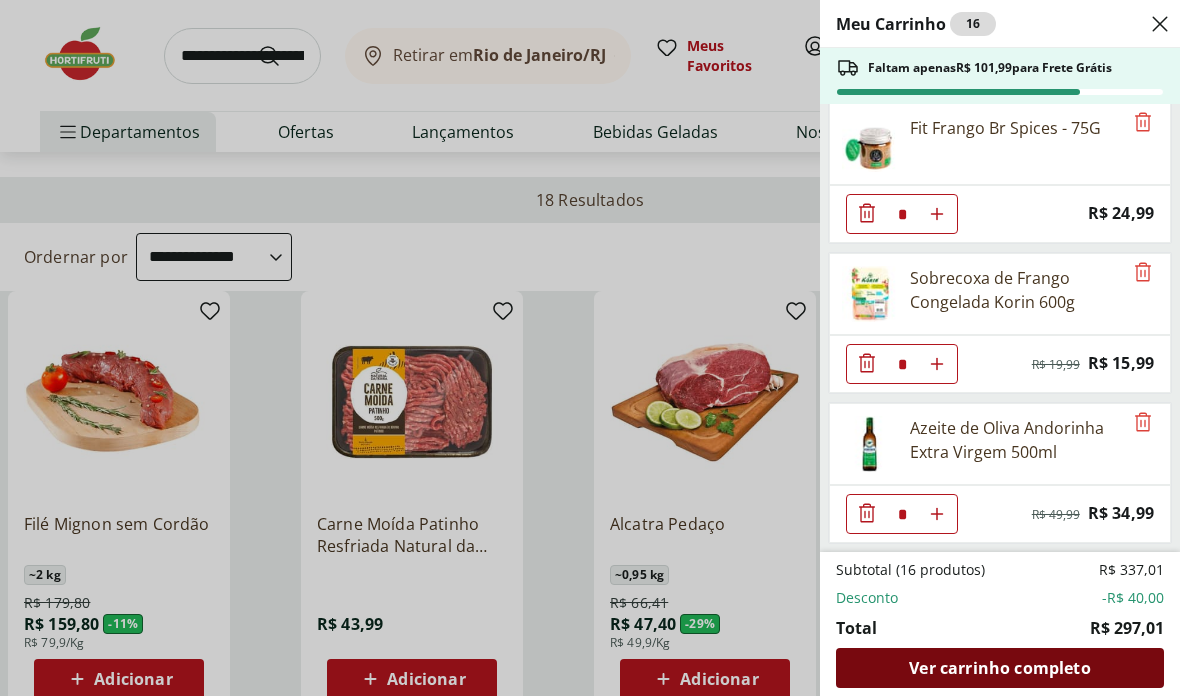 click on "Ver carrinho completo" at bounding box center [1000, 668] 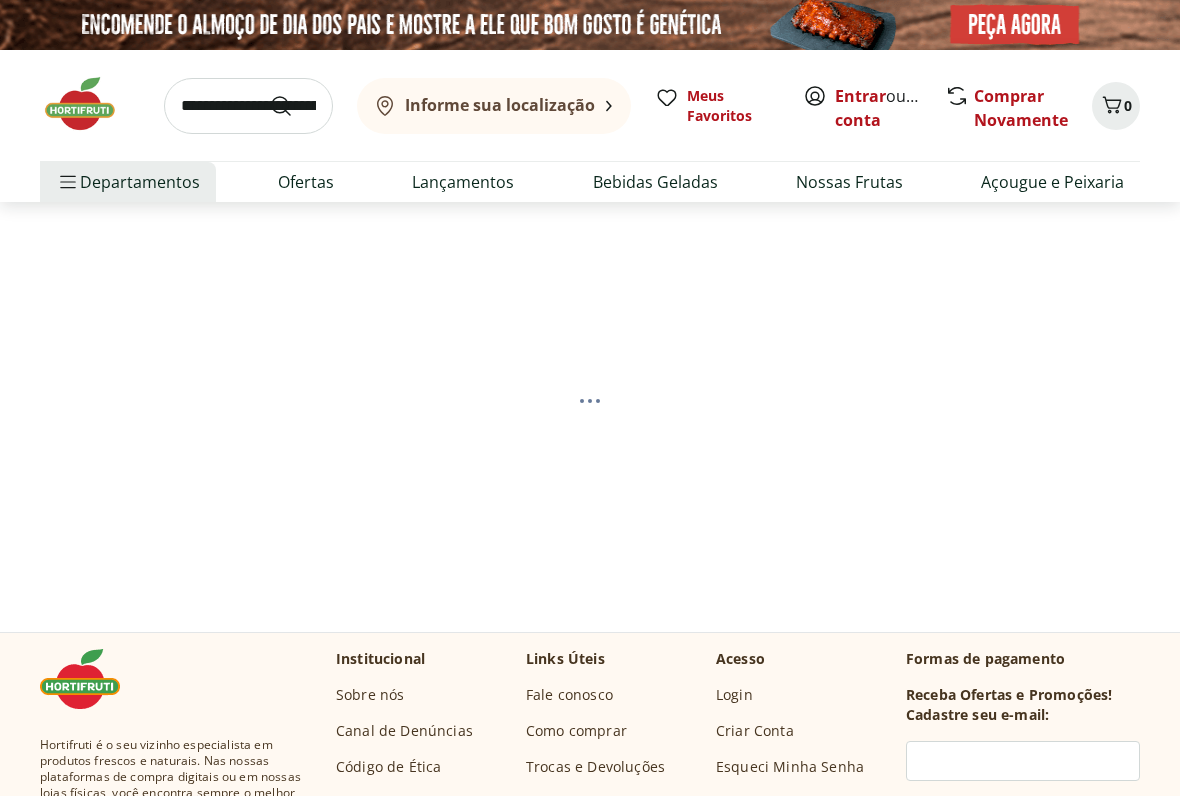 scroll, scrollTop: 0, scrollLeft: 0, axis: both 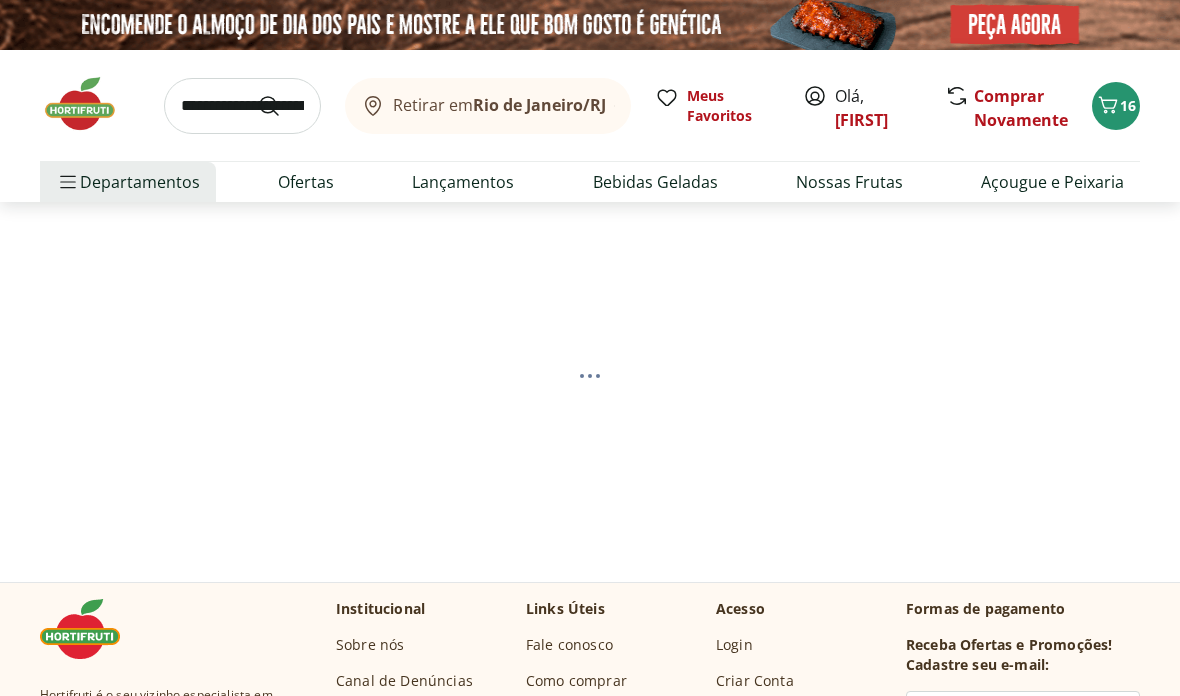 click at bounding box center (90, 104) 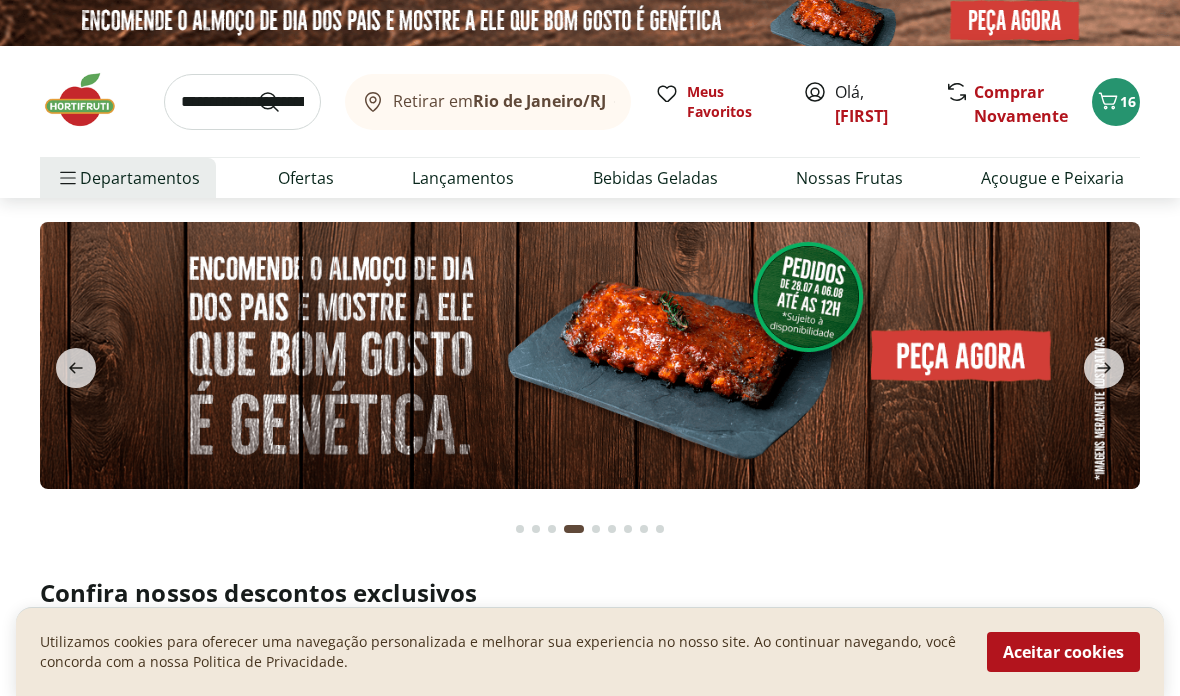 scroll, scrollTop: 0, scrollLeft: 0, axis: both 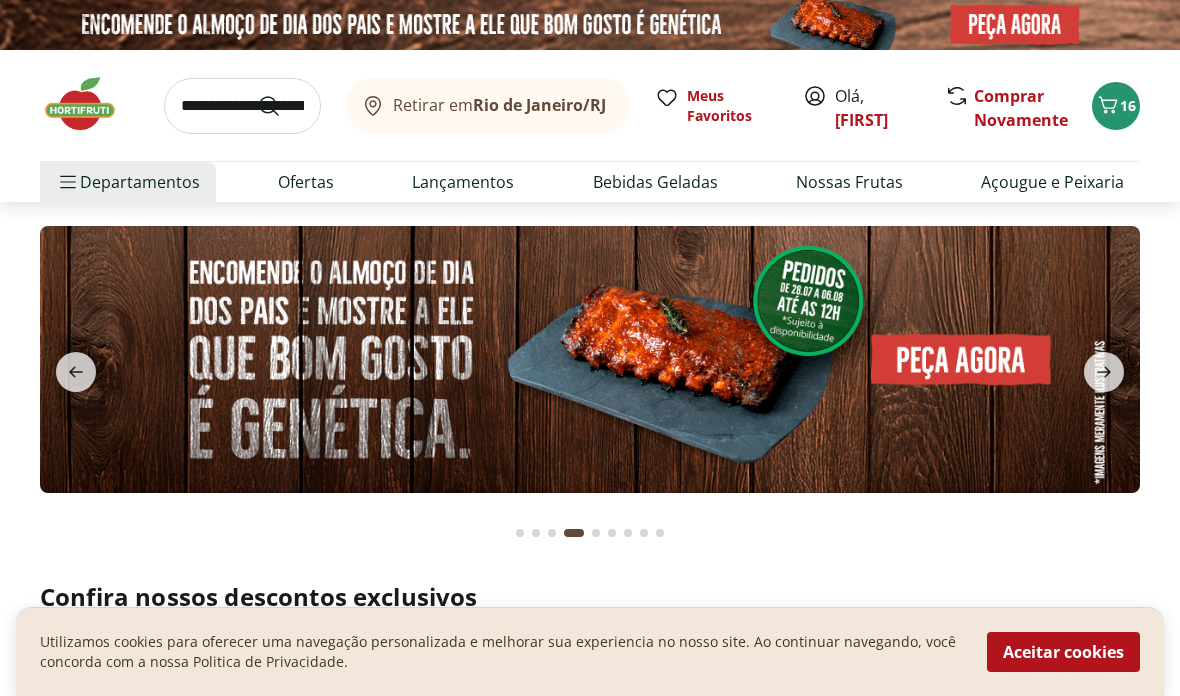 click at bounding box center [590, 359] 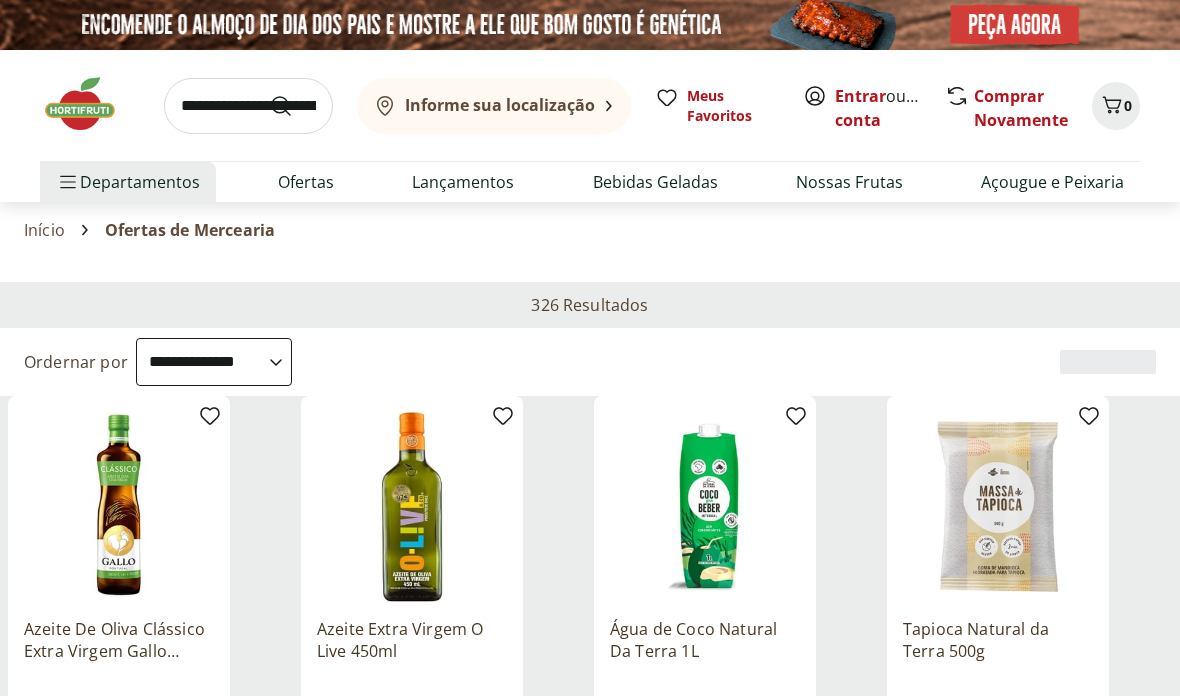 select on "**********" 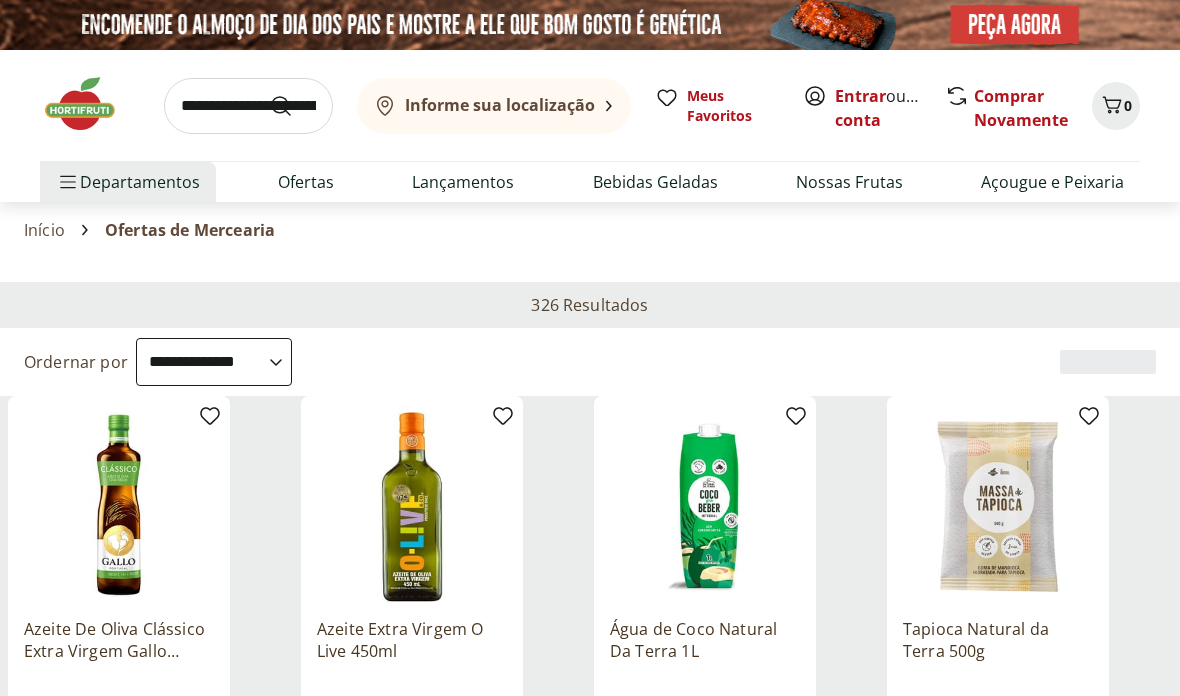 scroll, scrollTop: 0, scrollLeft: 0, axis: both 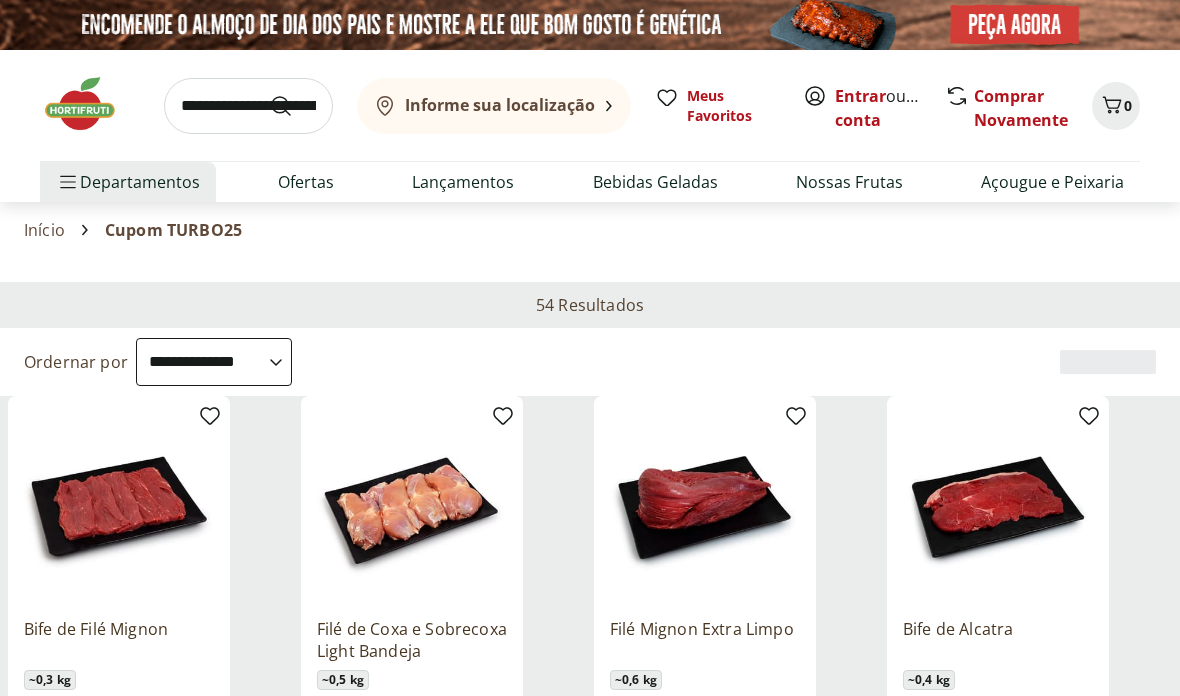 select on "**********" 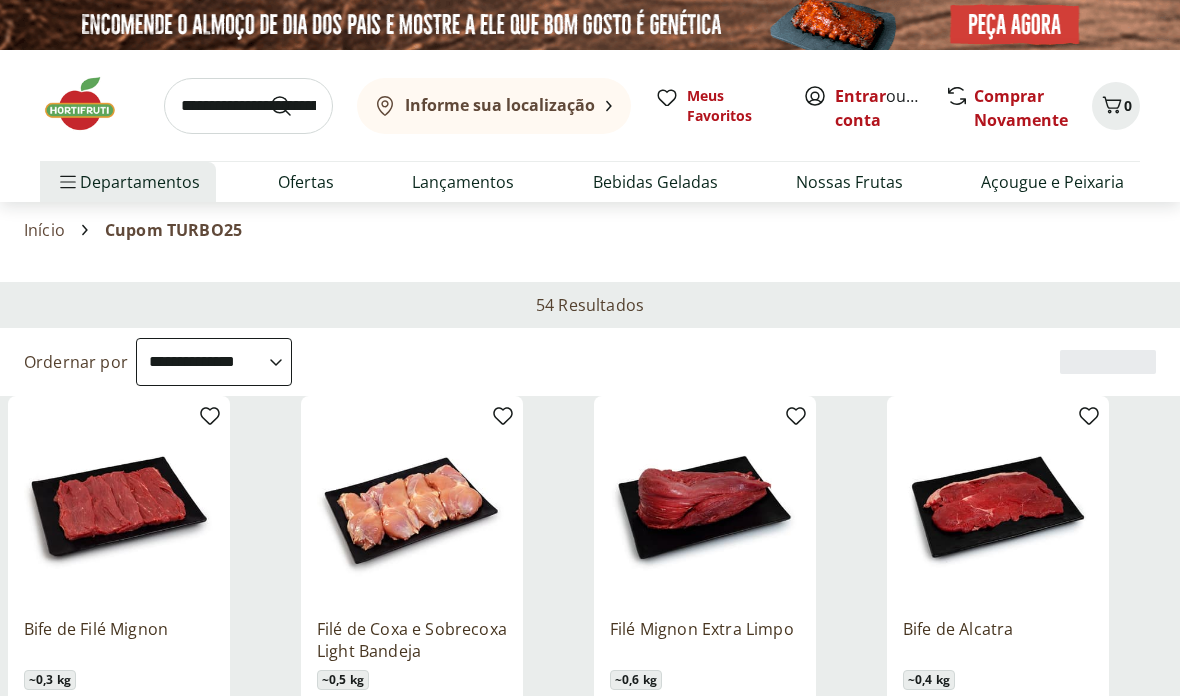 scroll, scrollTop: 0, scrollLeft: 0, axis: both 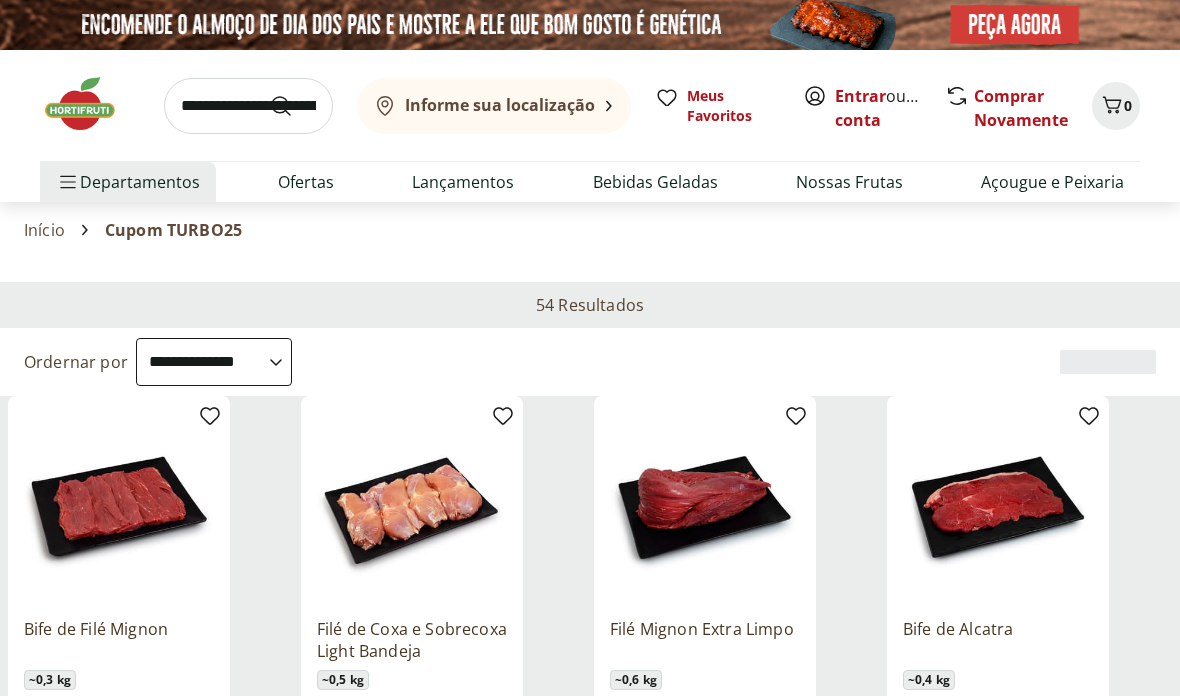 select on "**********" 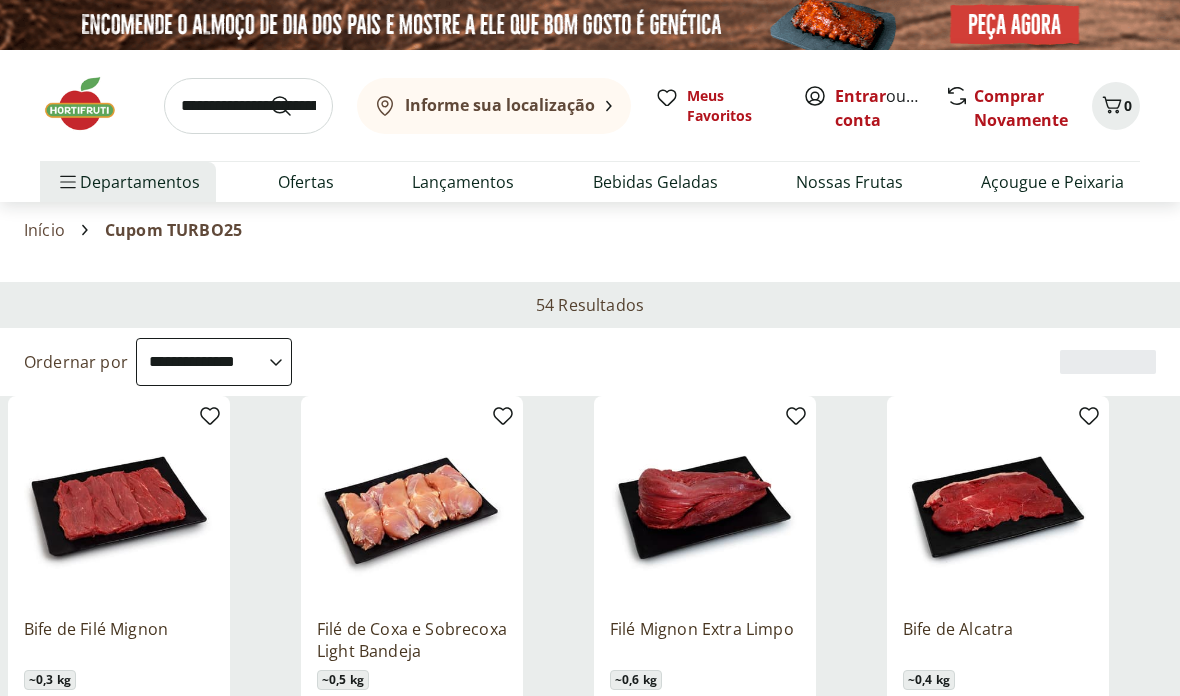 scroll, scrollTop: 0, scrollLeft: 0, axis: both 